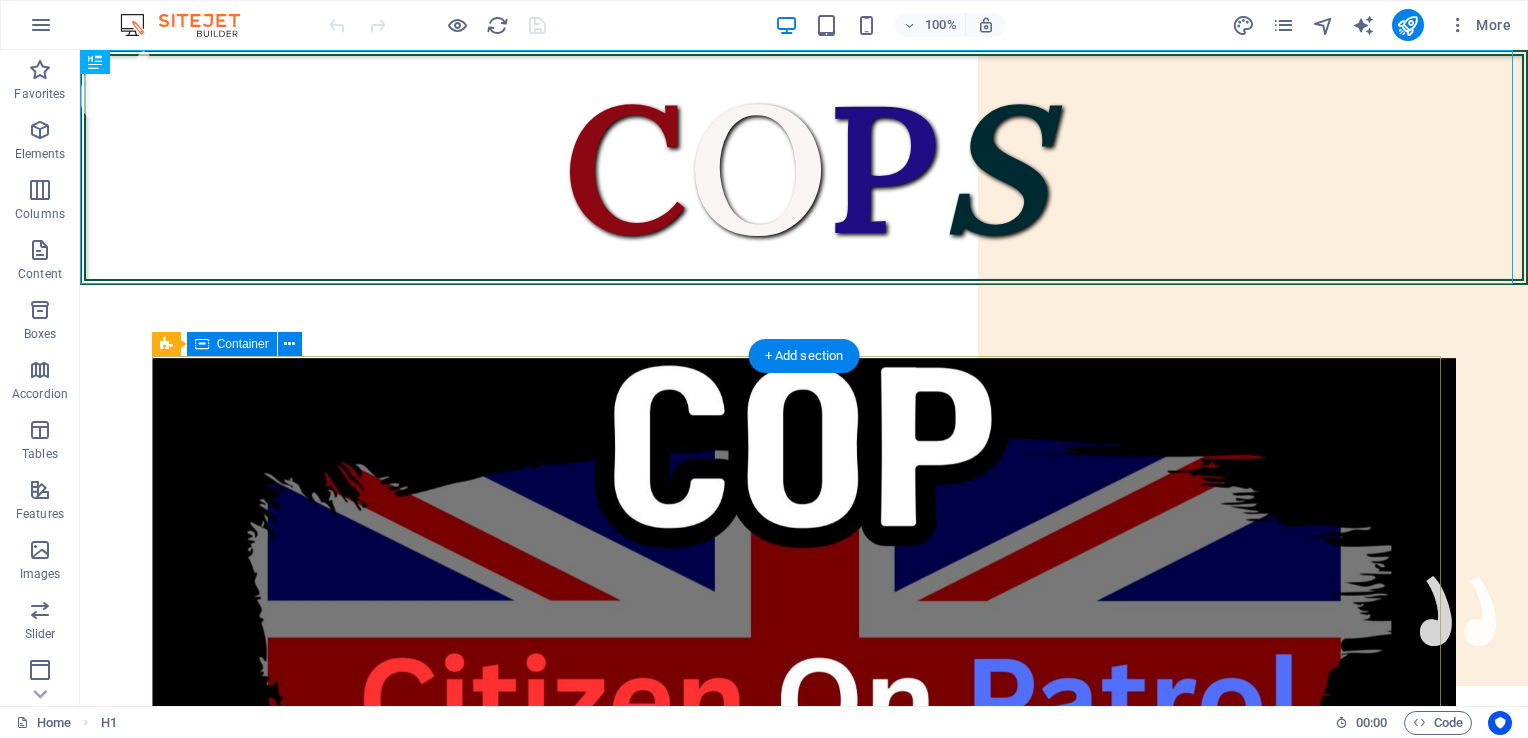 scroll, scrollTop: 0, scrollLeft: 0, axis: both 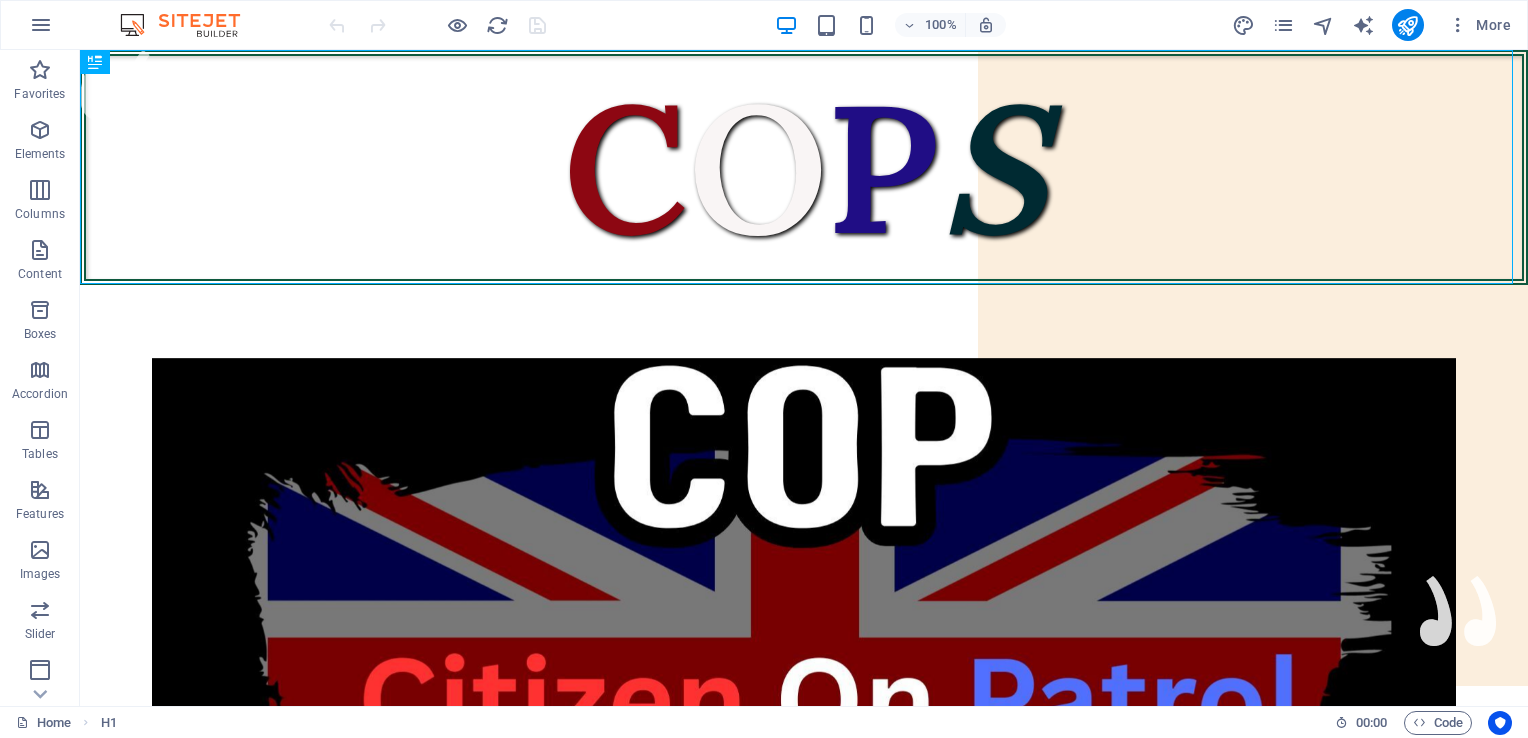 click on "C O P S **Citizens On Patrol Service** We are dedicated to serving the people of the [COUNTRY], not the government. Our mission is to reduce crime in your local area through regular patrols, providing a friendly face you can rely on in times of need. While we are not the police, we offer valuable support. Prevention is always better than detection. With Citizens On Patrol Service (COPS) in the community, criminals will think twice. **Coming Soon to a Town and City Near You!** **We Need Your Support.** If you believe in our mission, please consider making a donation. As a non-funded organization, we rely solely on generous contributions from our supporters. Your donations will help us acquire uniforms, equipment, and public liability insurance. **DONATE HERE** 1 2
Citizens  On  Patrol The People Have Had Enough Of Two Teir policing, So We Will Police Ourselves. Come and join us. Be One Of Many. Be One Of The People. If Interested? Contact us Below." at bounding box center (804, 5020) 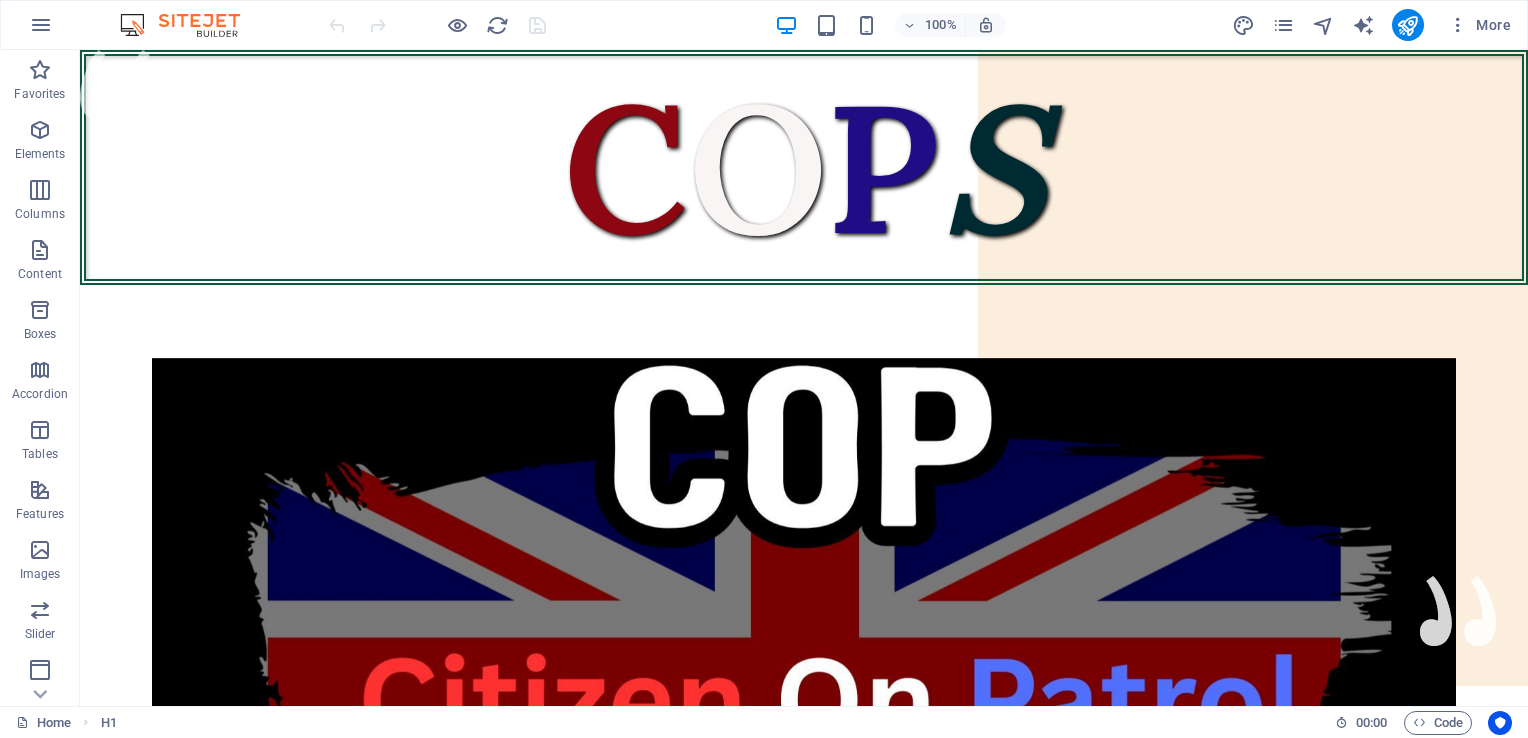click on "C O P S **Citizens On Patrol Service** We are dedicated to serving the people of the [COUNTRY], not the government. Our mission is to reduce crime in your local area through regular patrols, providing a friendly face you can rely on in times of need. While we are not the police, we offer valuable support. Prevention is always better than detection. With Citizens On Patrol Service (COPS) in the community, criminals will think twice. **Coming Soon to a Town and City Near You!** **We Need Your Support.** If you believe in our mission, please consider making a donation. As a non-funded organization, we rely solely on generous contributions from our supporters. Your donations will help us acquire uniforms, equipment, and public liability insurance. **DONATE HERE** 1 2
Citizens  On  Patrol The People Have Had Enough Of Two Teir policing, So We Will Police Ourselves. Come and join us. Be One Of Many. Be One Of The People. If Interested? Contact us Below." at bounding box center (804, 5020) 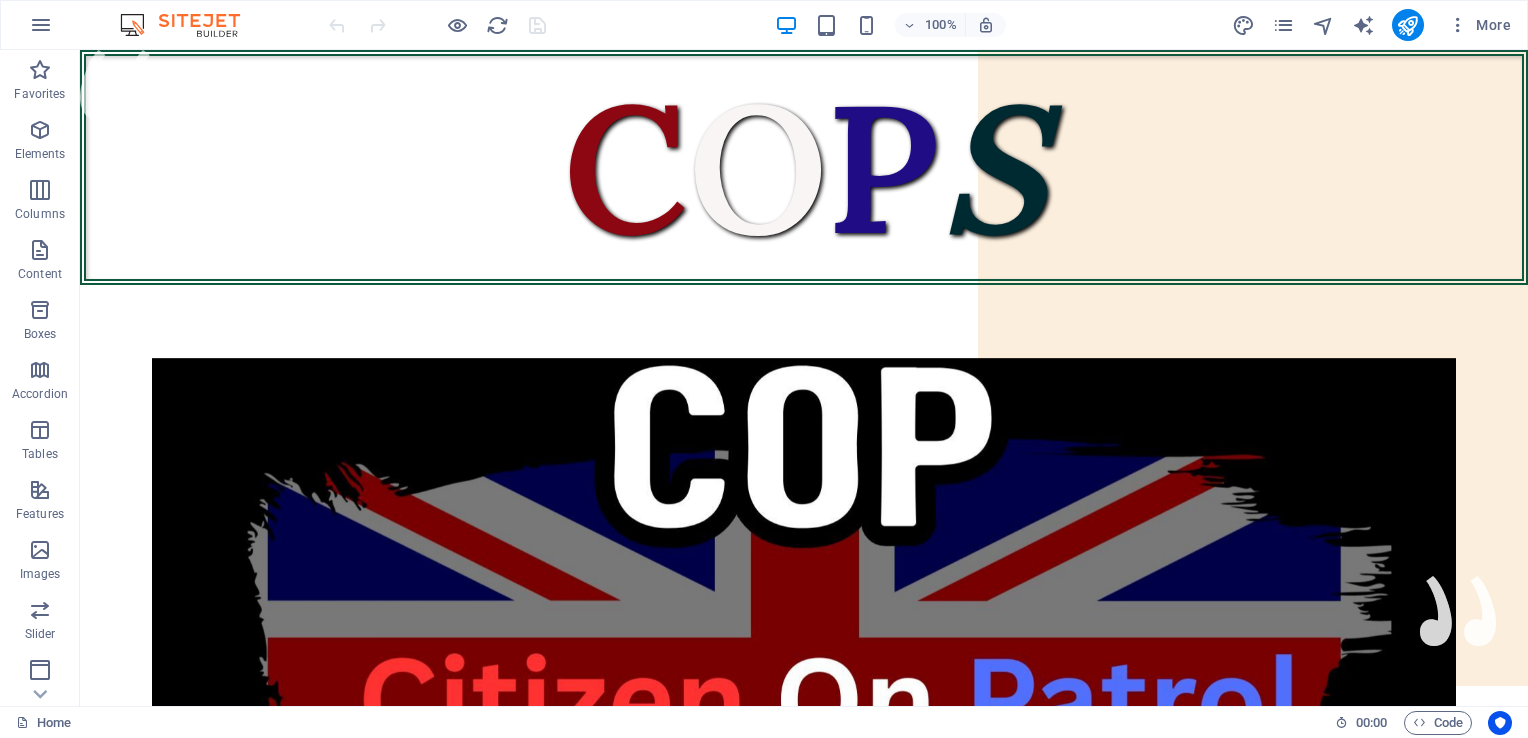 click on "C O P S **Citizens On Patrol Service** We are dedicated to serving the people of the [COUNTRY], not the government. Our mission is to reduce crime in your local area through regular patrols, providing a friendly face you can rely on in times of need. While we are not the police, we offer valuable support. Prevention is always better than detection. With Citizens On Patrol Service (COPS) in the community, criminals will think twice. **Coming Soon to a Town and City Near You!** **We Need Your Support.** If you believe in our mission, please consider making a donation. As a non-funded organization, we rely solely on generous contributions from our supporters. Your donations will help us acquire uniforms, equipment, and public liability insurance. **DONATE HERE** 1 2
Citizens  On  Patrol The People Have Had Enough Of Two Teir policing, So We Will Police Ourselves. Come and join us. Be One Of Many. Be One Of The People. If Interested? Contact us Below." at bounding box center (804, 5020) 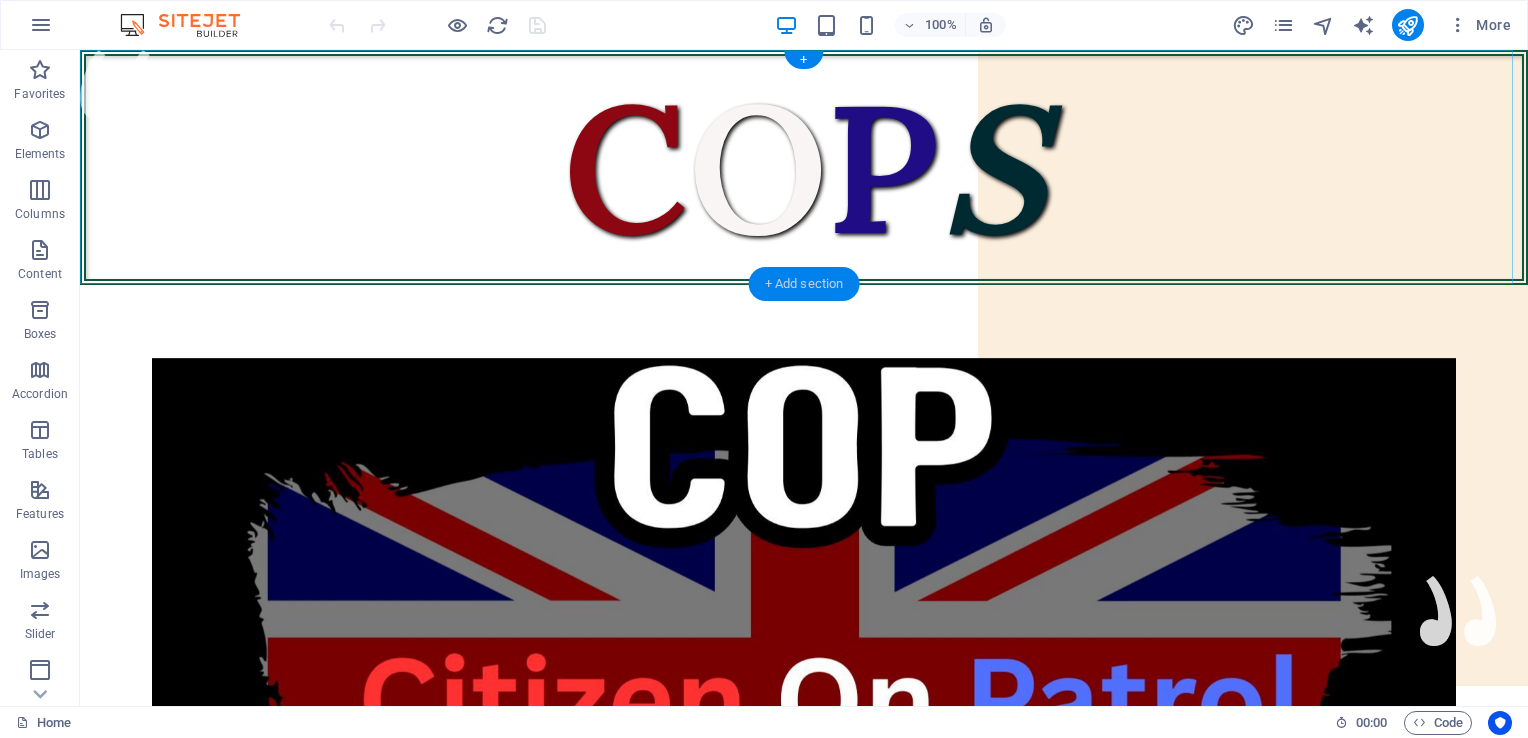 click on "+ Add section" at bounding box center [804, 284] 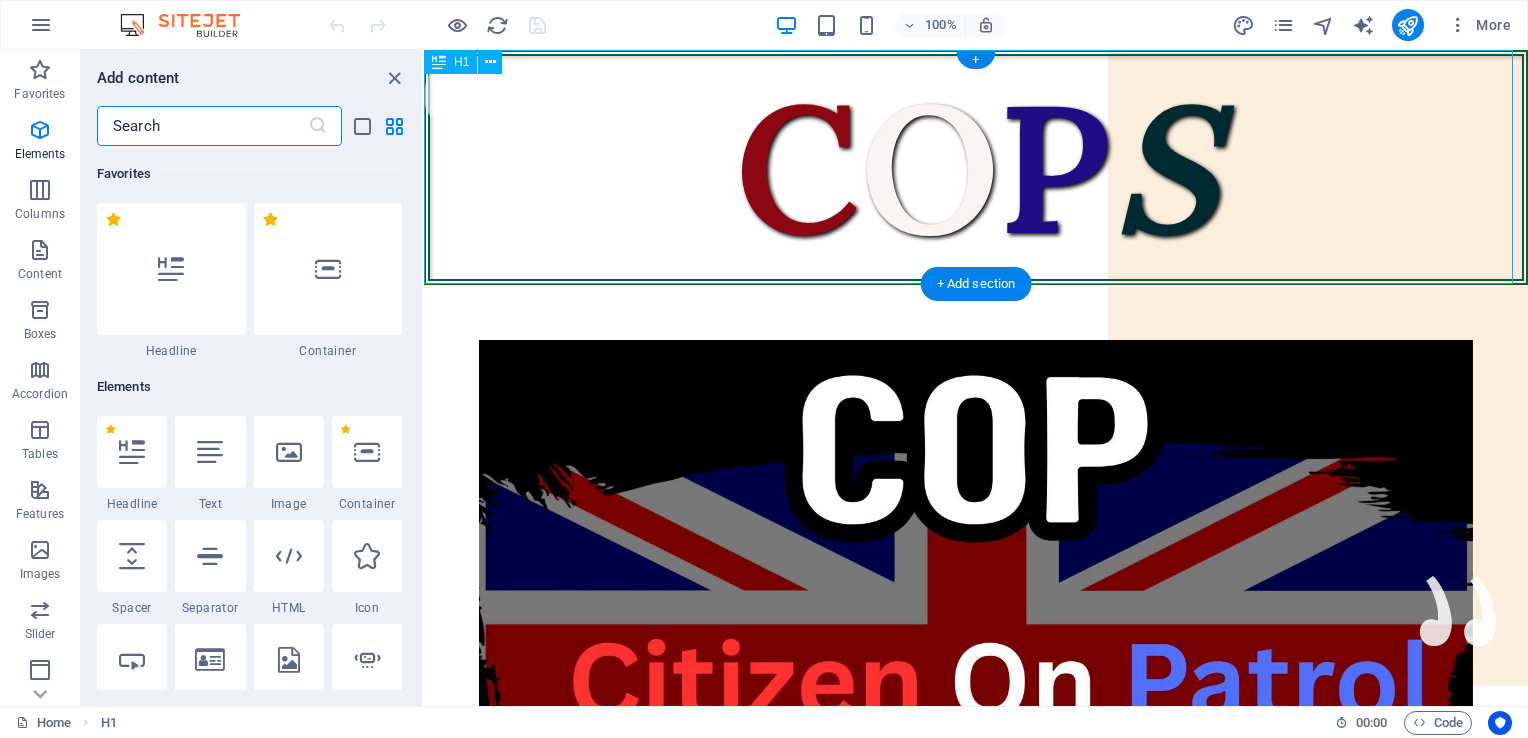 scroll, scrollTop: 3499, scrollLeft: 0, axis: vertical 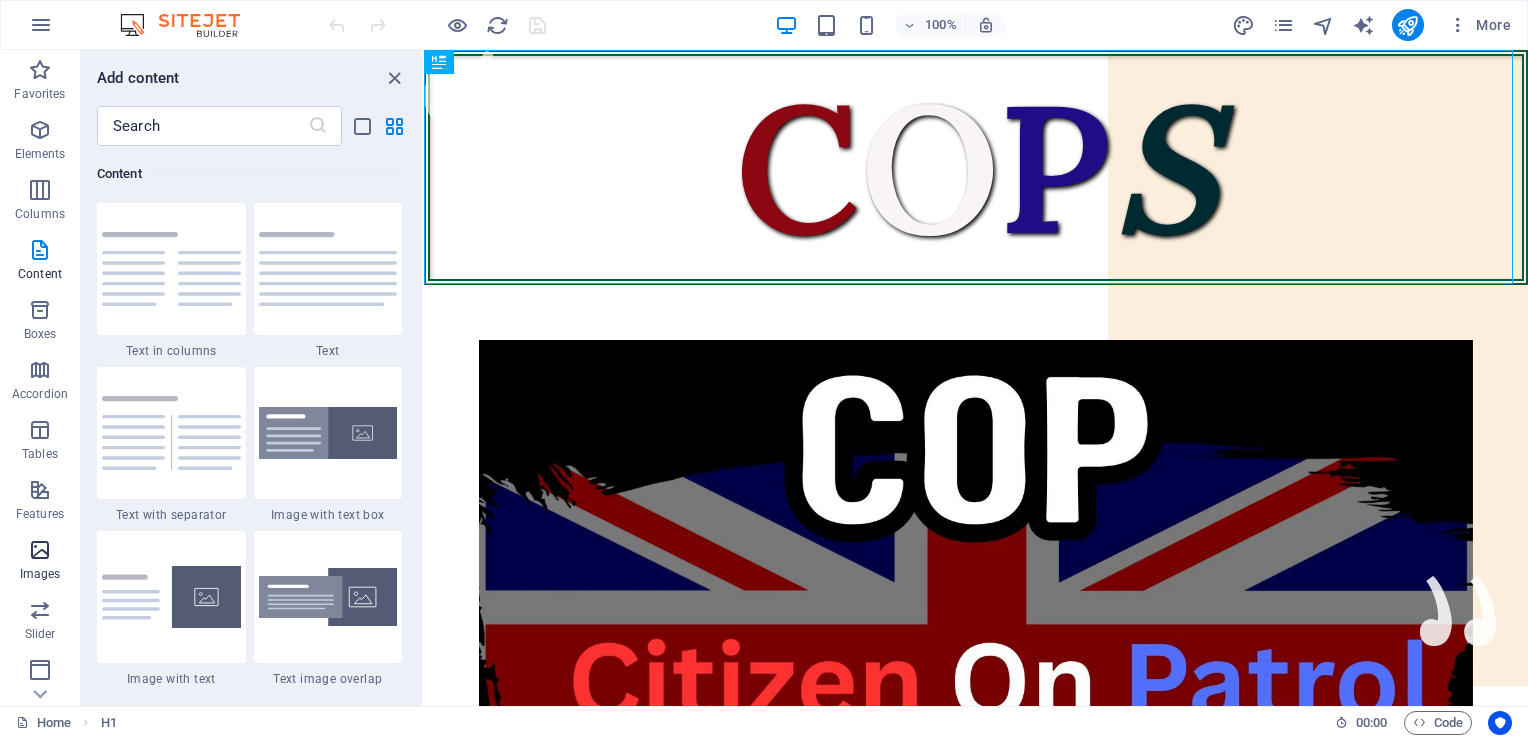 click at bounding box center [40, 550] 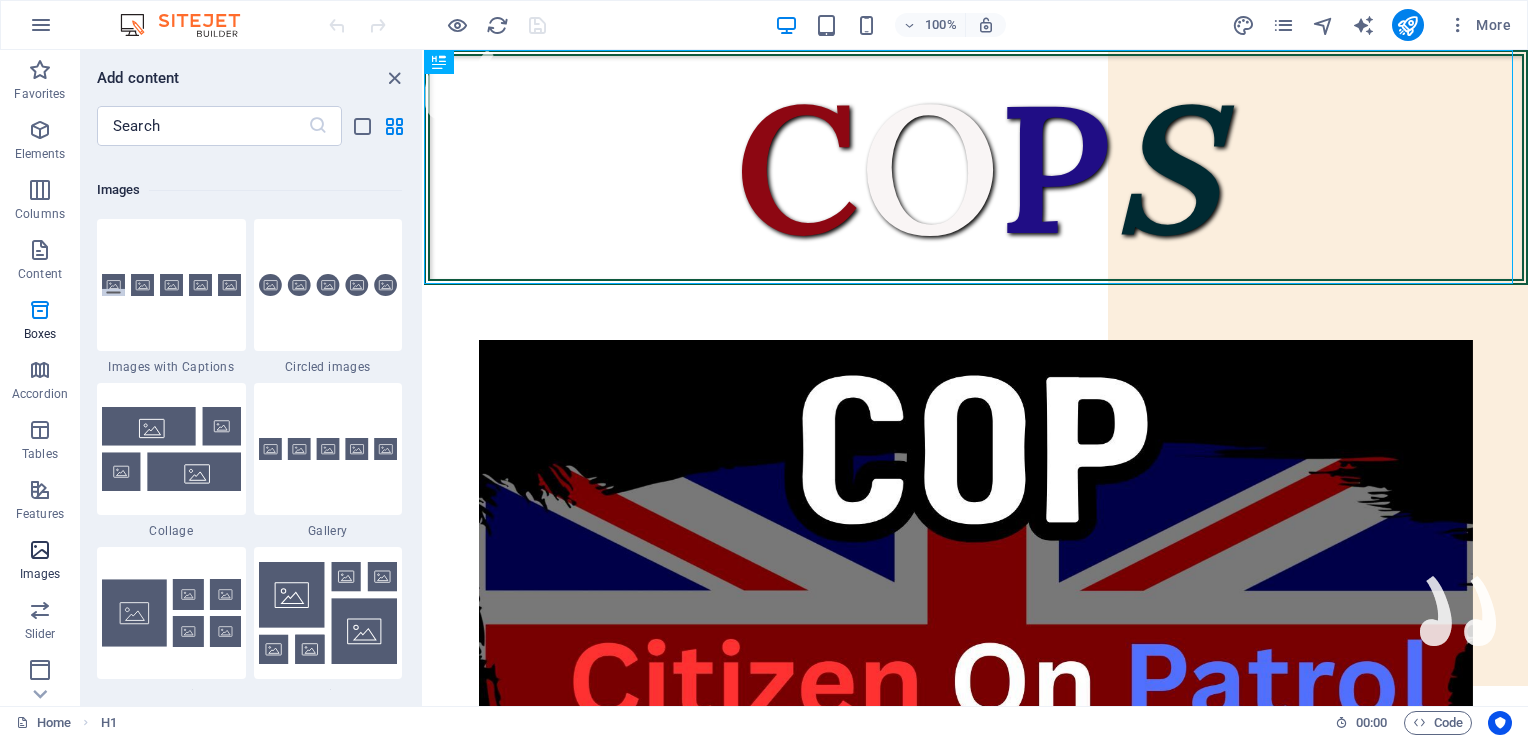 scroll, scrollTop: 10140, scrollLeft: 0, axis: vertical 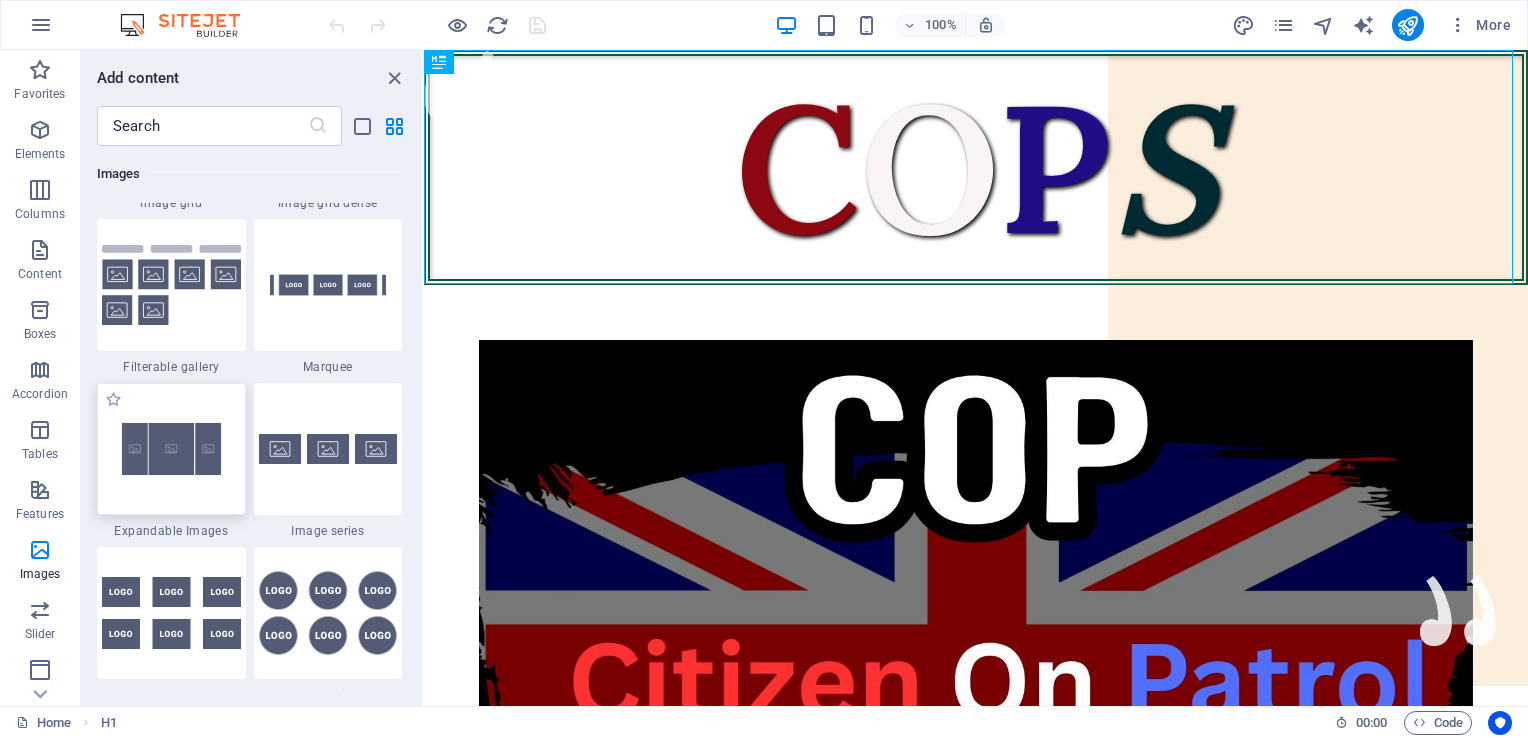 click at bounding box center [171, 449] 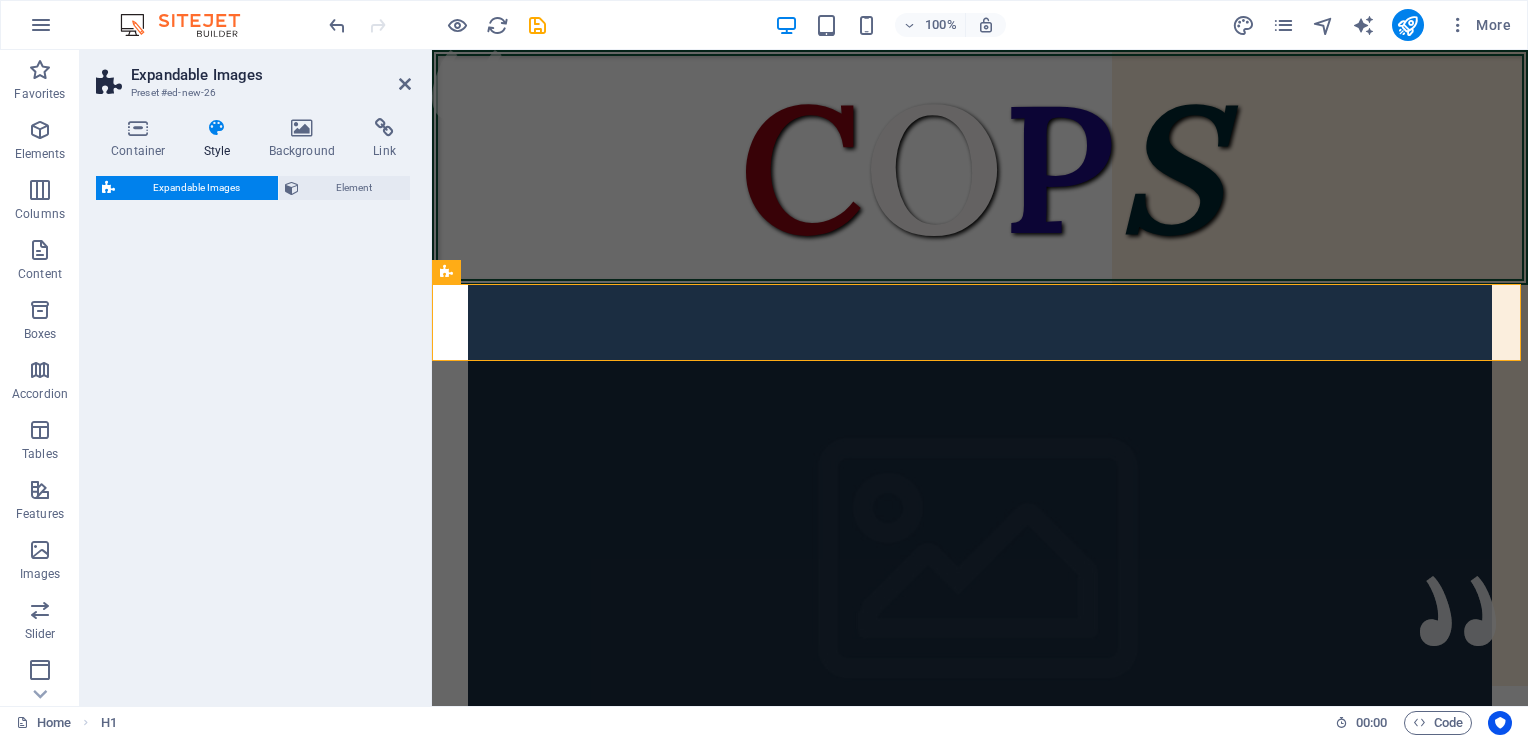 select on "rem" 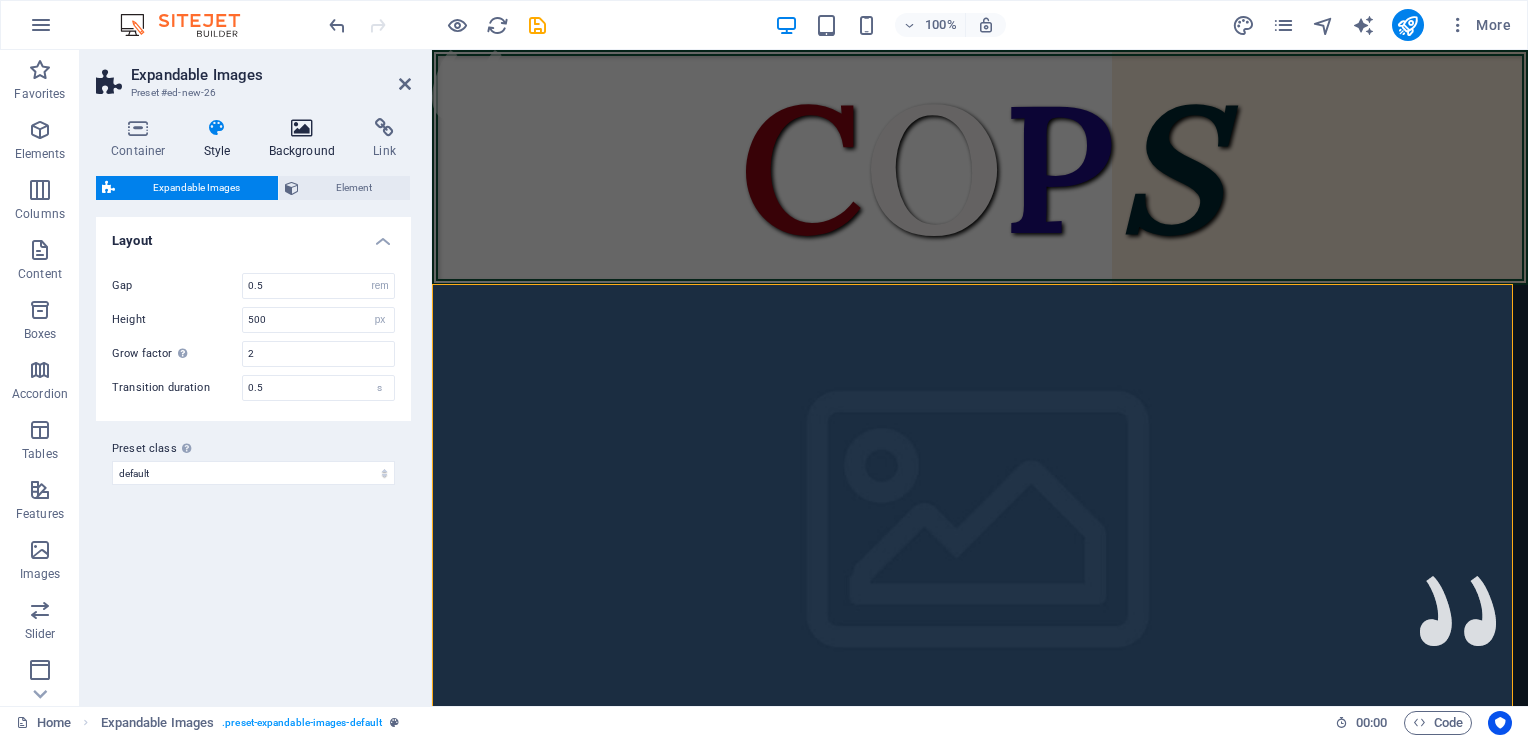 click at bounding box center [302, 128] 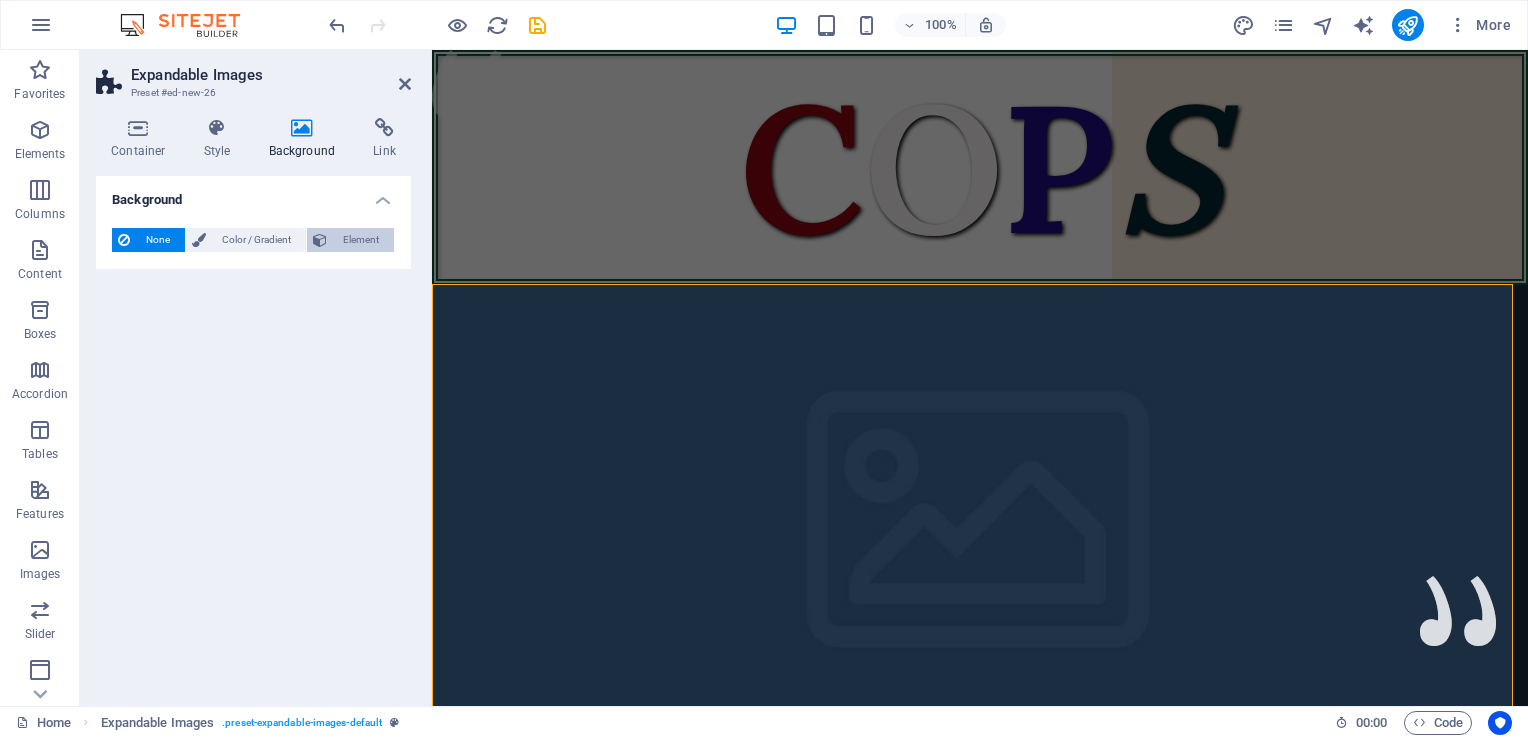 click at bounding box center (320, 240) 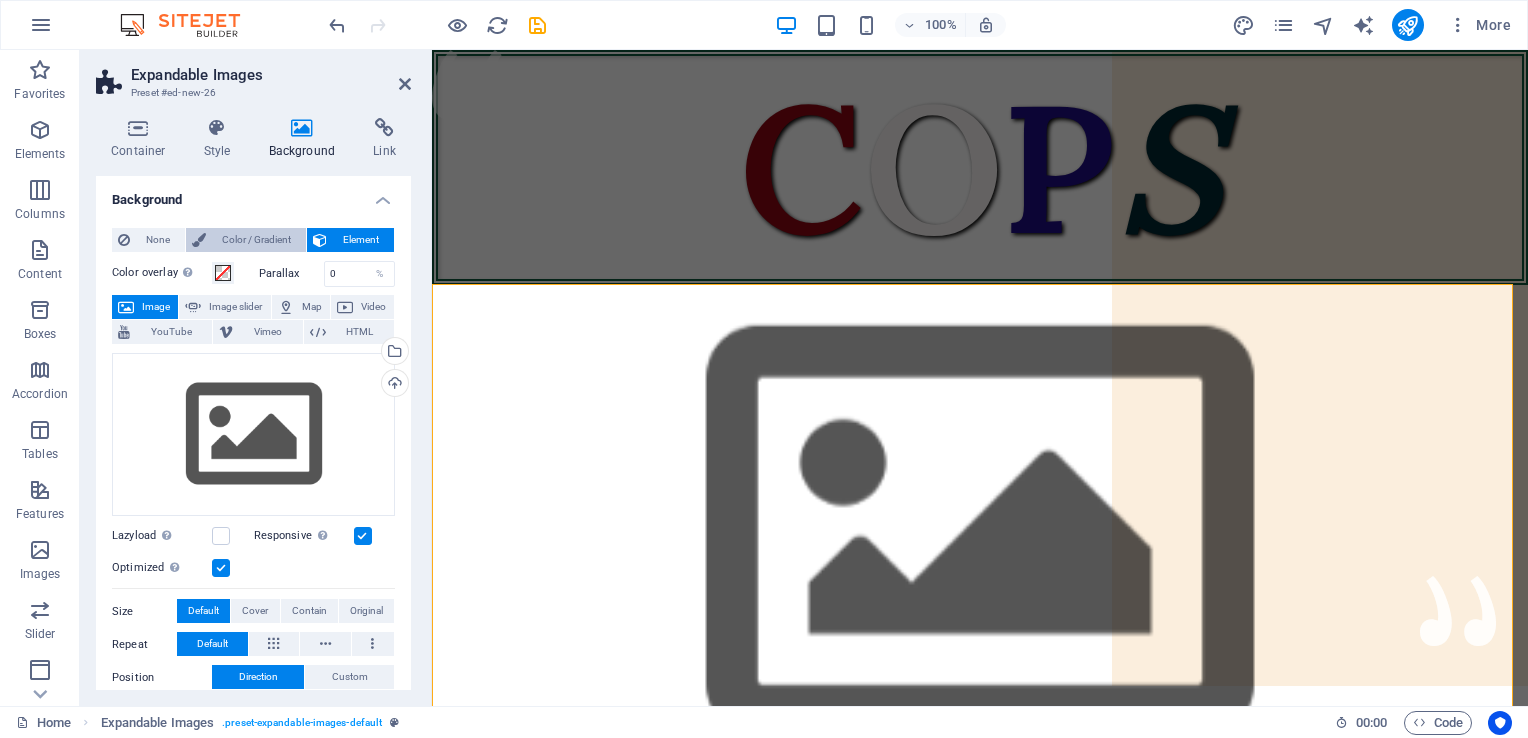 click on "Color / Gradient" at bounding box center [256, 240] 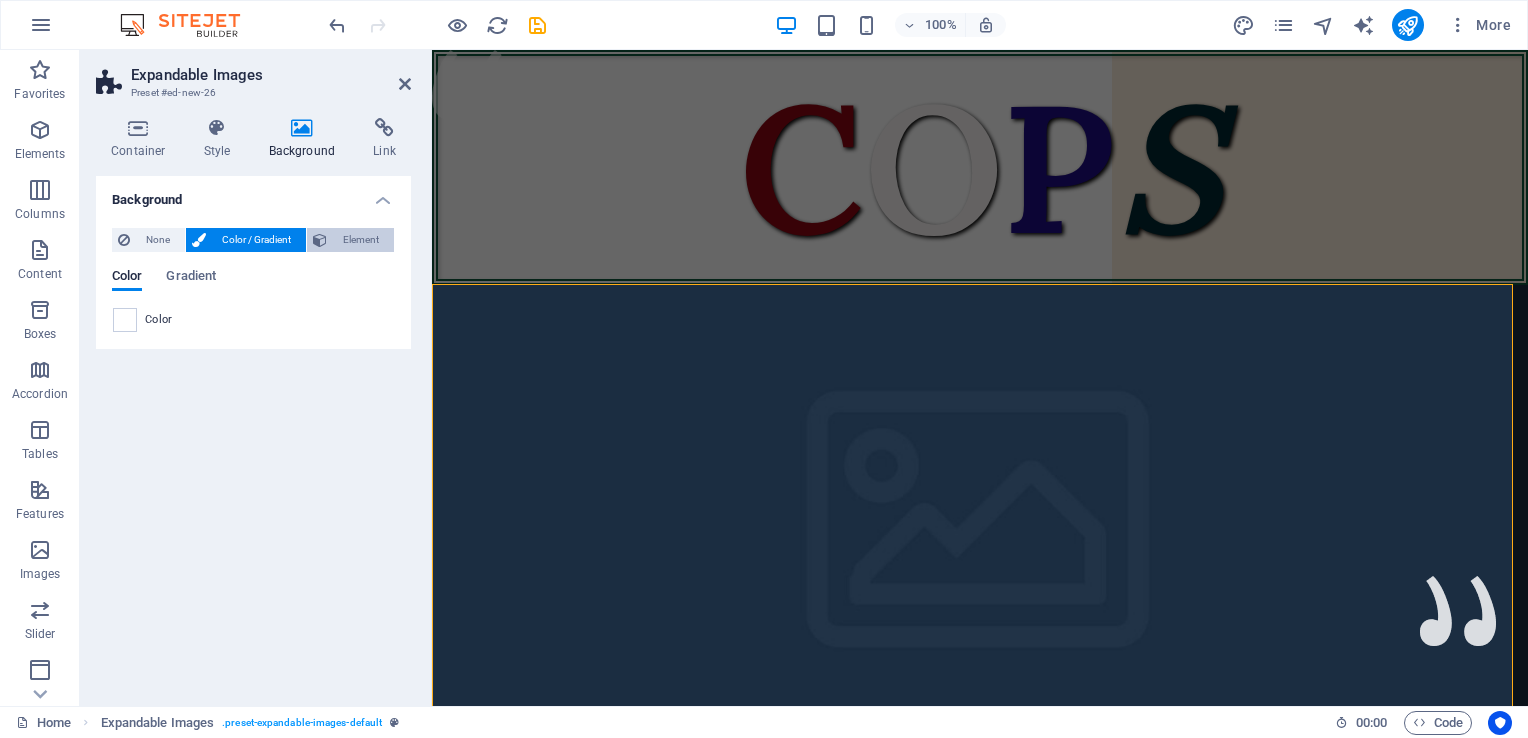 click on "Element" at bounding box center (360, 240) 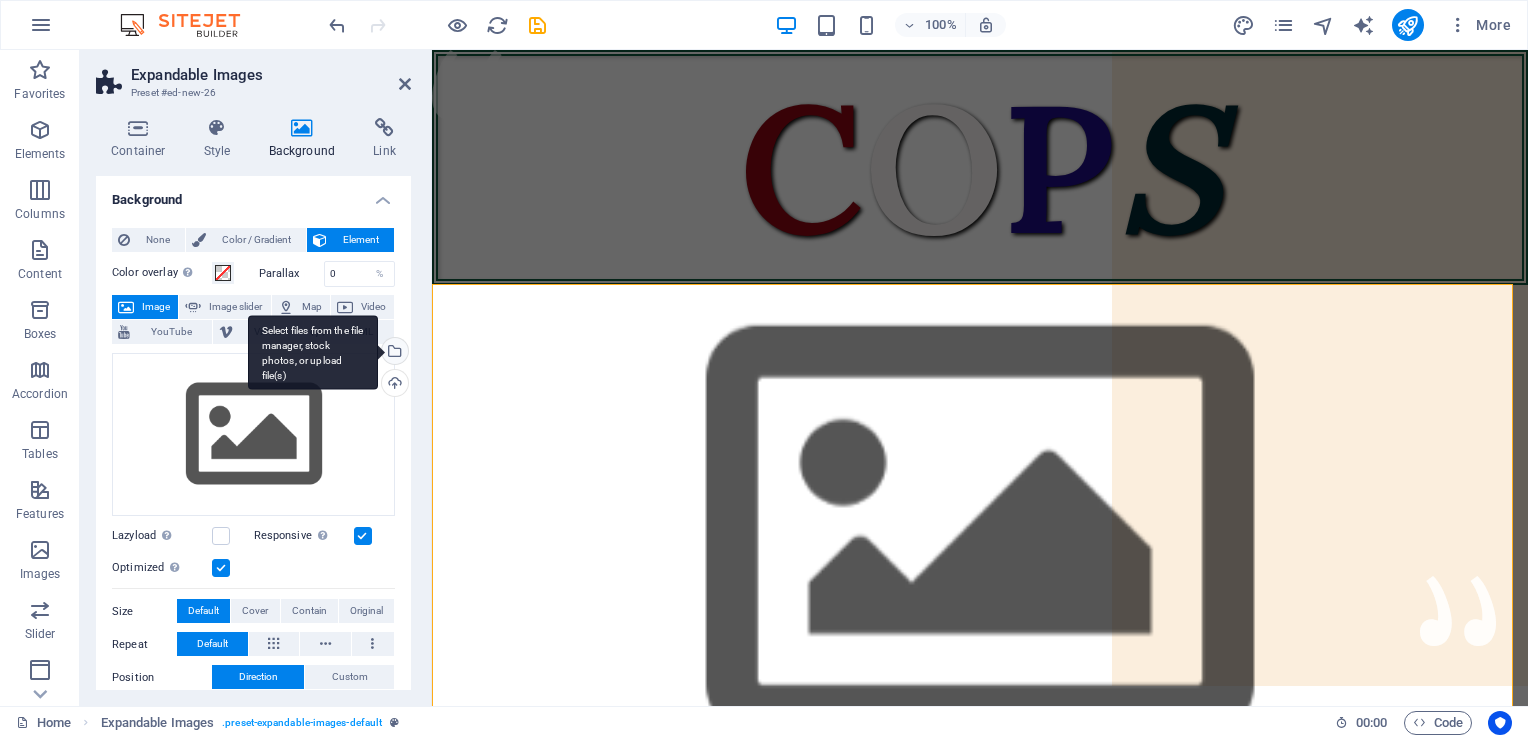 click on "Select files from the file manager, stock photos, or upload file(s)" at bounding box center (313, 352) 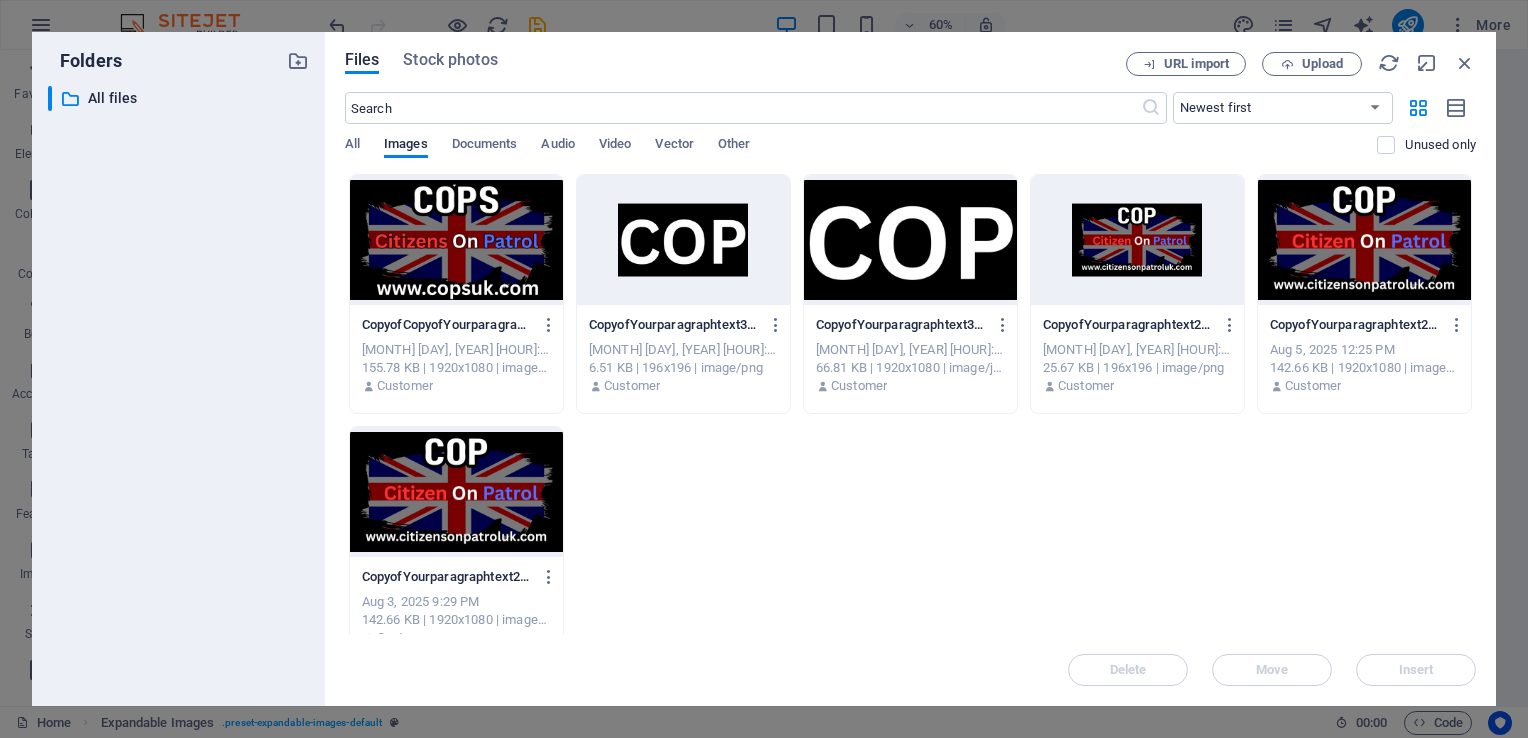 click at bounding box center [456, 240] 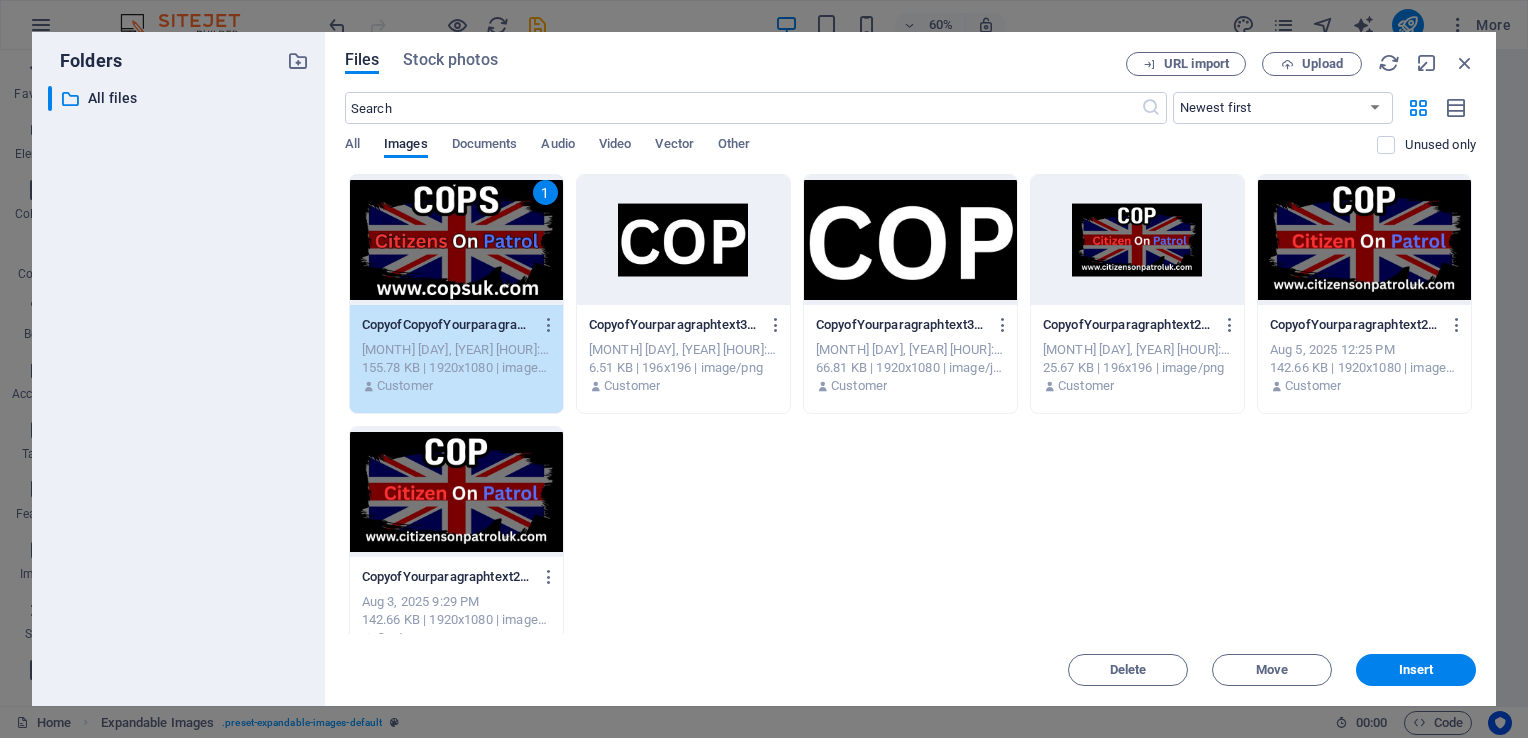 click on "1" at bounding box center [456, 240] 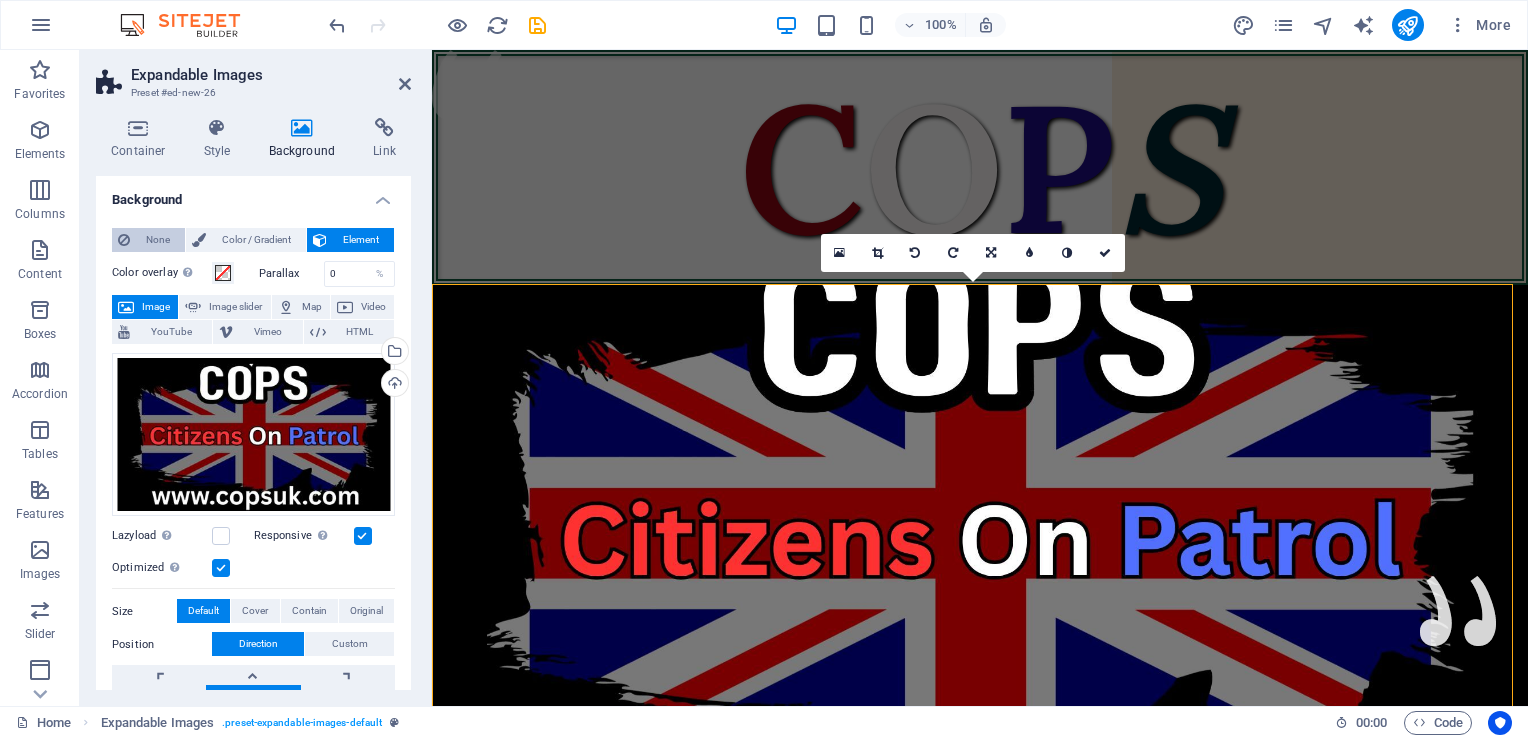 click on "None" at bounding box center [157, 240] 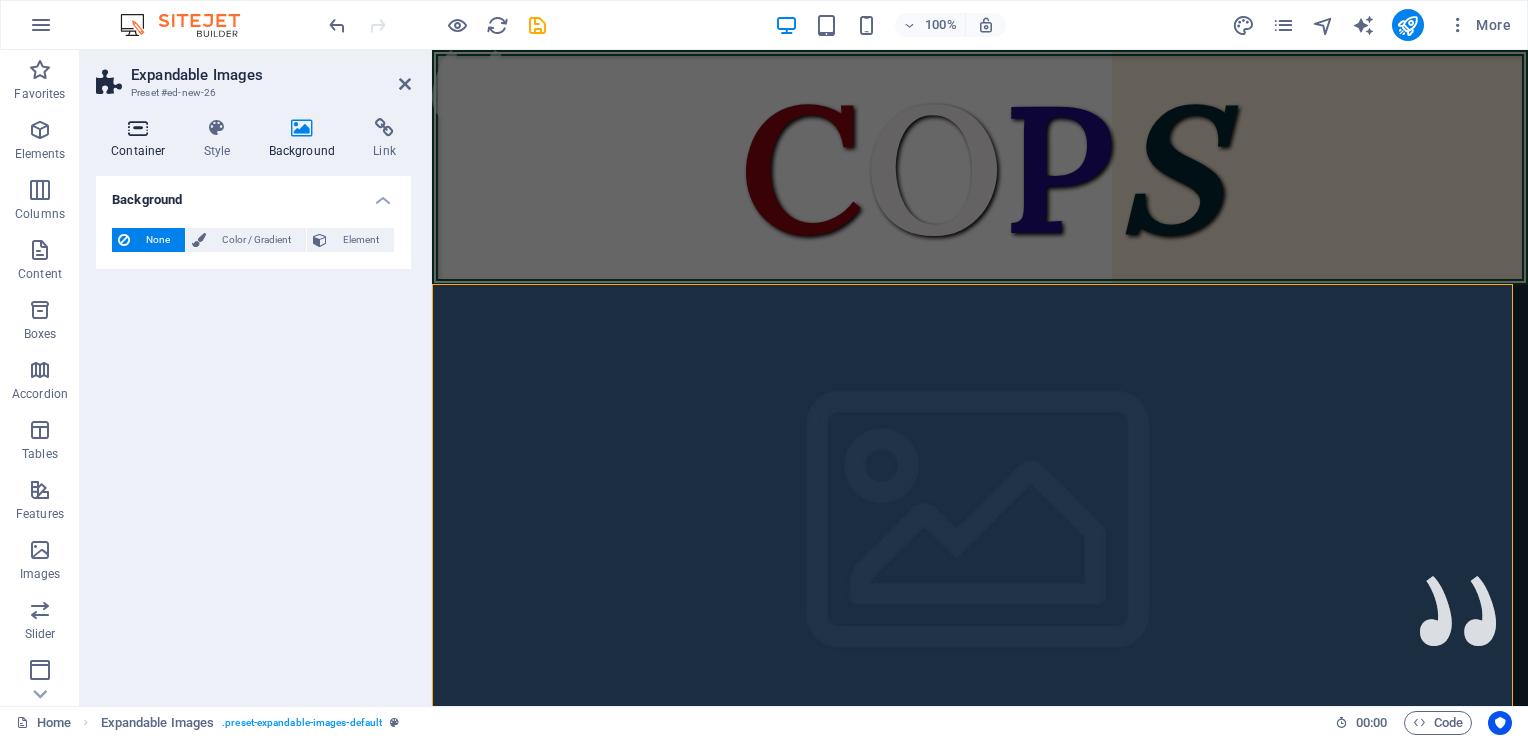 click on "Container" at bounding box center [142, 139] 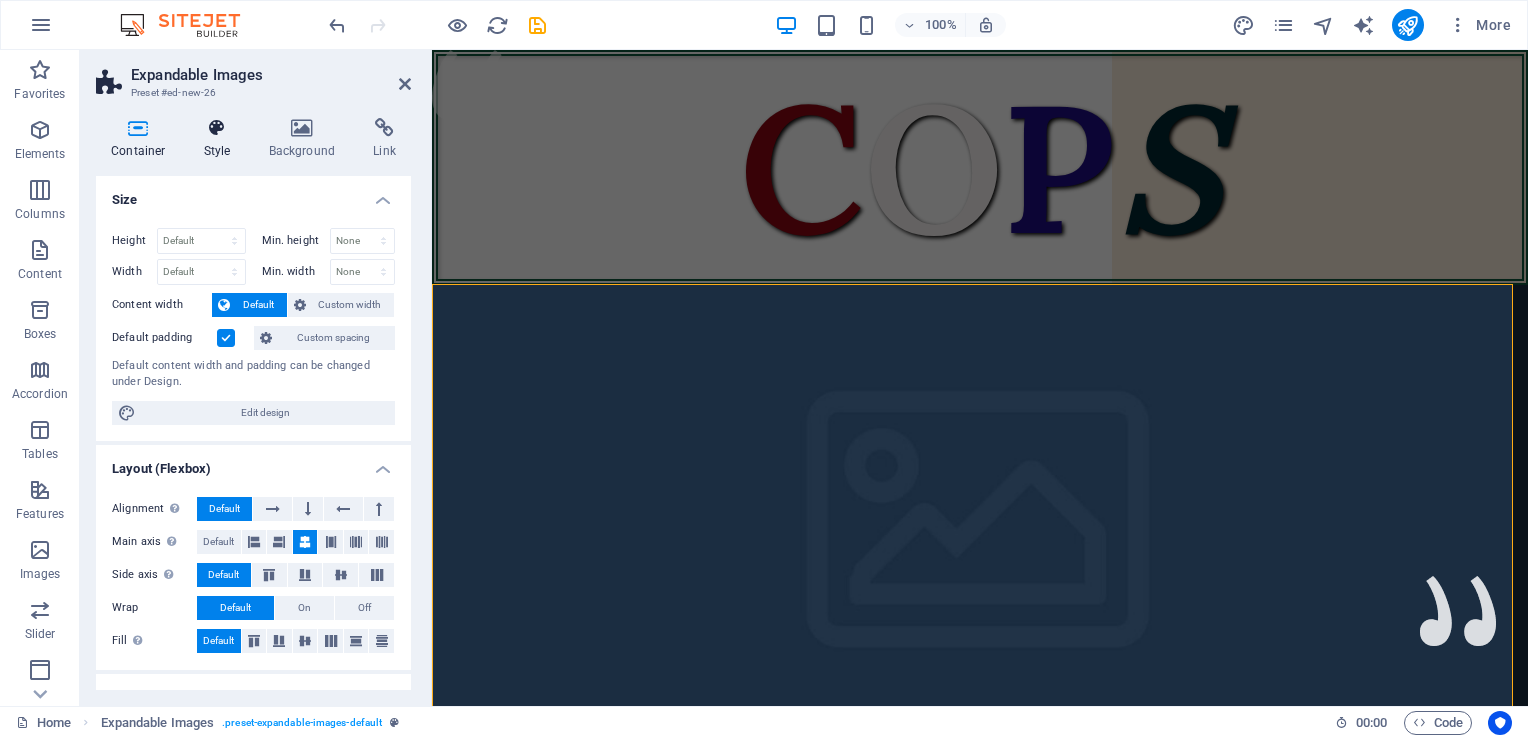 click on "Style" at bounding box center [221, 139] 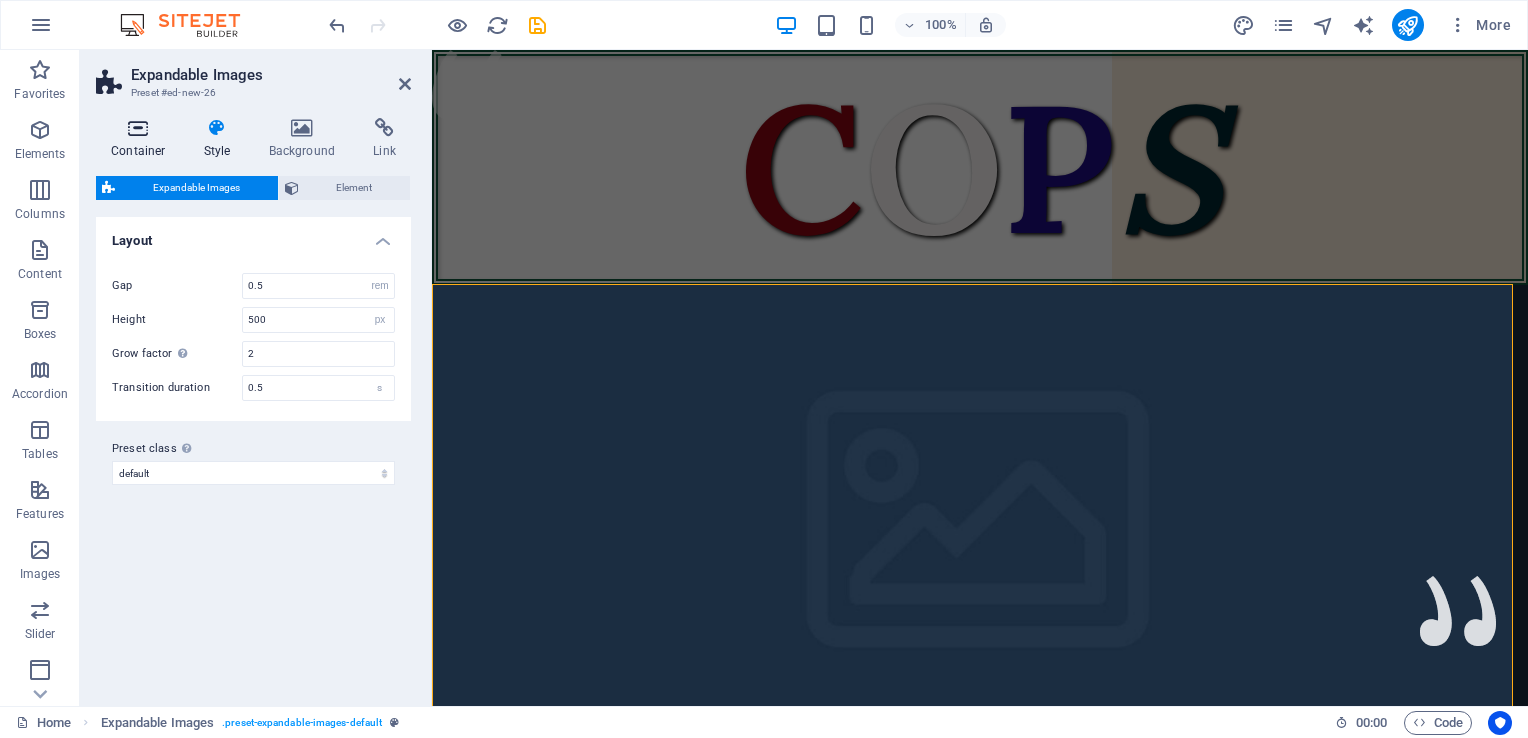 click on "Container" at bounding box center [142, 139] 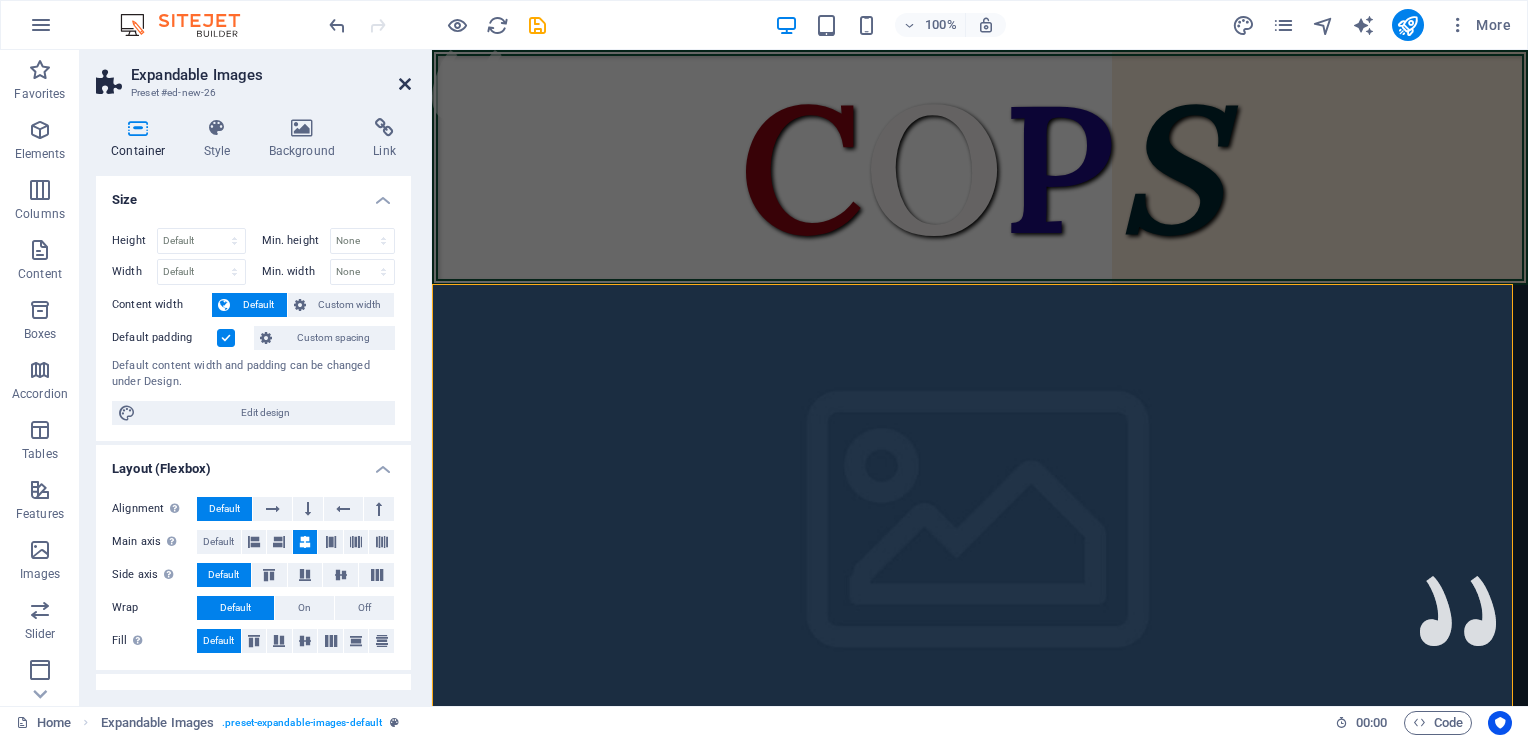 click at bounding box center (405, 84) 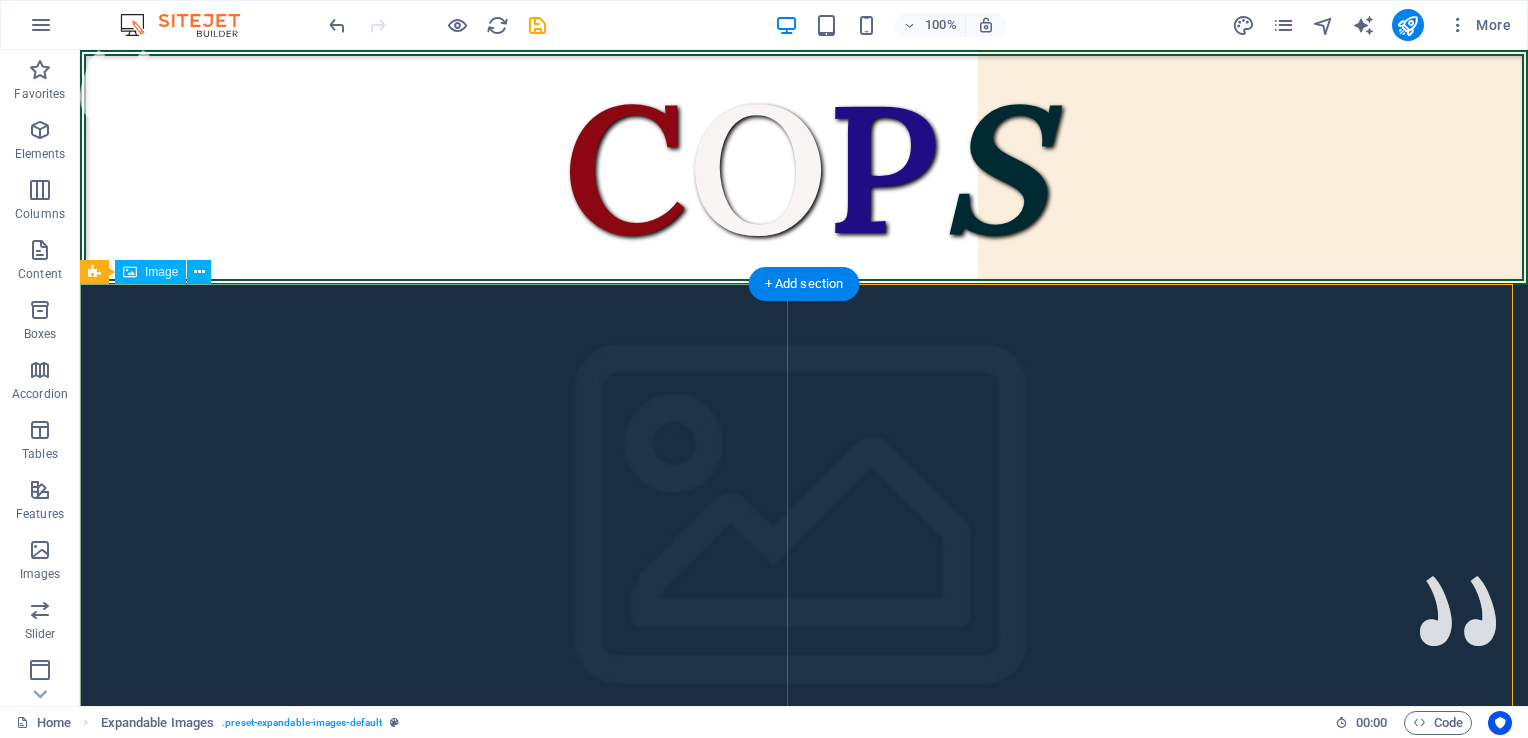 click at bounding box center [804, 535] 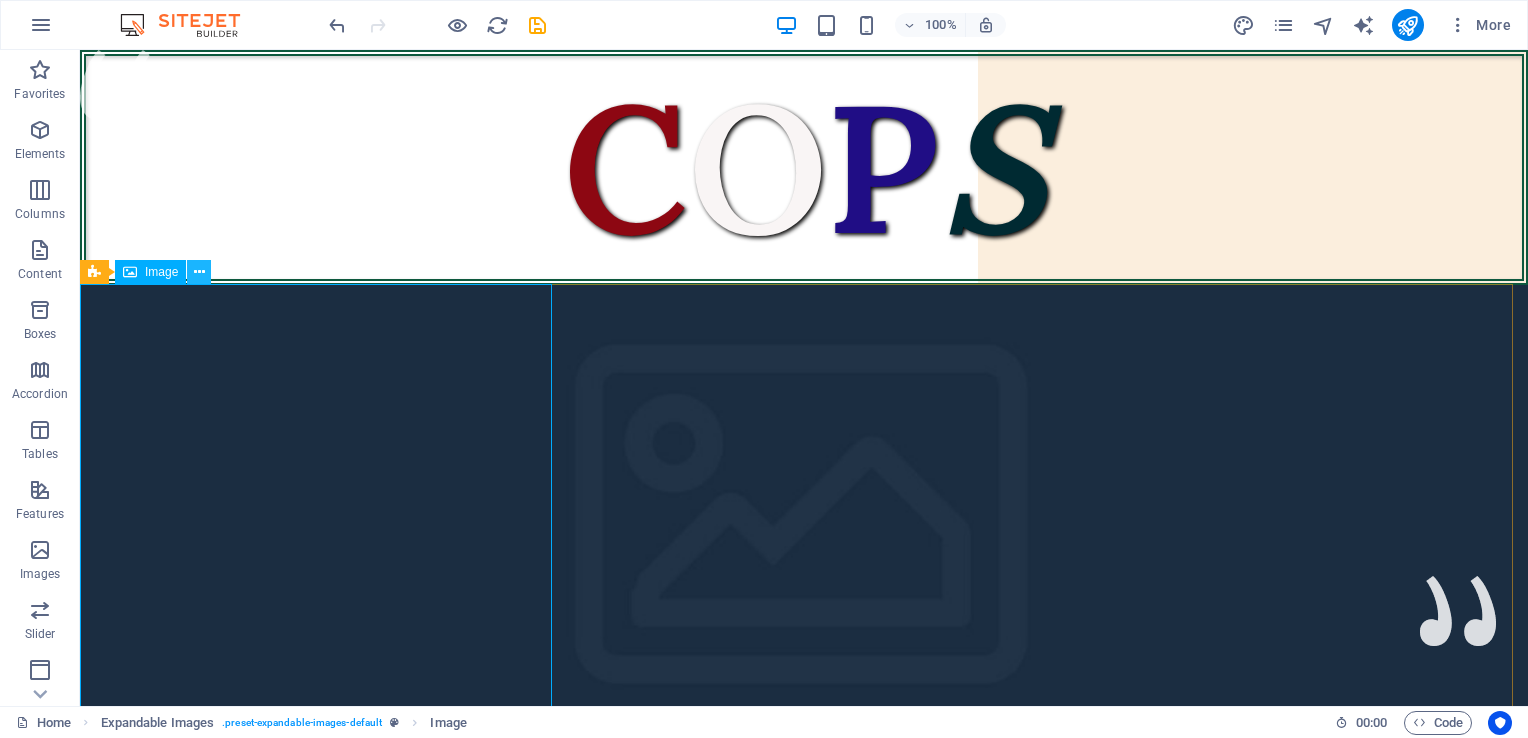 click at bounding box center [199, 272] 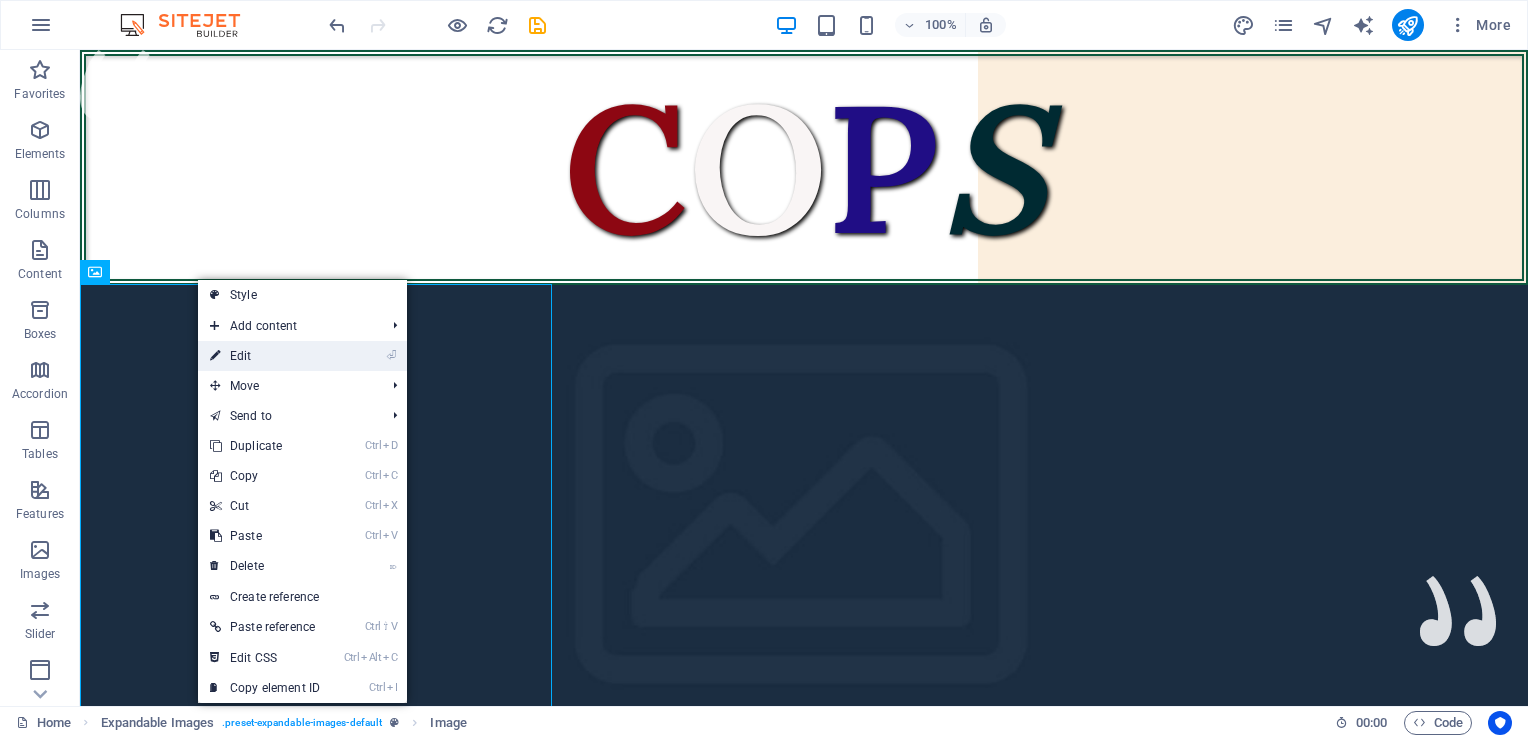 click on "⏎  Edit" at bounding box center (265, 356) 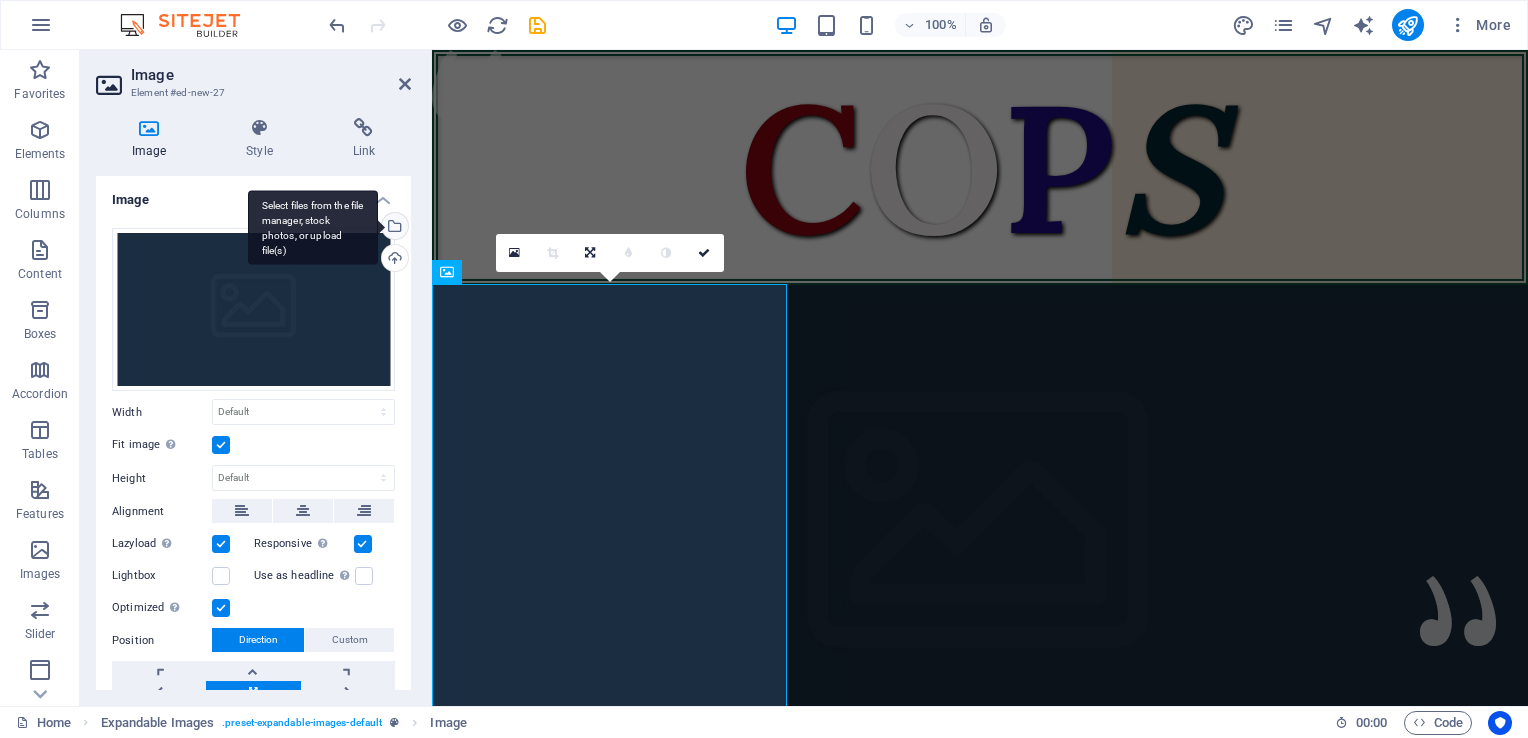 click on "Select files from the file manager, stock photos, or upload file(s)" at bounding box center [393, 228] 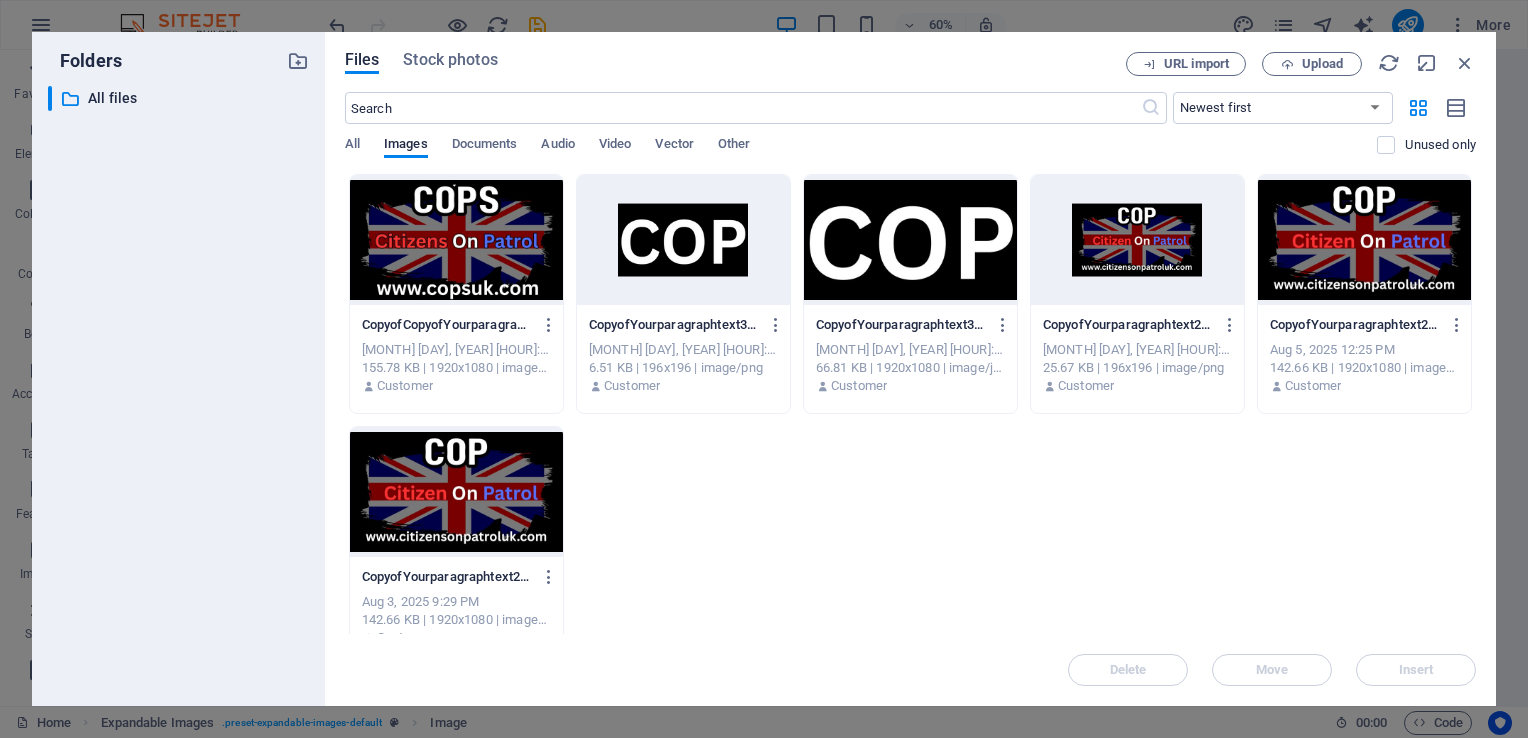 click at bounding box center [456, 240] 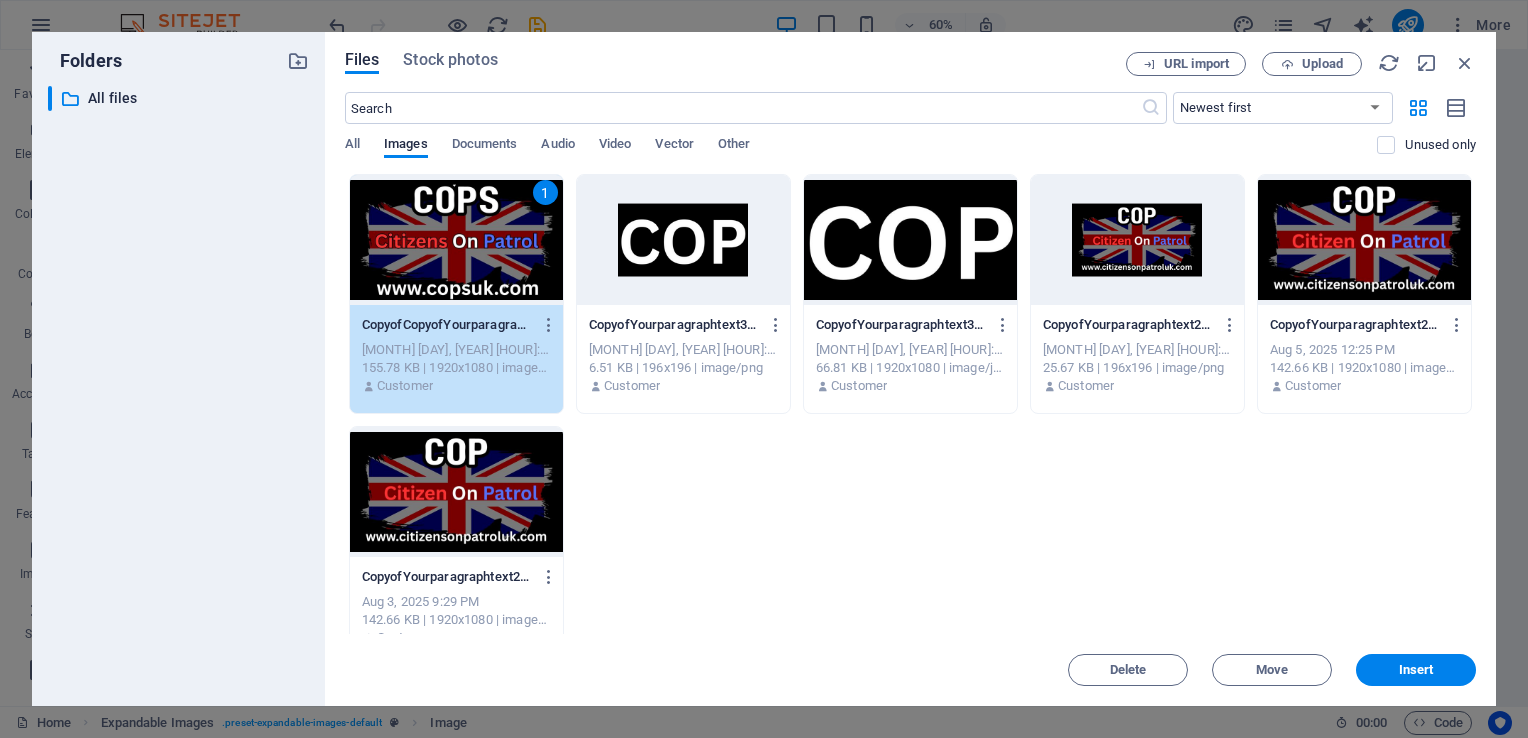 click on "1" at bounding box center [456, 240] 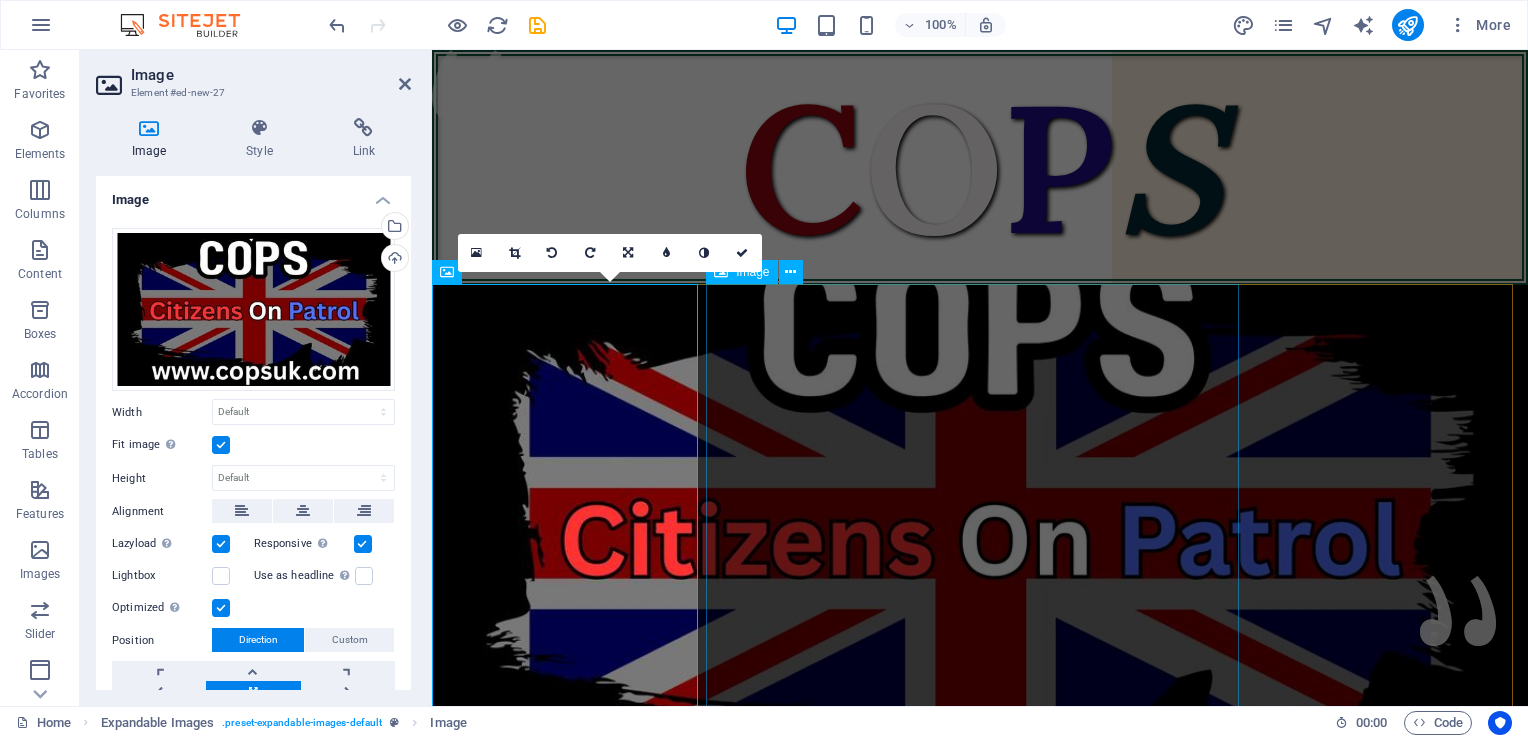 click at bounding box center (980, 1035) 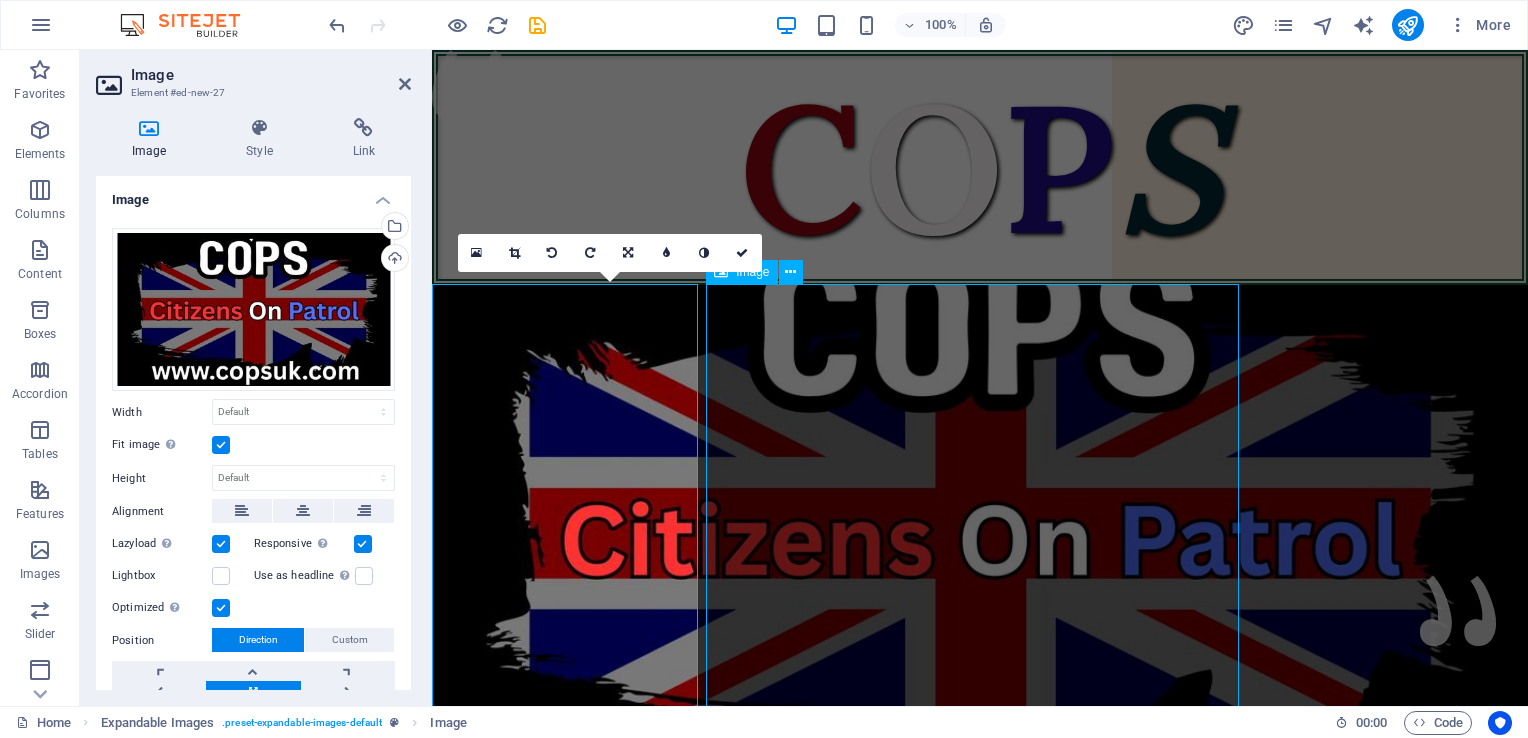 click at bounding box center [980, 1035] 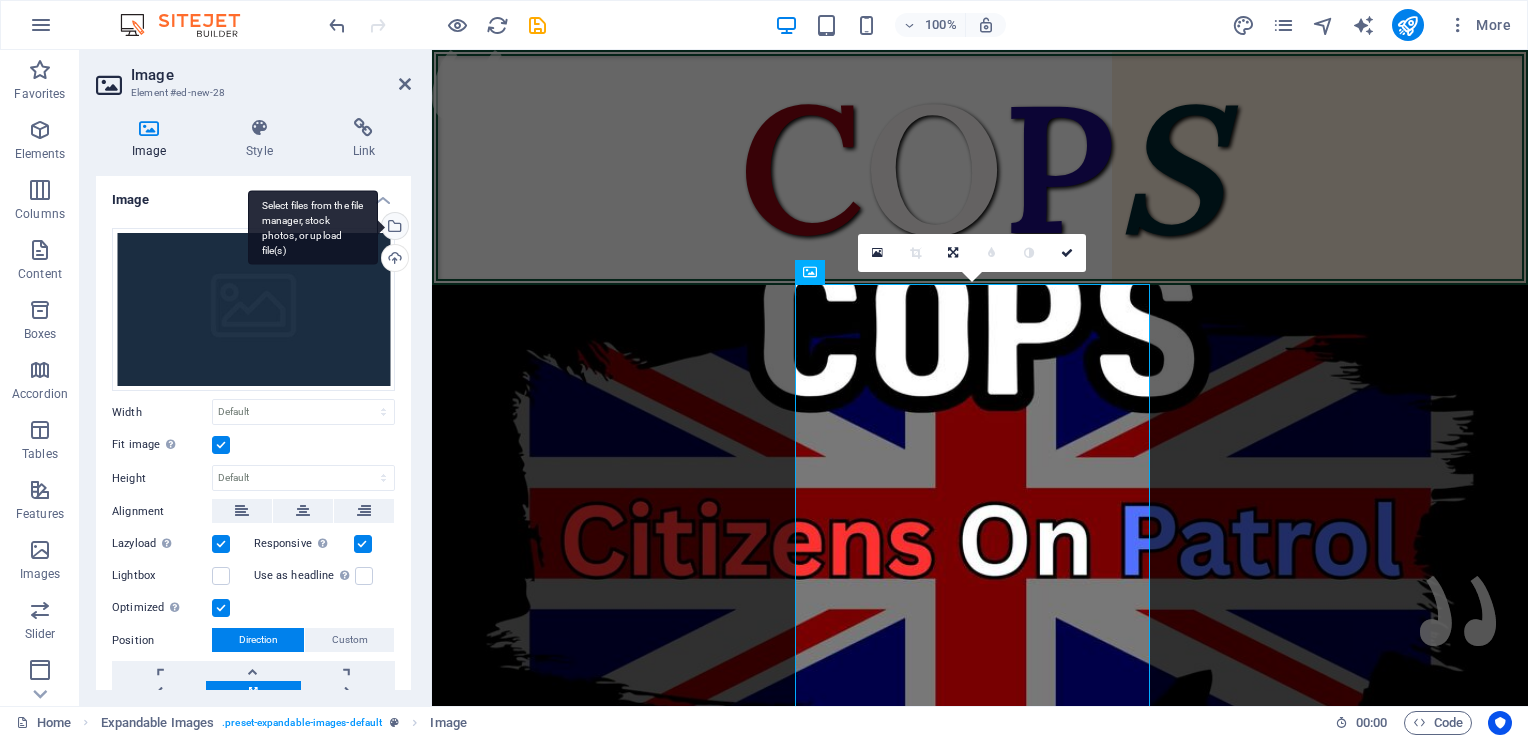 click on "Select files from the file manager, stock photos, or upload file(s)" at bounding box center [393, 228] 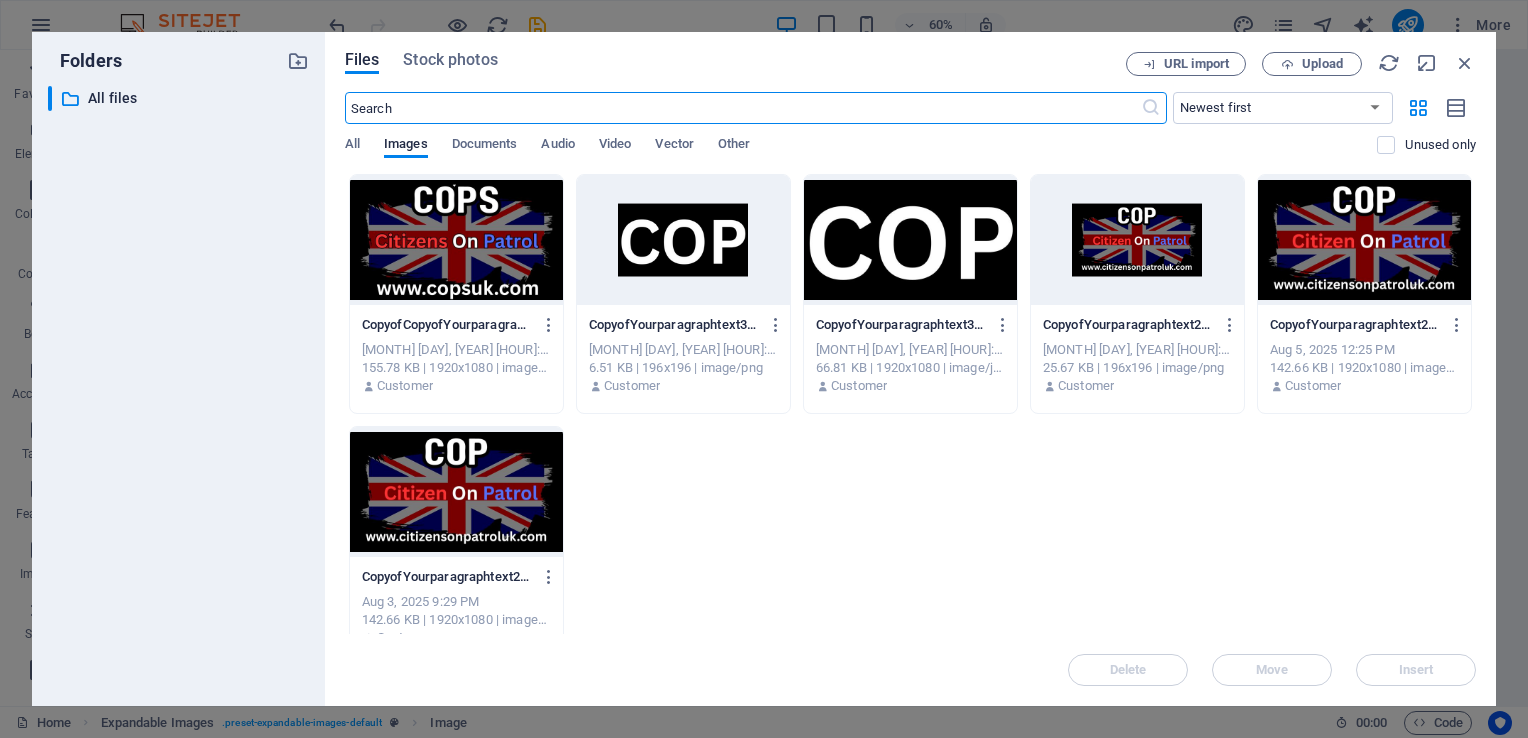 click at bounding box center [910, 240] 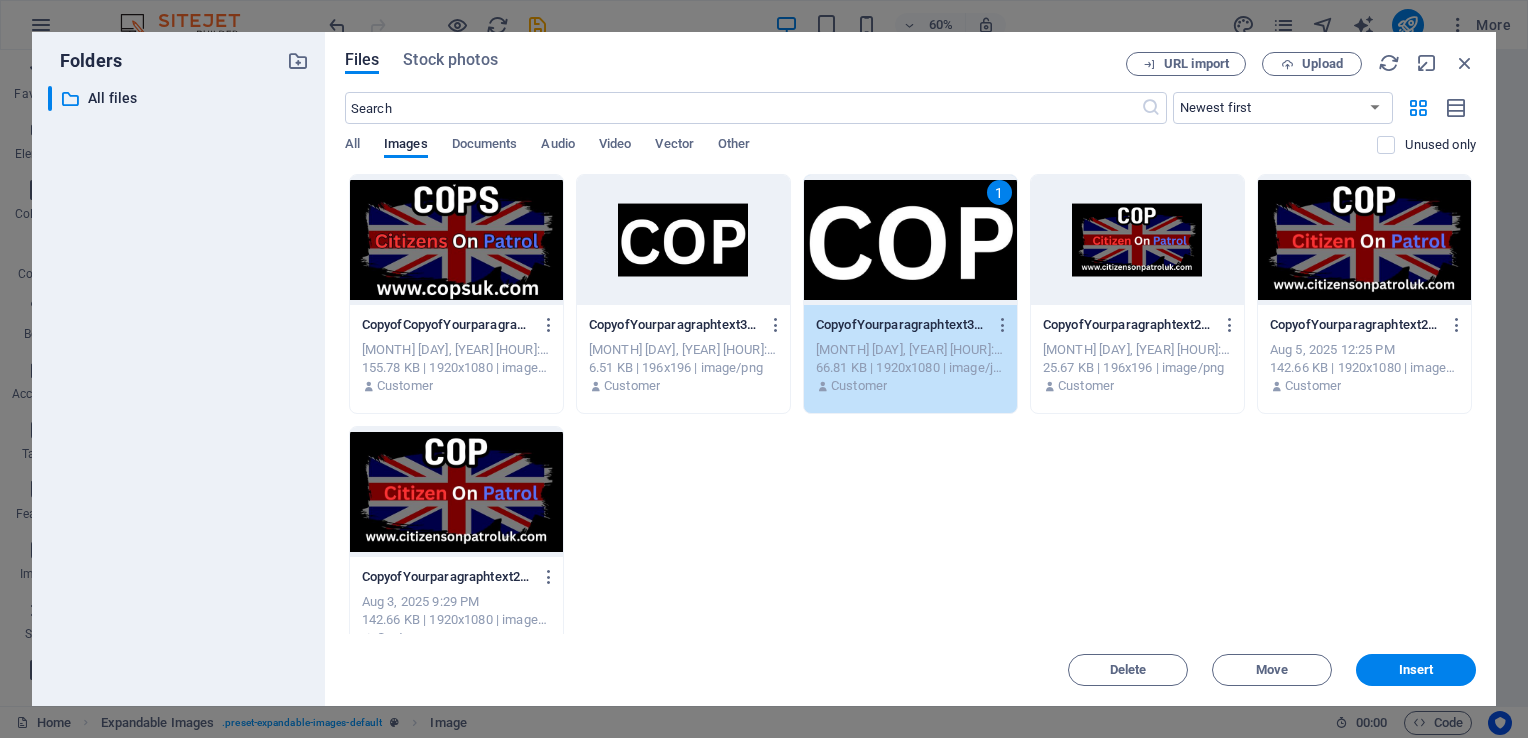 click on "1" at bounding box center [910, 240] 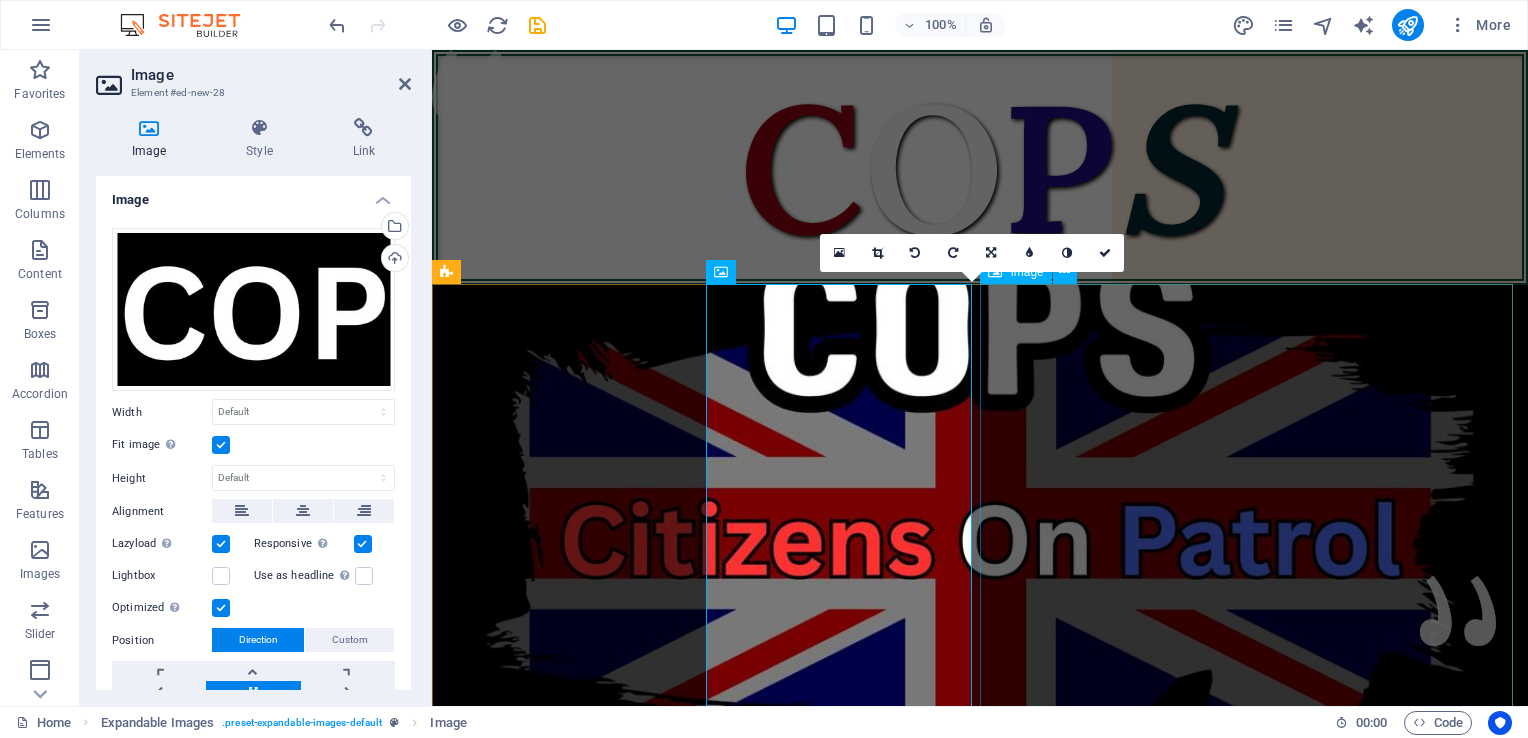 click at bounding box center [980, 1535] 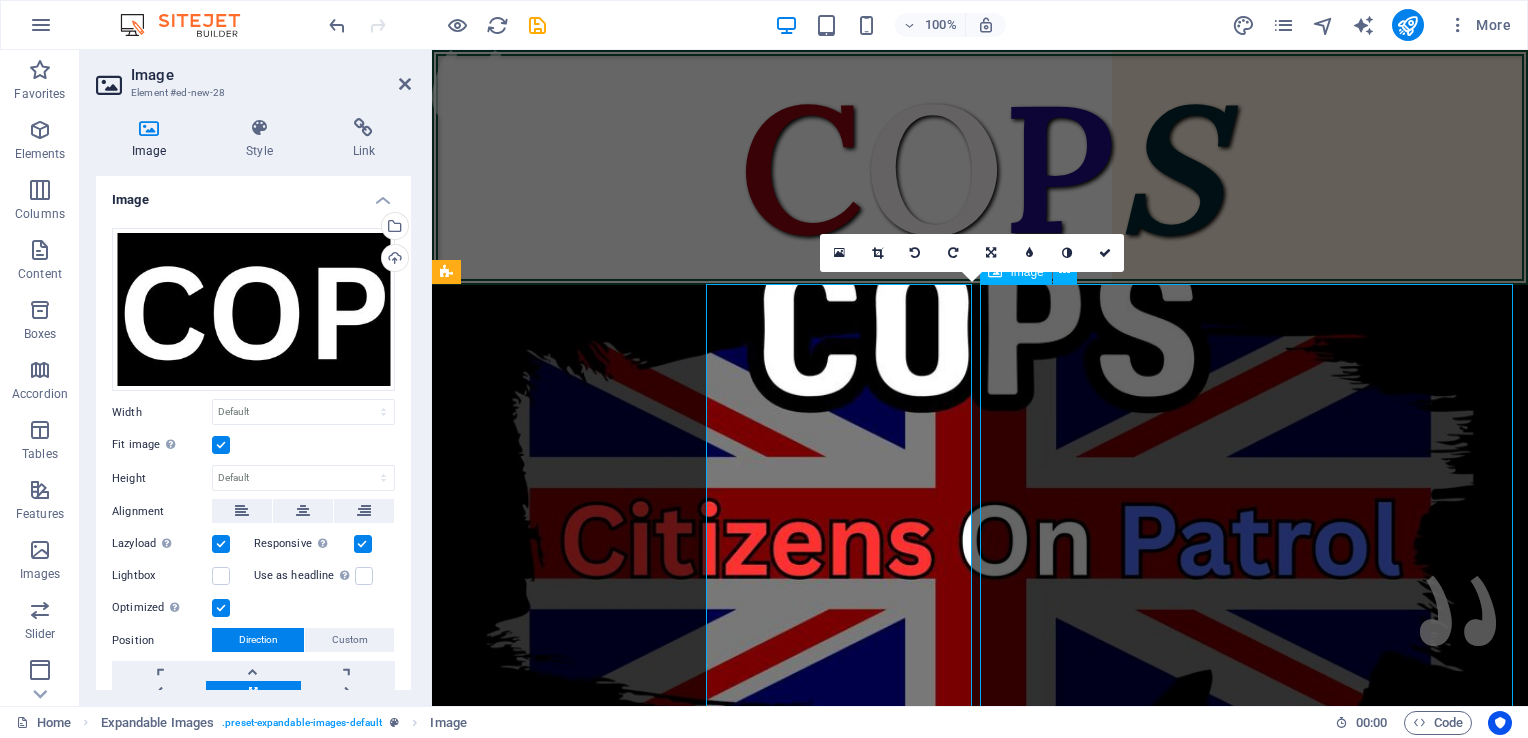 click at bounding box center [980, 1535] 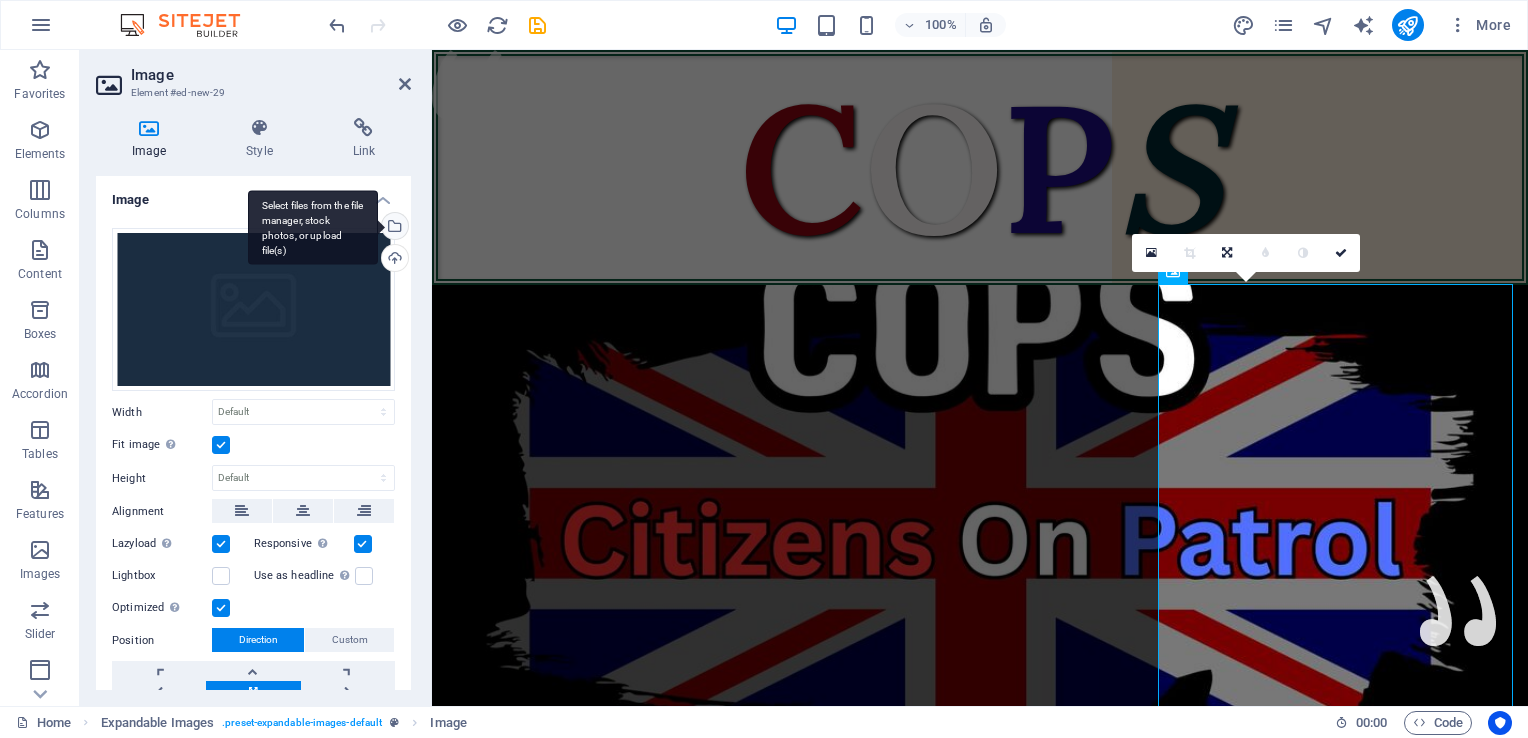 click on "Select files from the file manager, stock photos, or upload file(s)" at bounding box center [393, 228] 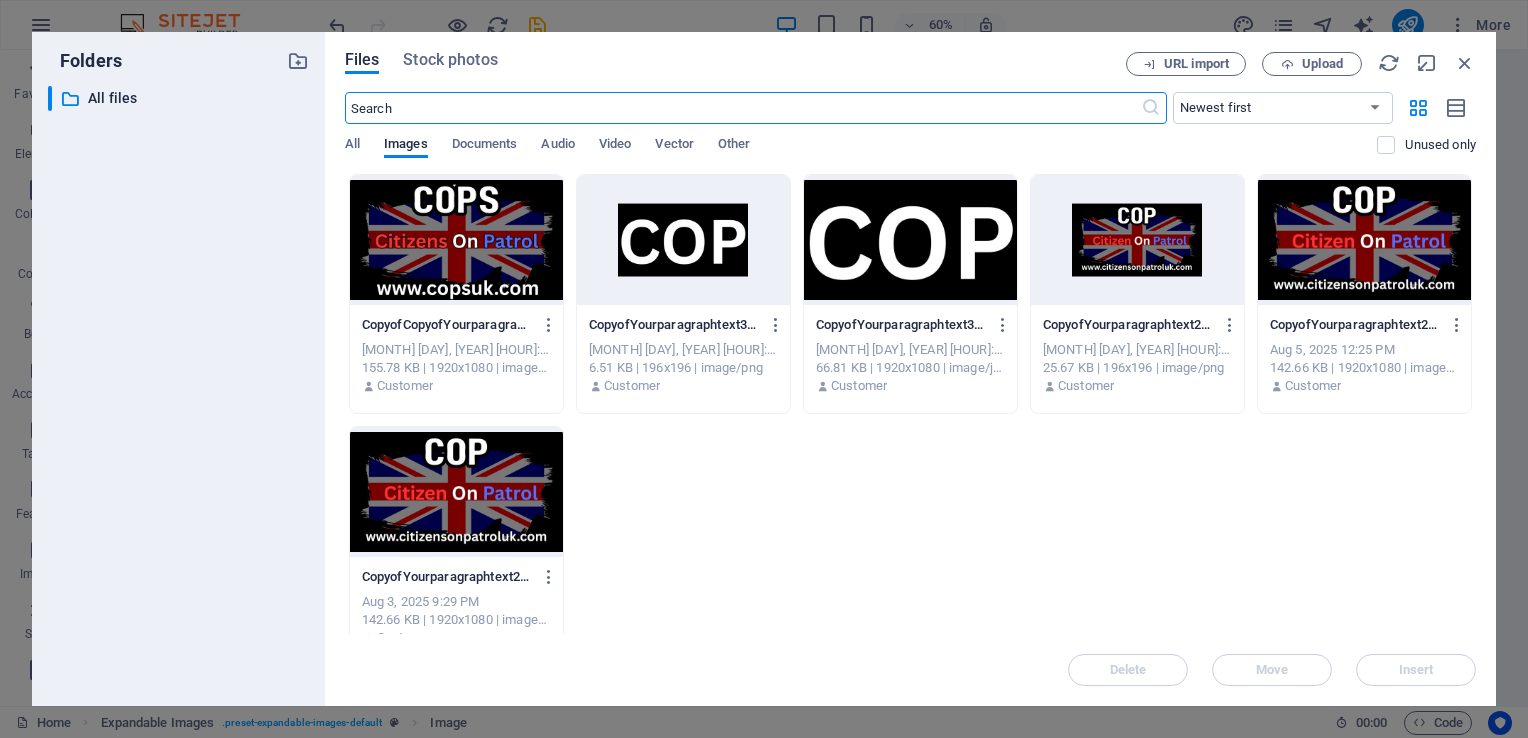 click at bounding box center [1364, 240] 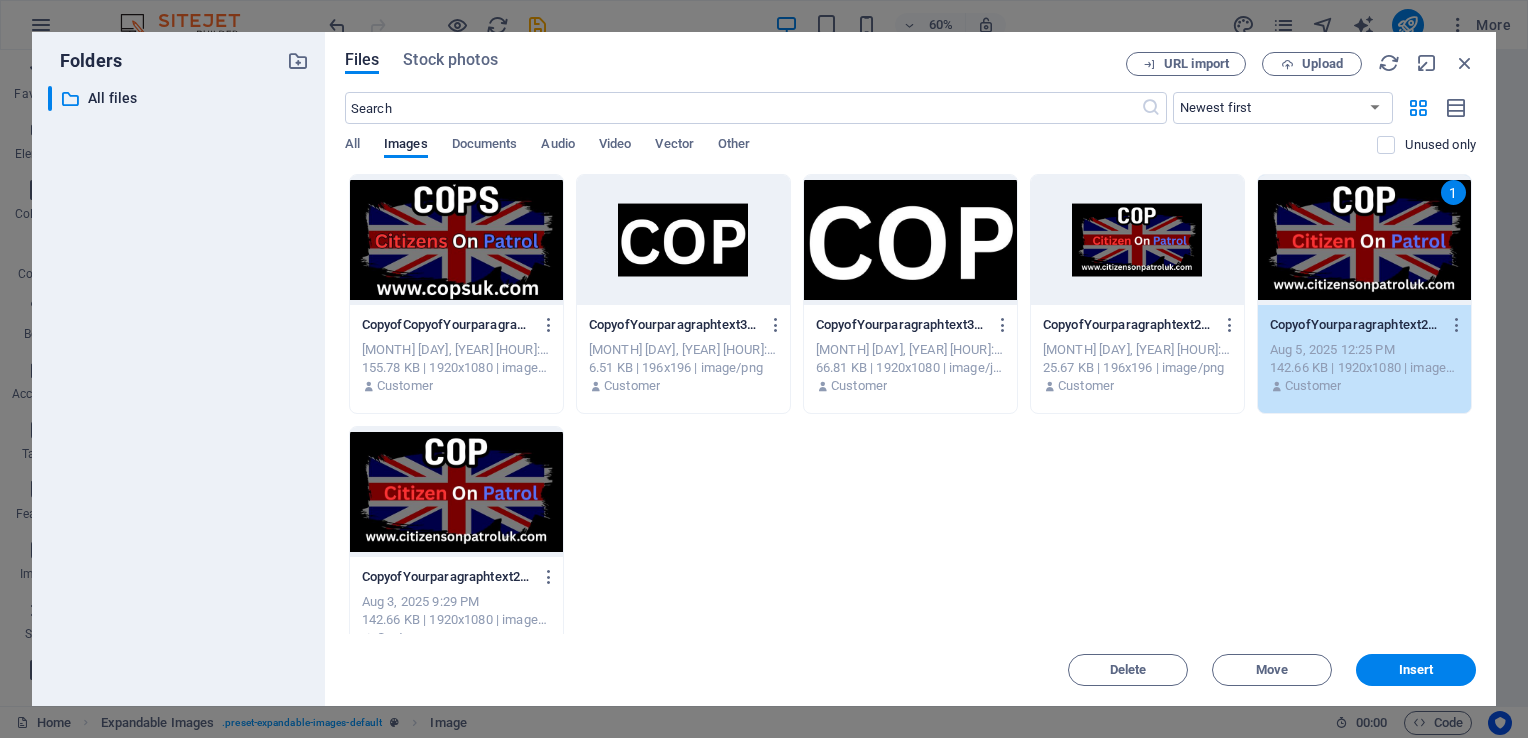 click on "1" at bounding box center (1364, 240) 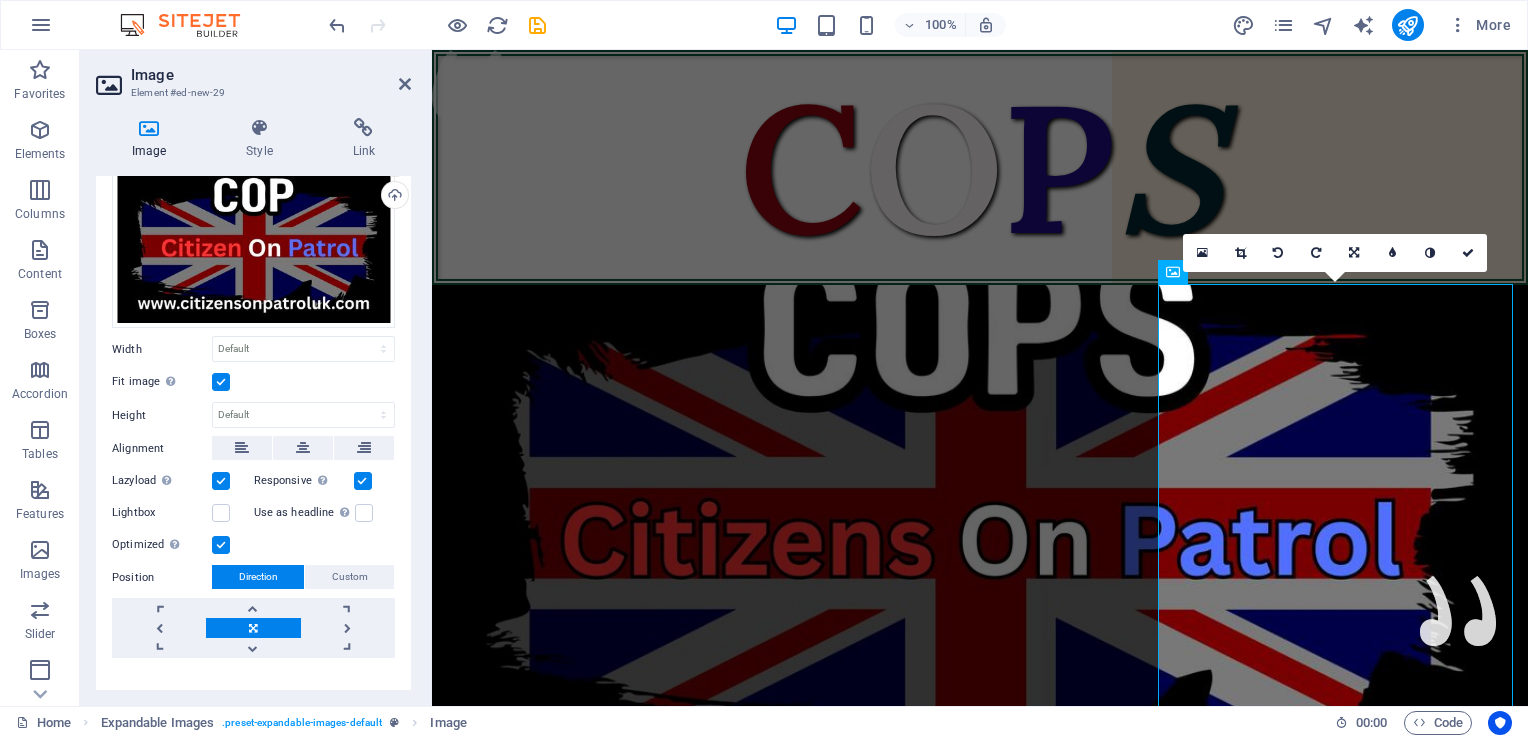 scroll, scrollTop: 91, scrollLeft: 0, axis: vertical 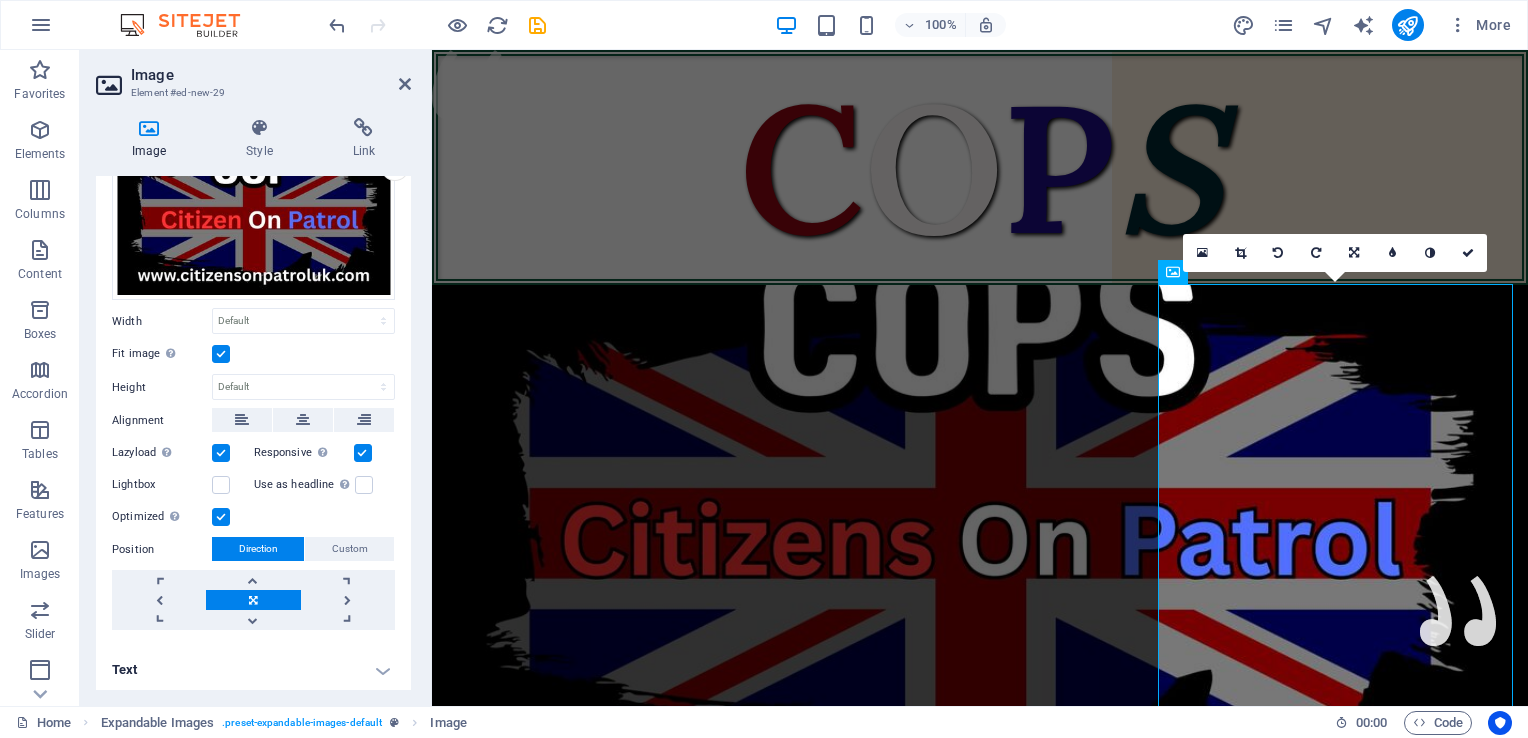 click at bounding box center [221, 354] 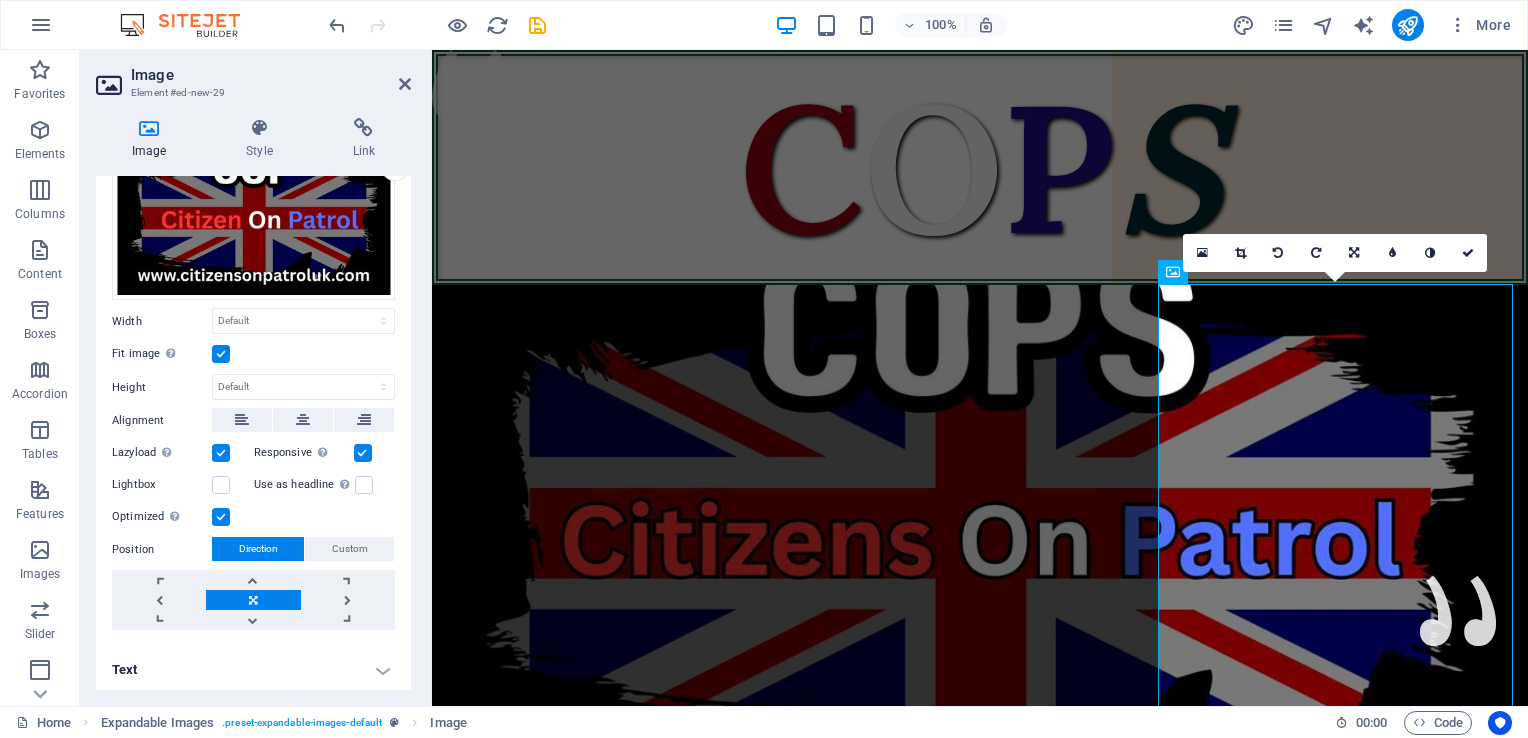 click on "Fit image Automatically fit image to a fixed width and height" at bounding box center (0, 0) 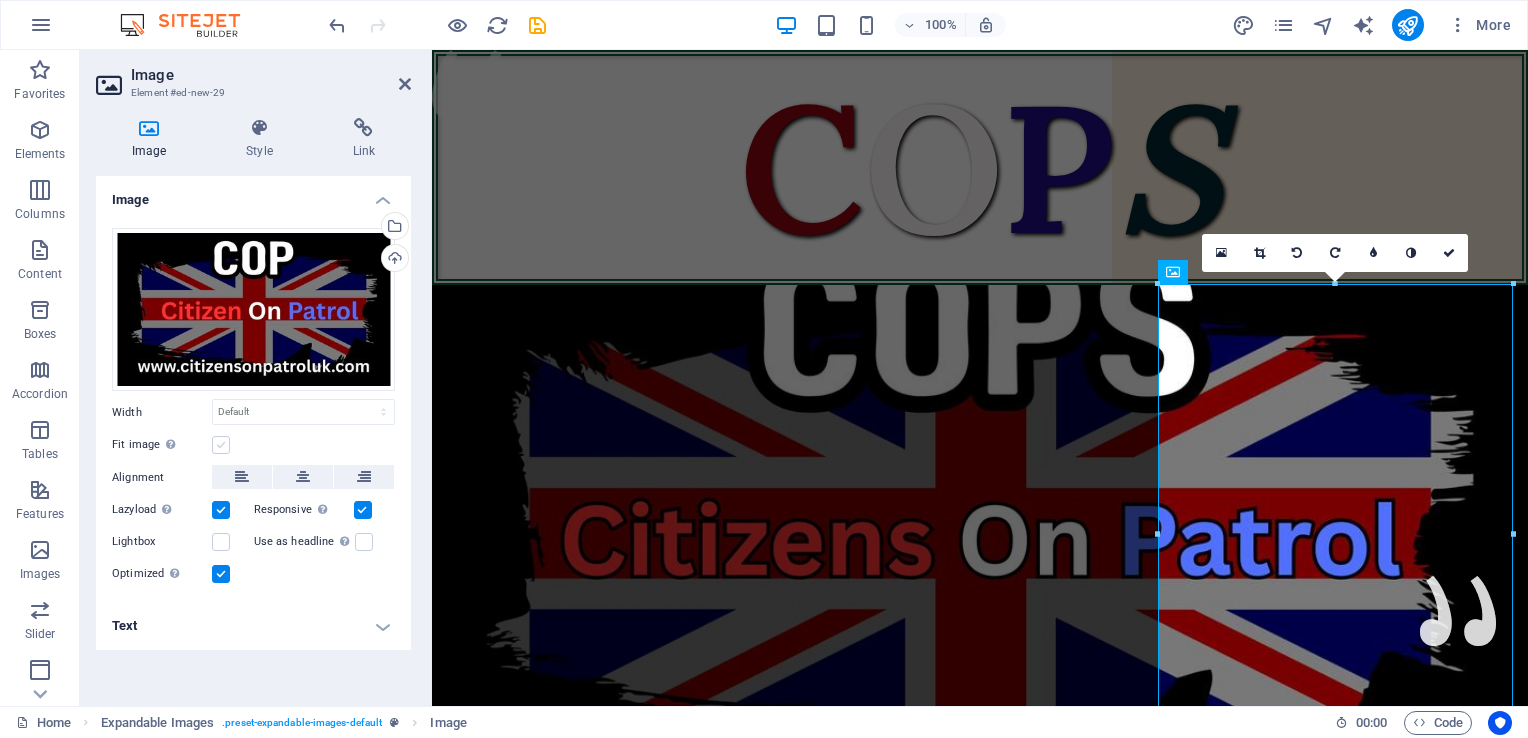 scroll, scrollTop: 0, scrollLeft: 0, axis: both 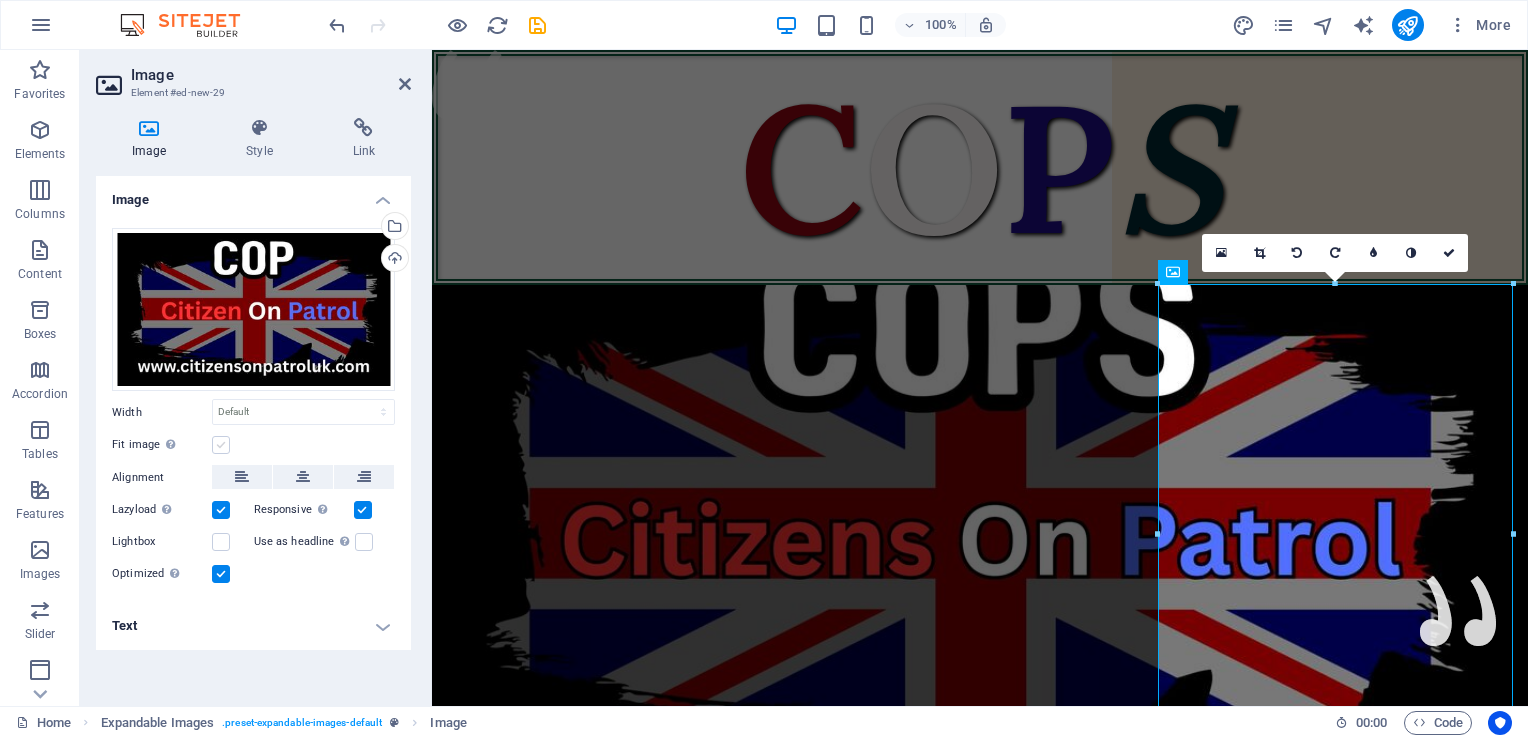 click on "Fit image Automatically fit image to a fixed width and height" at bounding box center [0, 0] 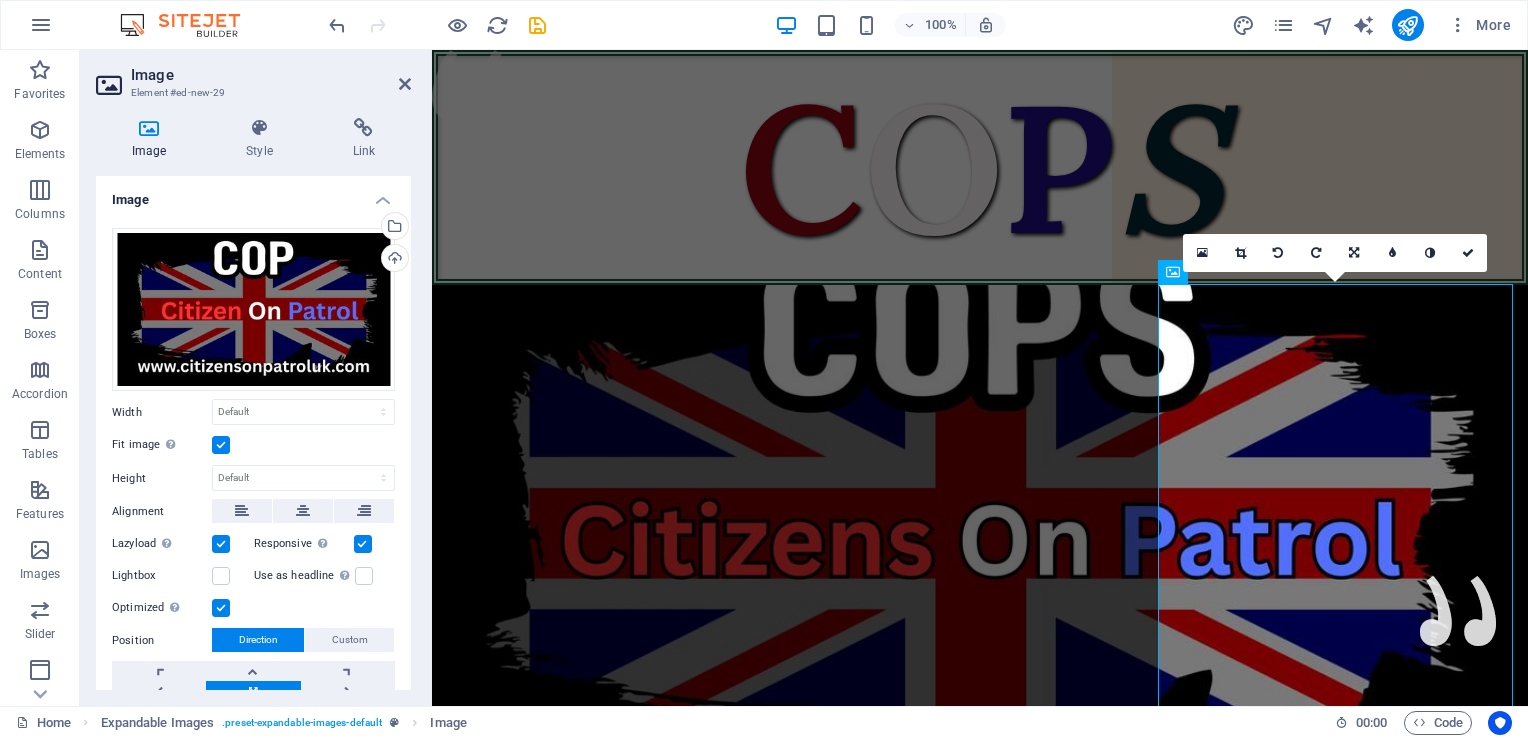 click at bounding box center (221, 445) 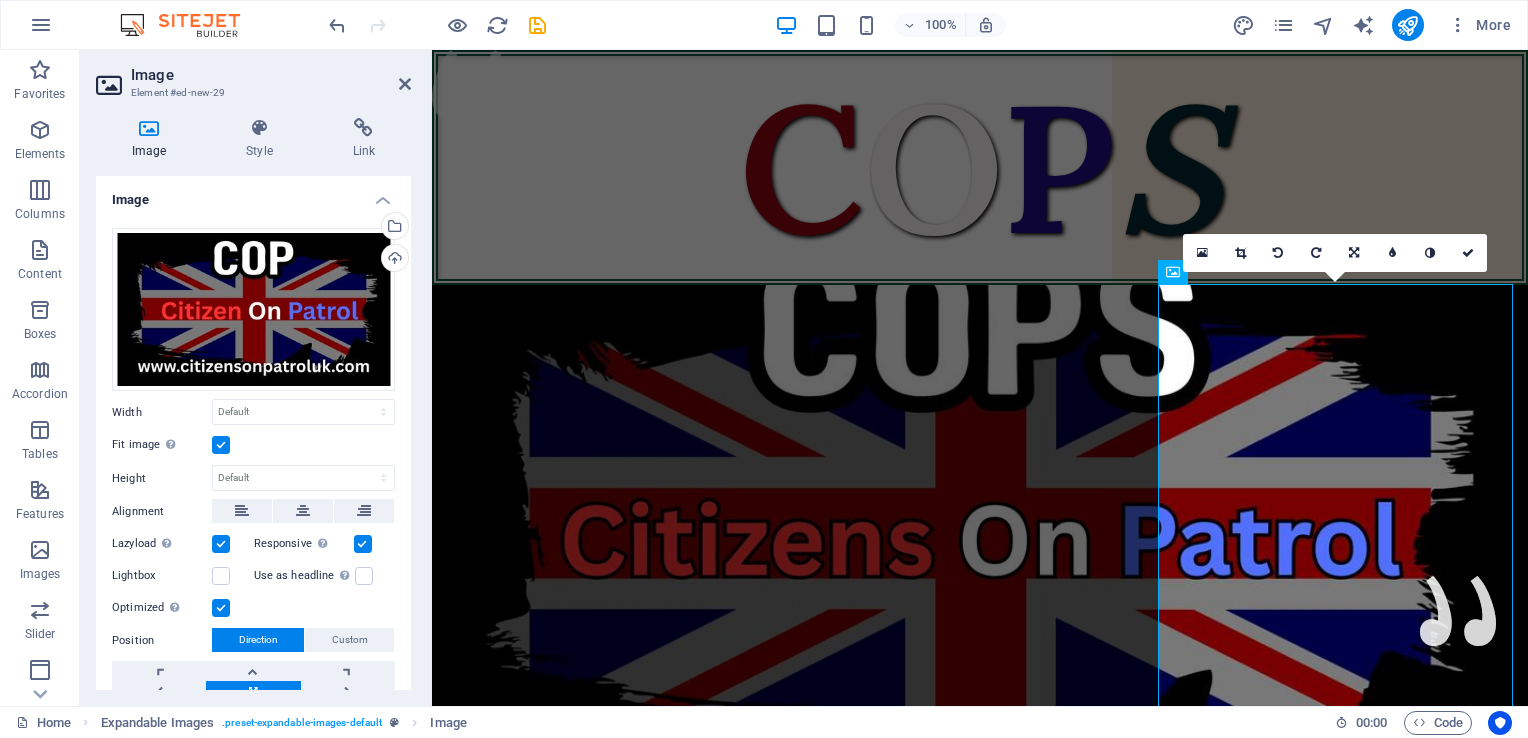 click on "Fit image Automatically fit image to a fixed width and height" at bounding box center (0, 0) 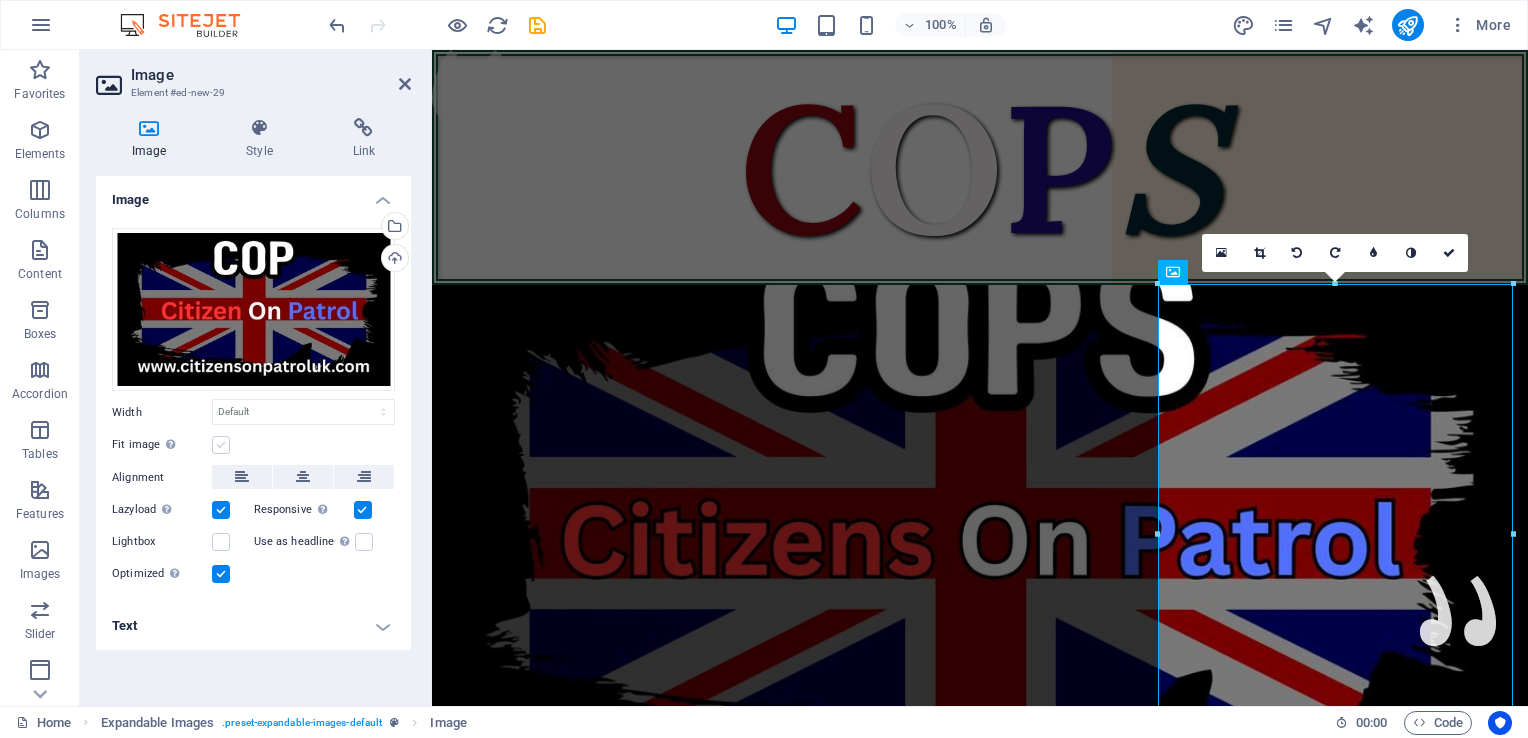 click at bounding box center [221, 445] 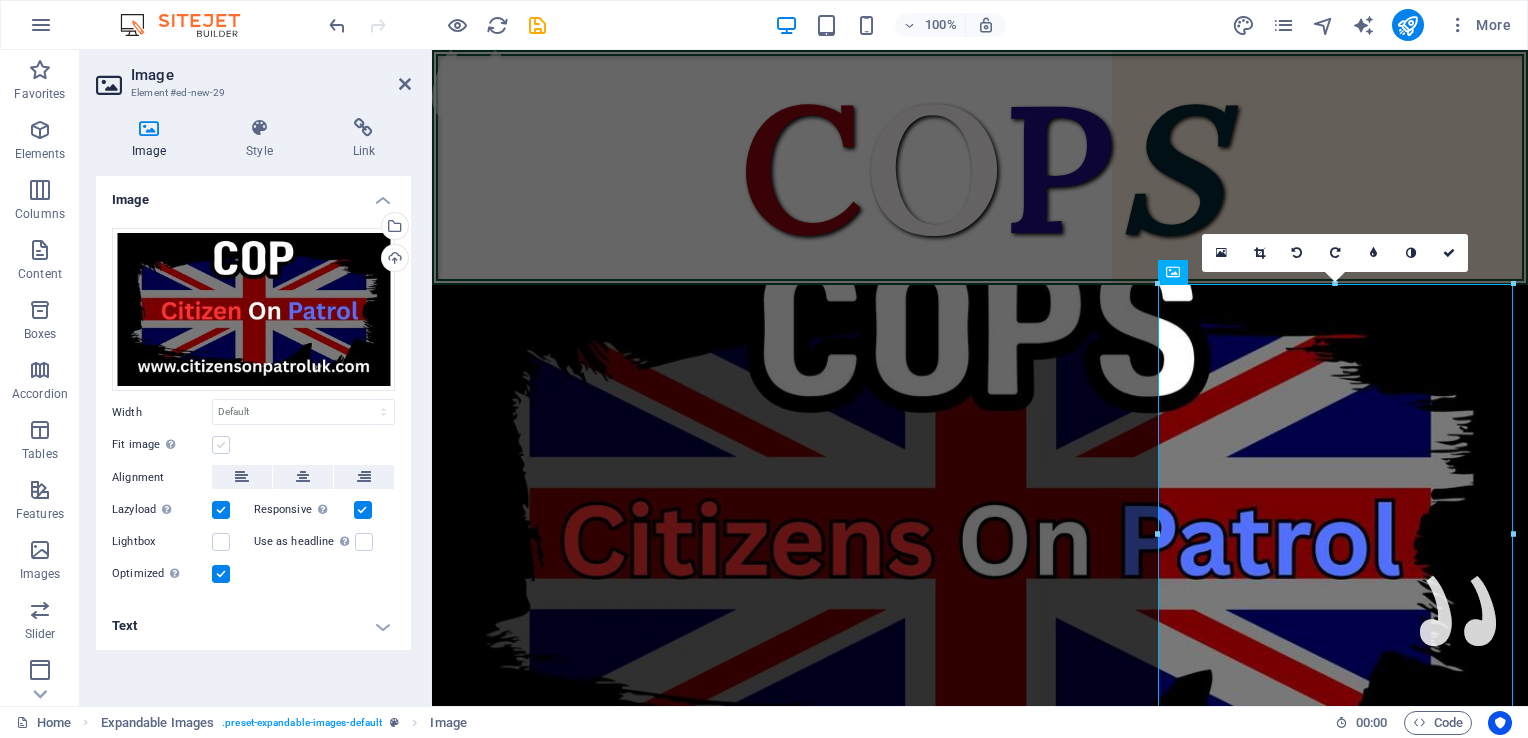 click on "Fit image Automatically fit image to a fixed width and height" at bounding box center [0, 0] 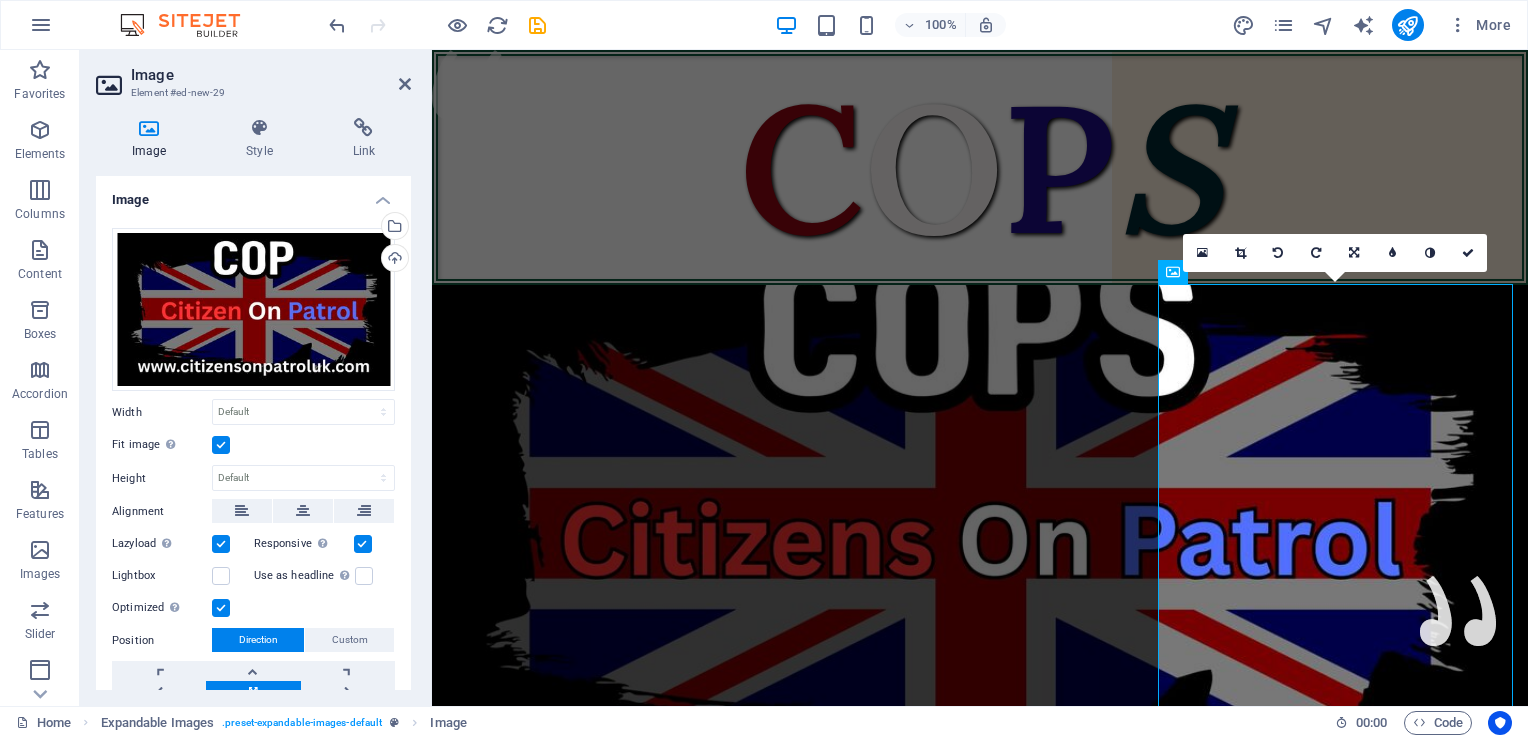 click at bounding box center (221, 445) 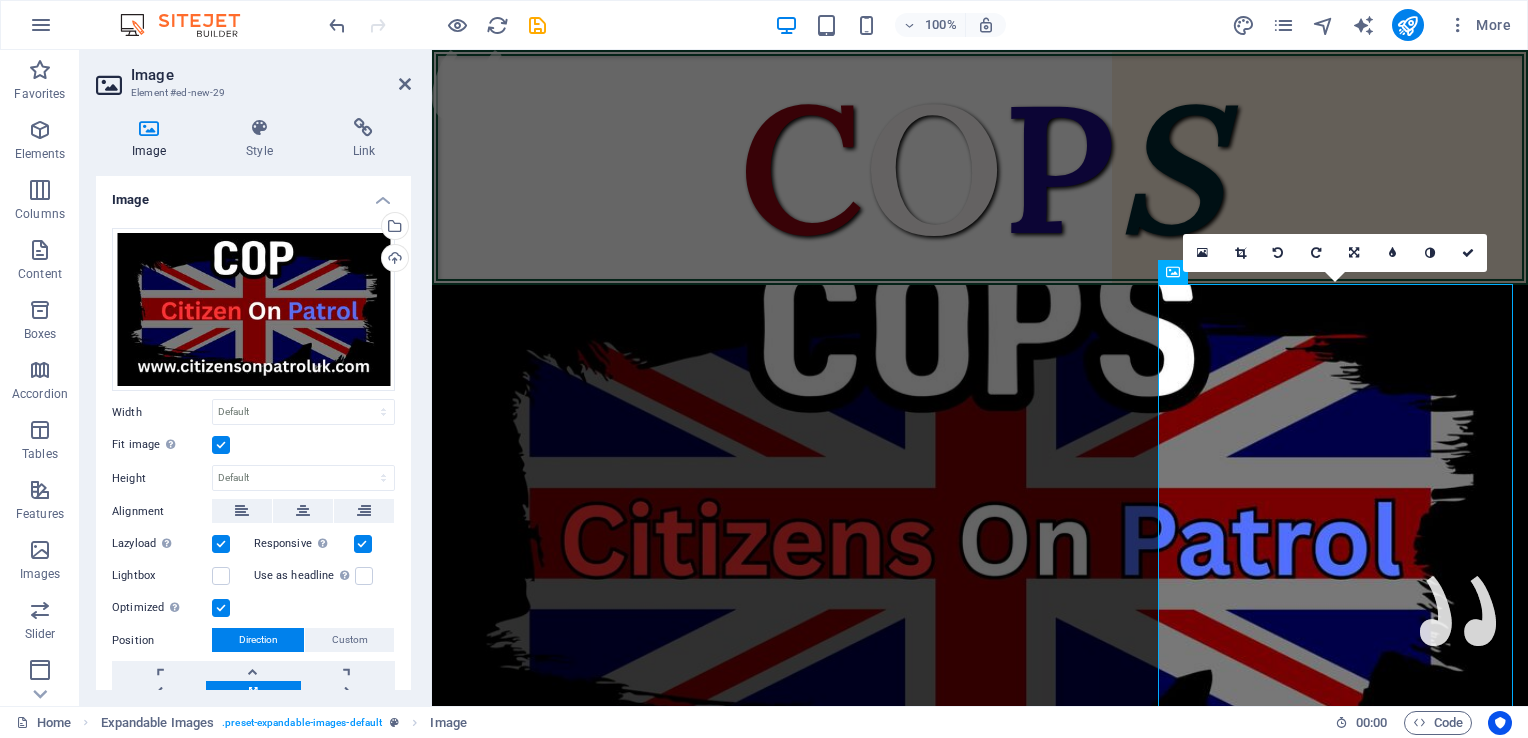 click on "Fit image Automatically fit image to a fixed width and height" at bounding box center [0, 0] 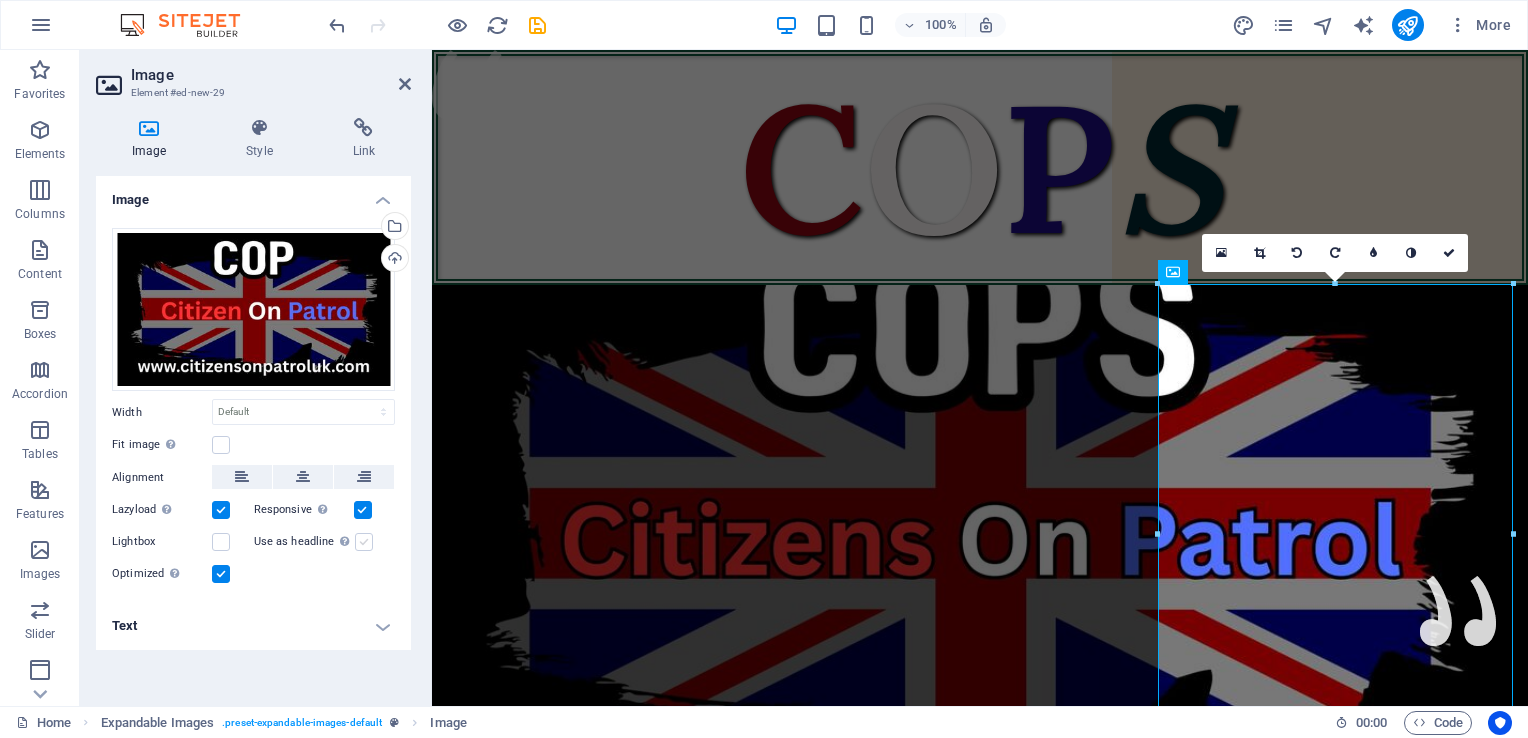 click at bounding box center (364, 542) 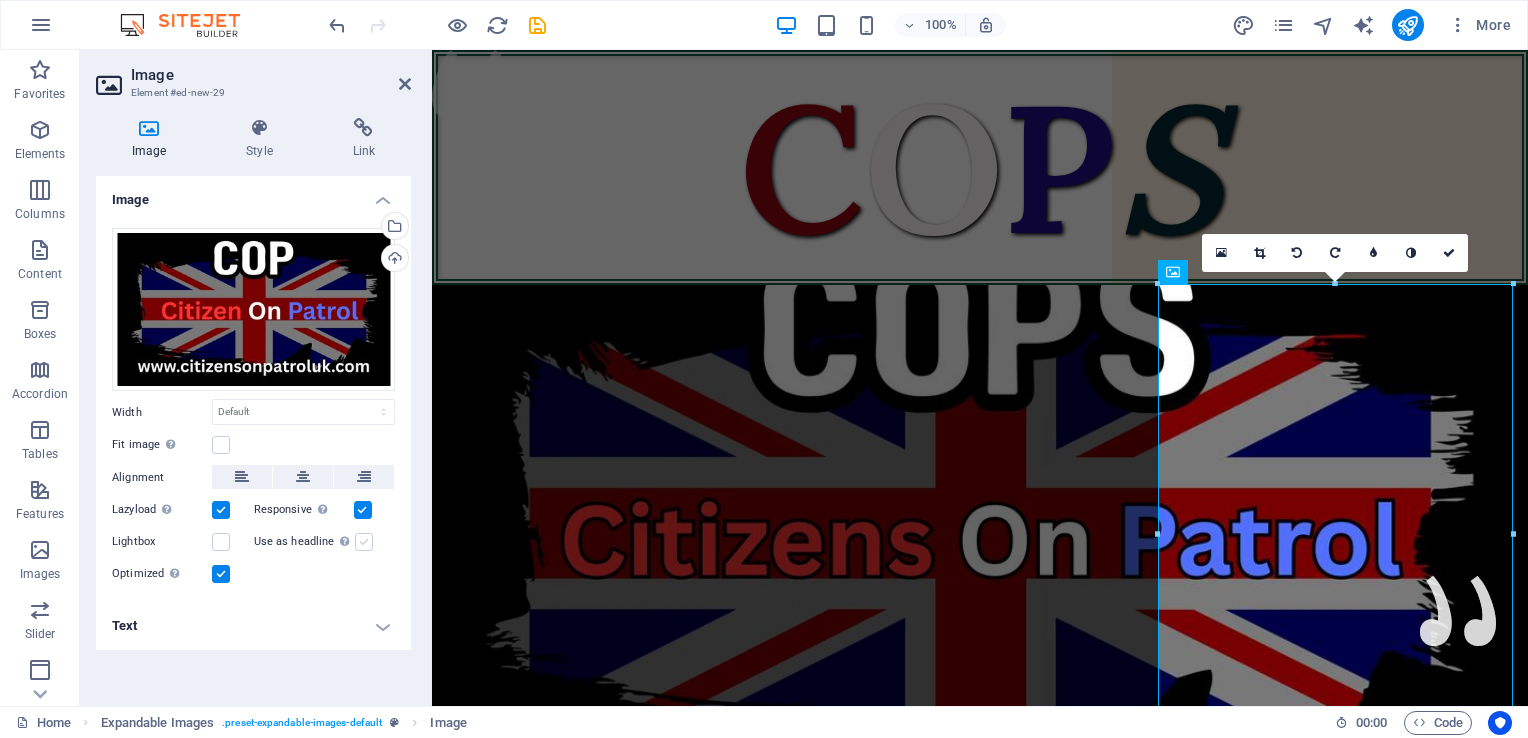 click on "Use as headline The image will be wrapped in an H1 headline tag. Useful for giving alternative text the weight of an H1 headline, e.g. for the logo. Leave unchecked if uncertain." at bounding box center [0, 0] 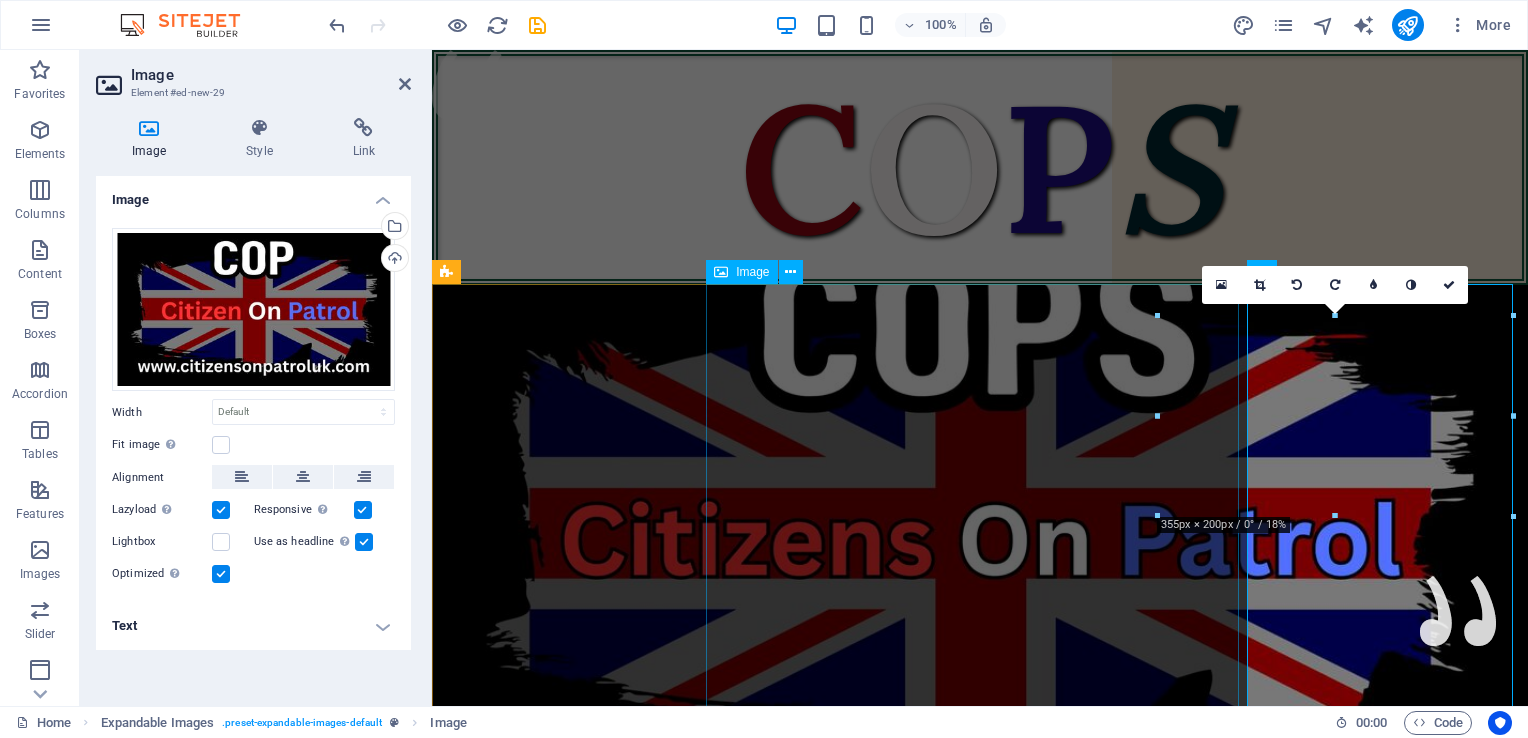 click at bounding box center [980, 1035] 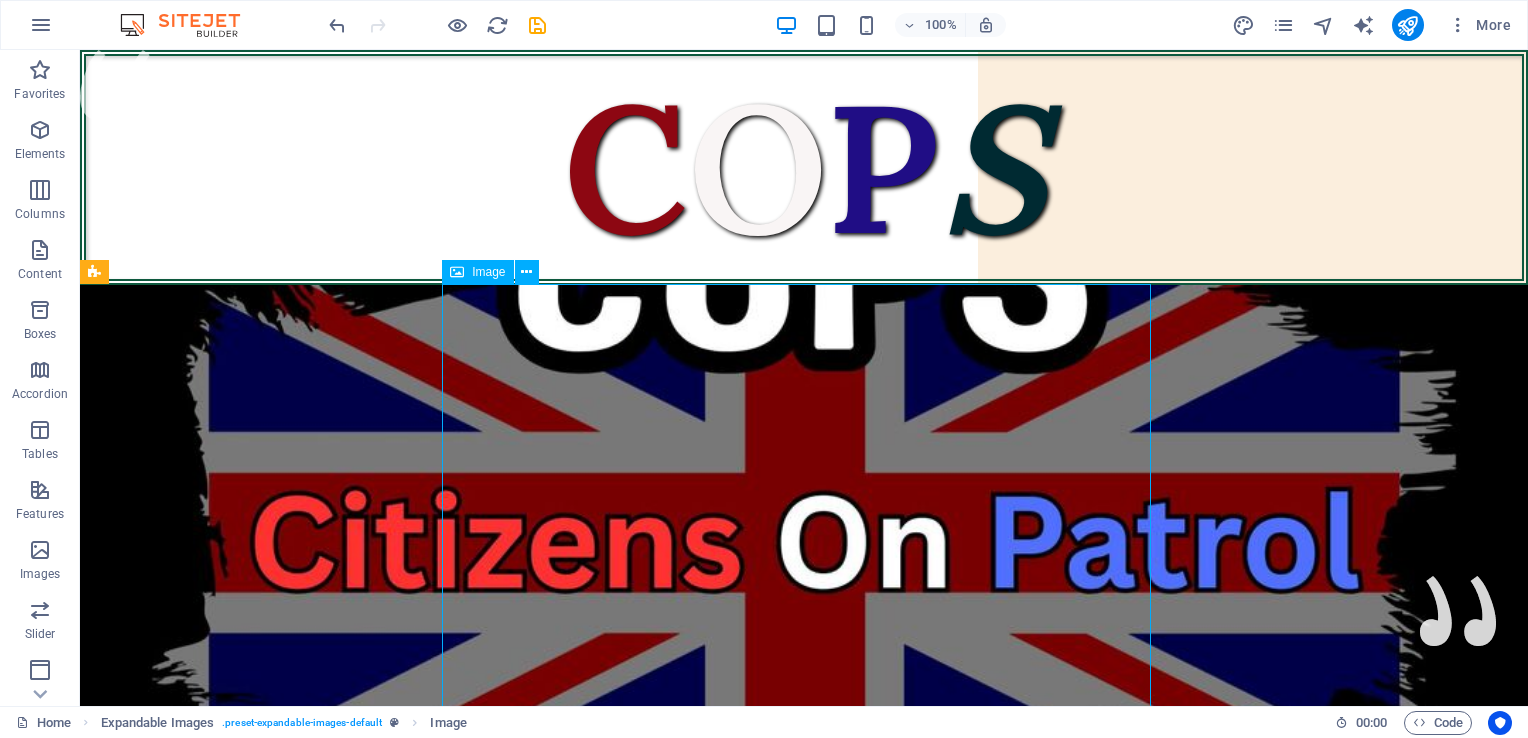 click at bounding box center [804, 1035] 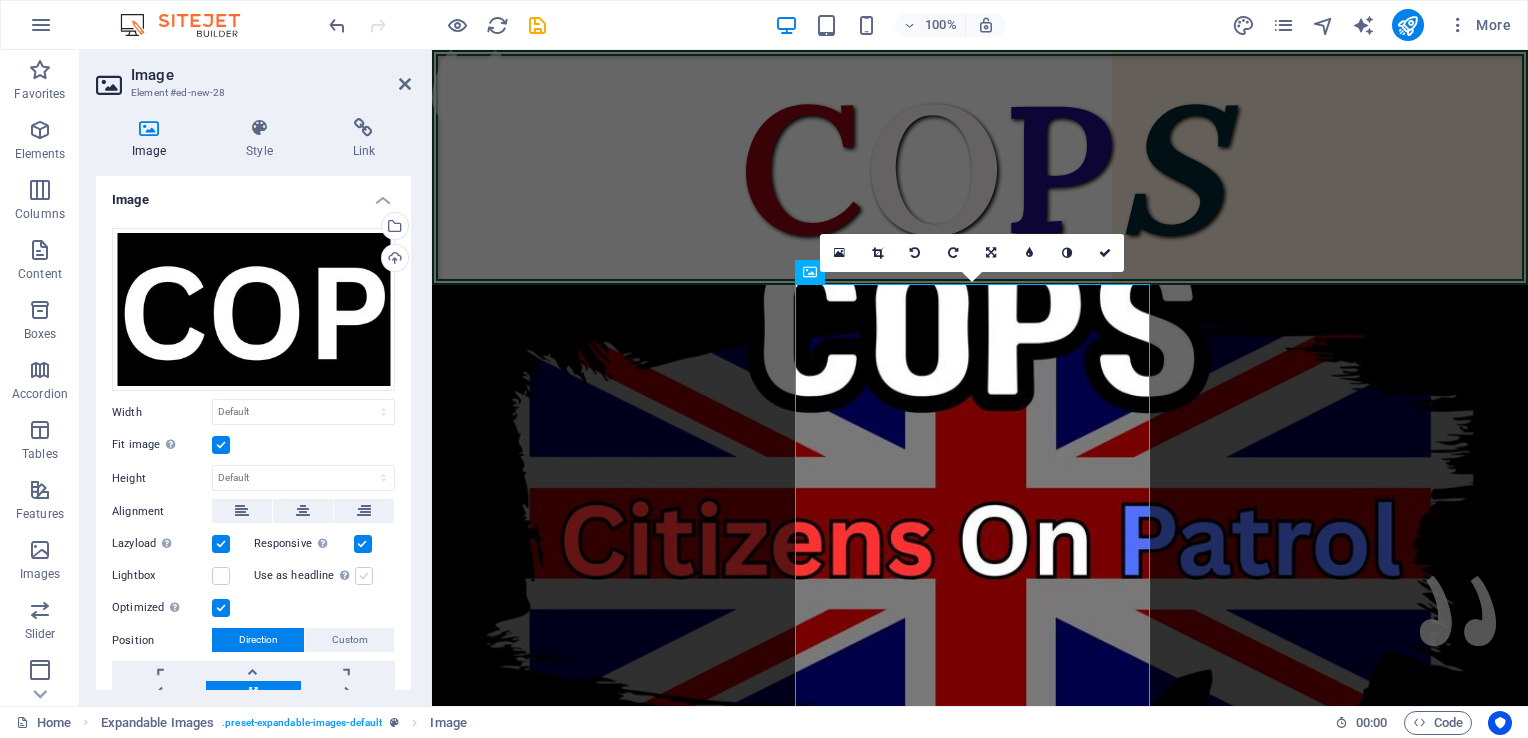 click at bounding box center (364, 576) 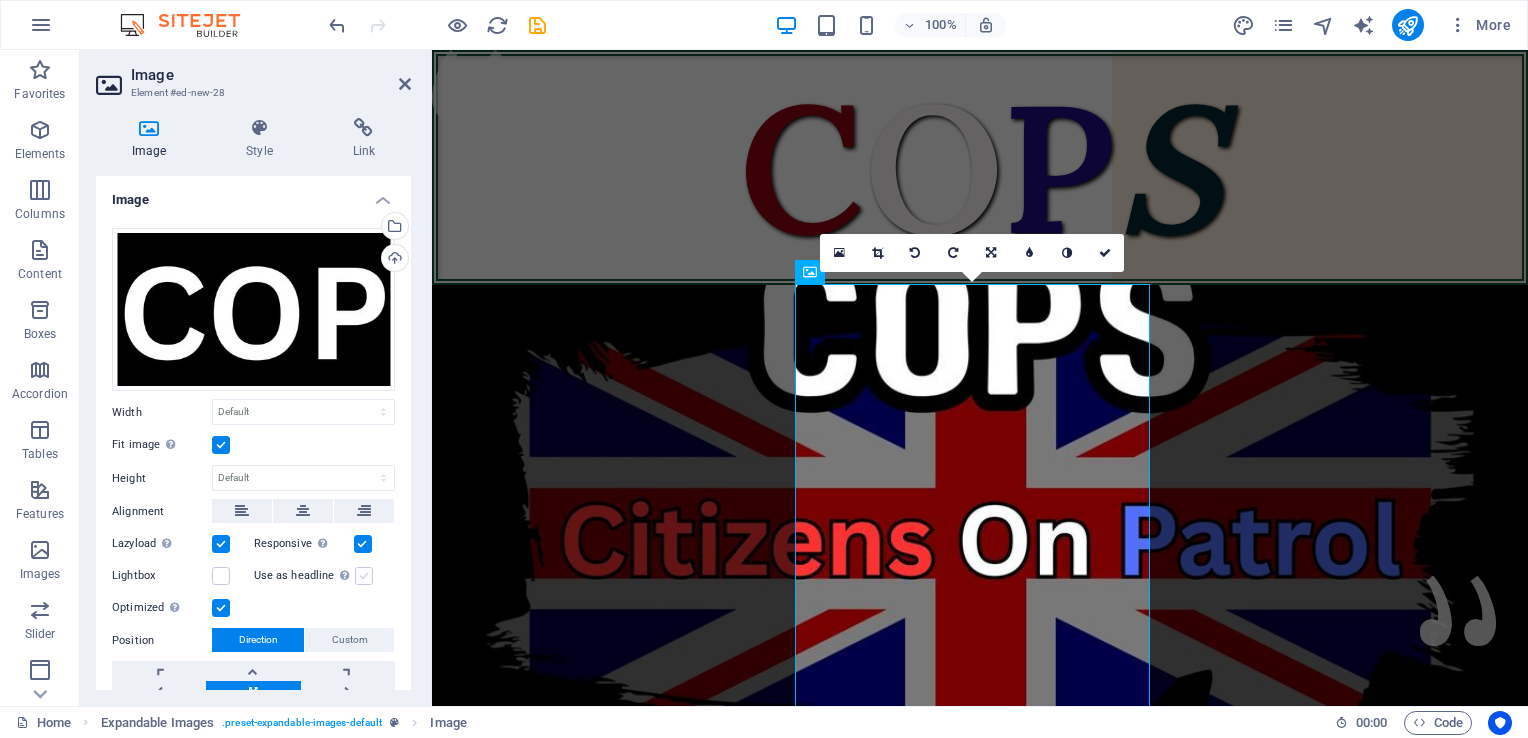 click on "Use as headline The image will be wrapped in an H1 headline tag. Useful for giving alternative text the weight of an H1 headline, e.g. for the logo. Leave unchecked if uncertain." at bounding box center [0, 0] 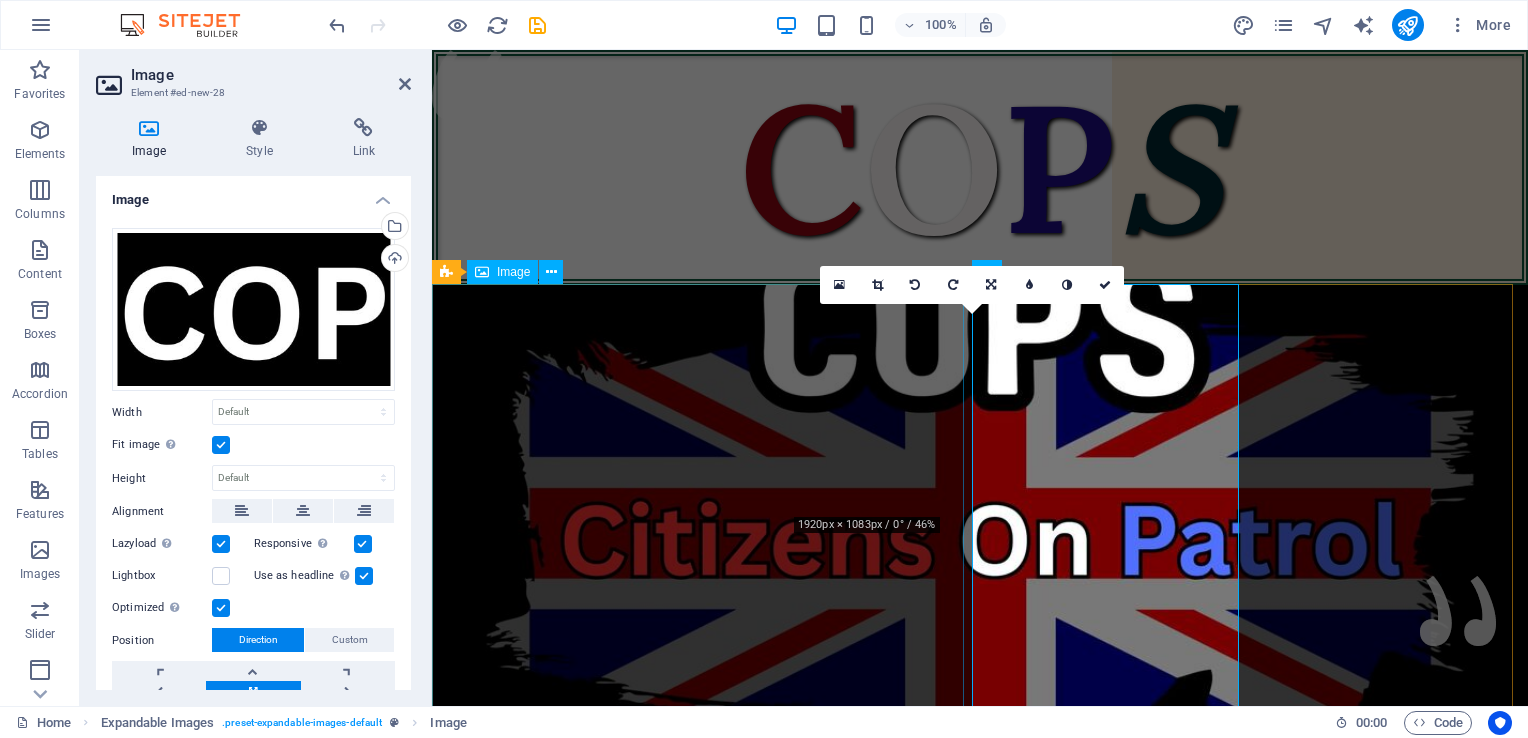 click at bounding box center [980, 535] 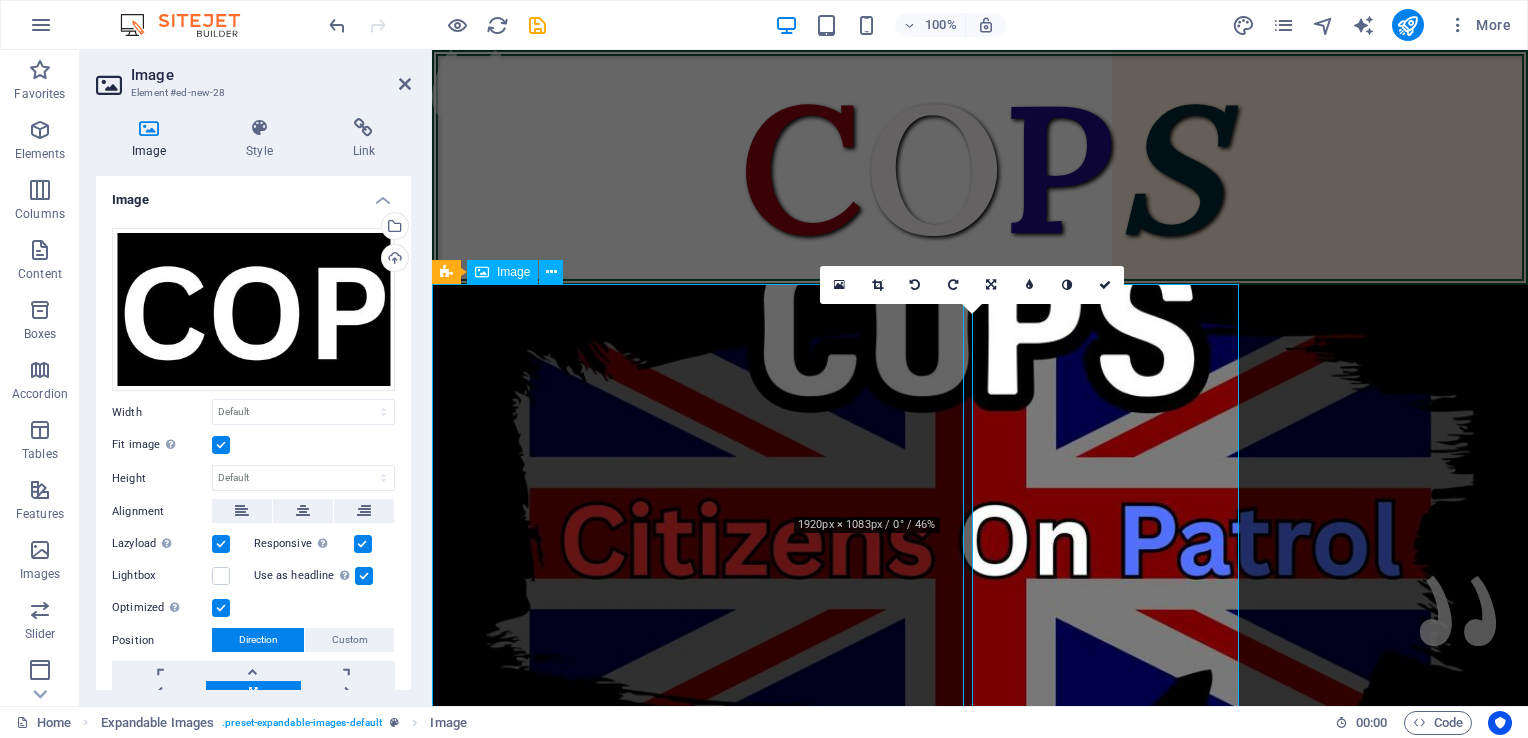 click at bounding box center (980, 535) 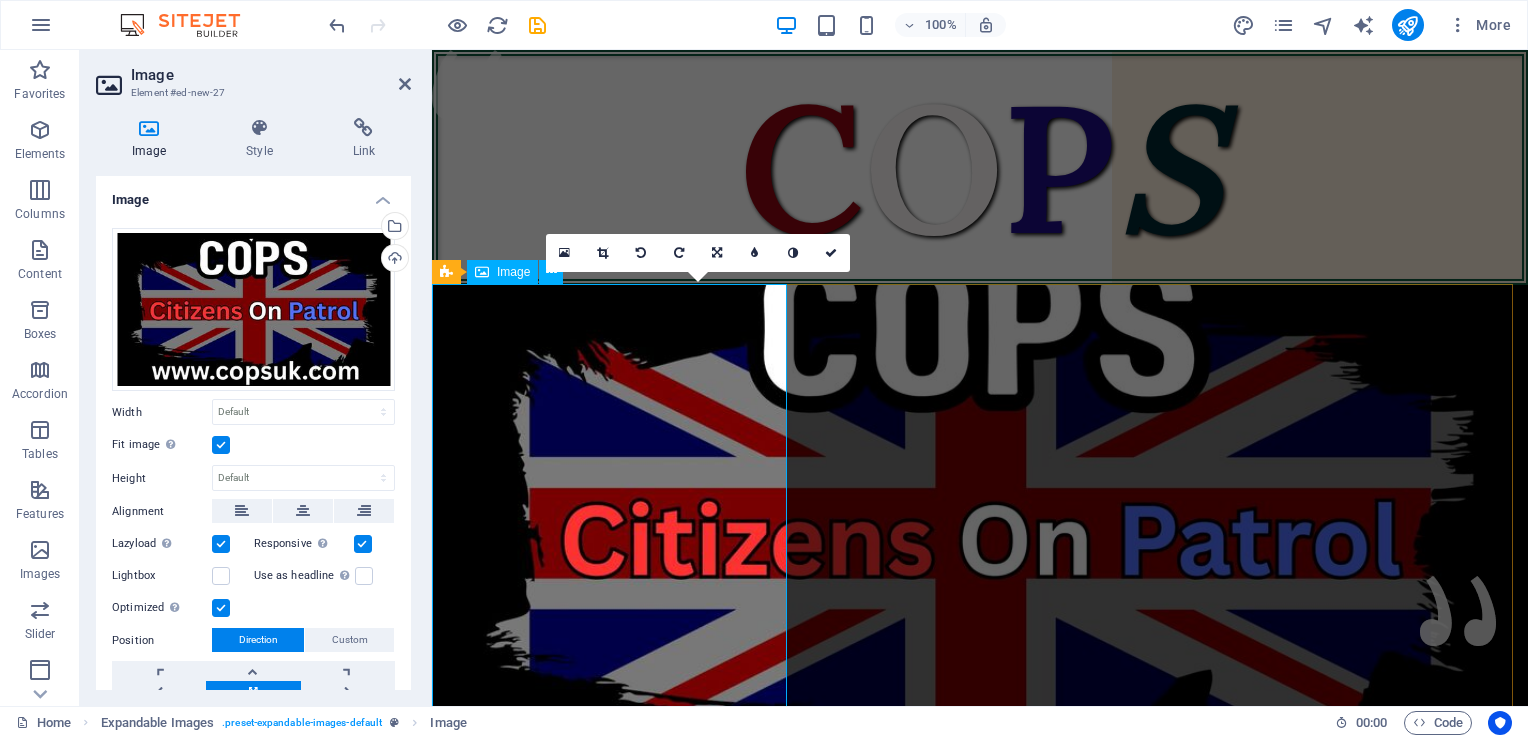 click at bounding box center [980, 535] 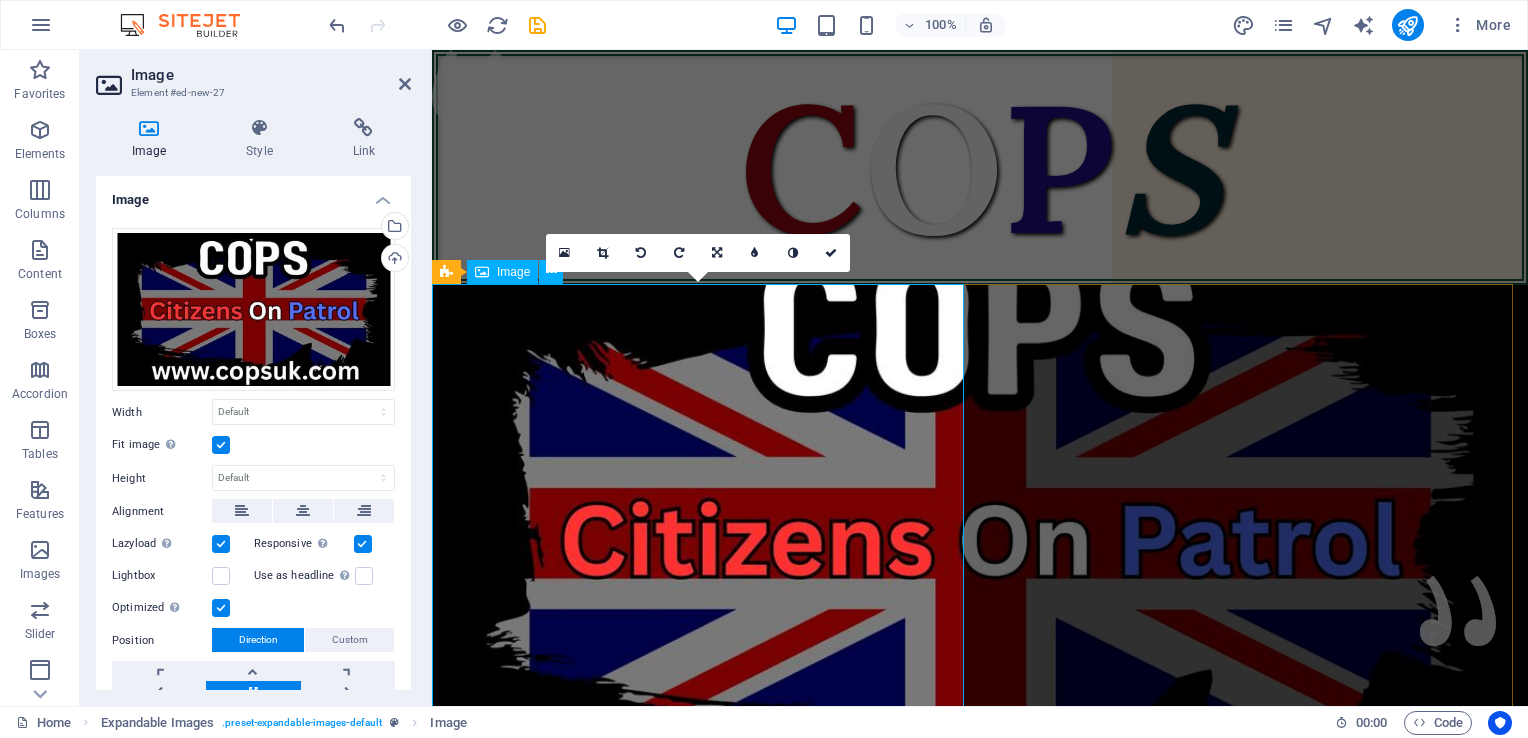 click at bounding box center (980, 535) 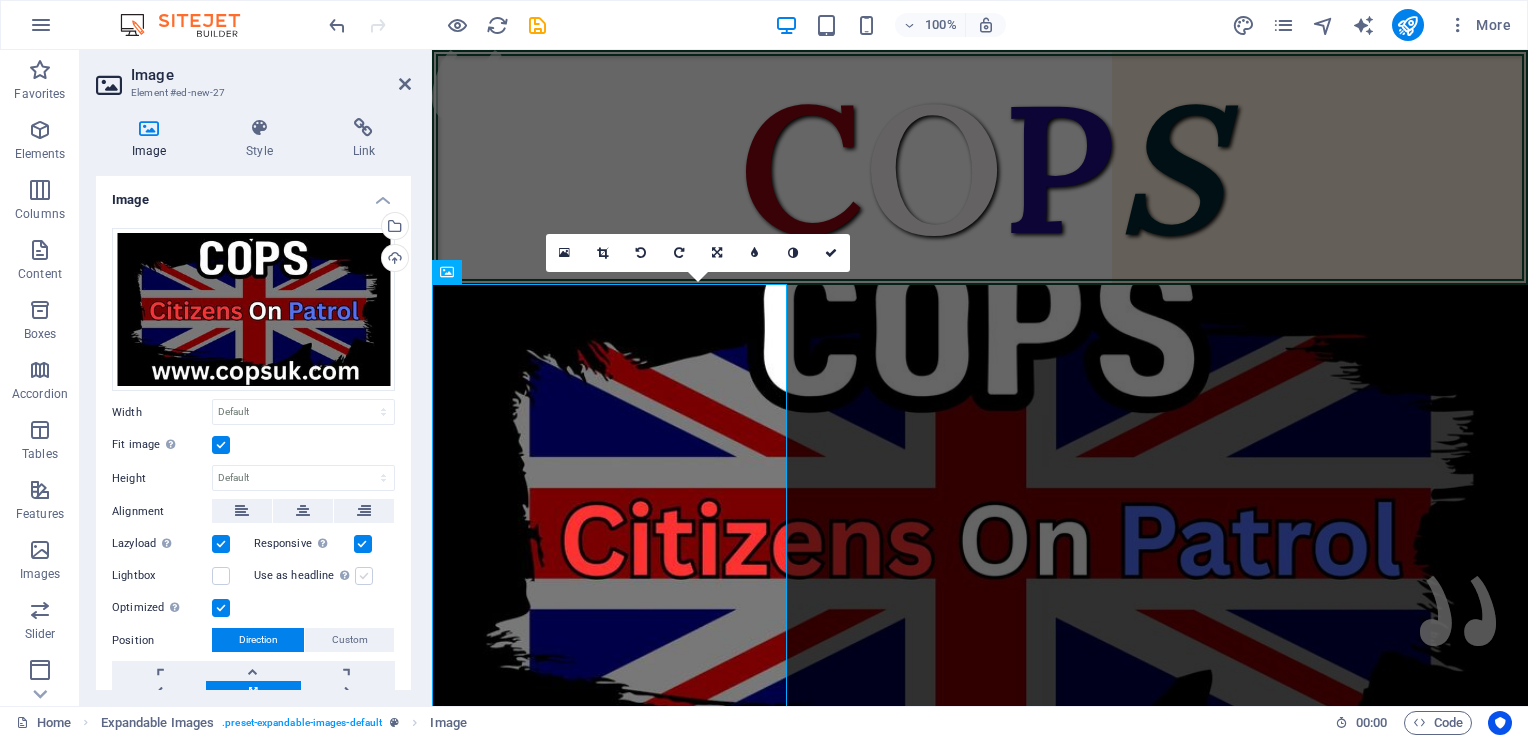 click at bounding box center (364, 576) 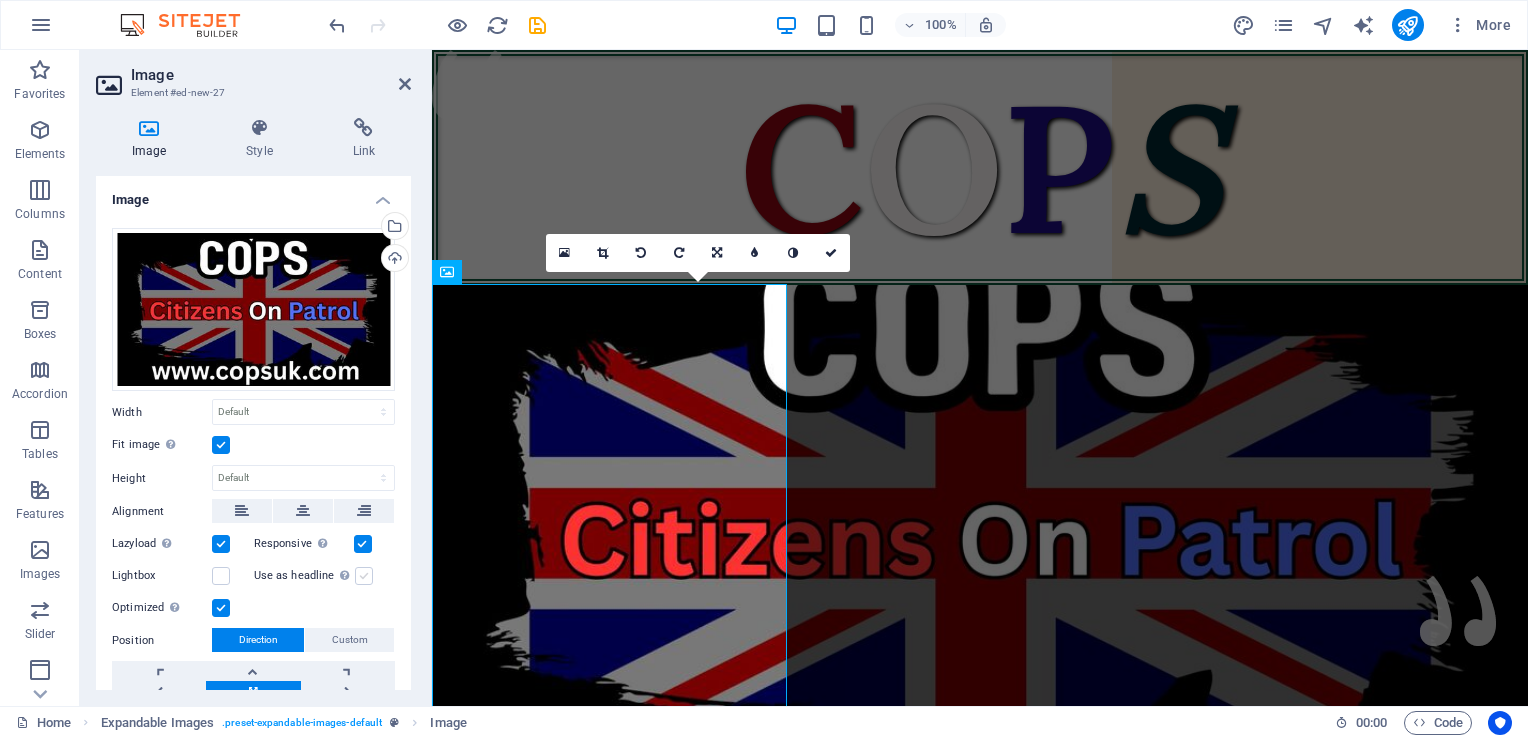 click on "Use as headline The image will be wrapped in an H1 headline tag. Useful for giving alternative text the weight of an H1 headline, e.g. for the logo. Leave unchecked if uncertain." at bounding box center [0, 0] 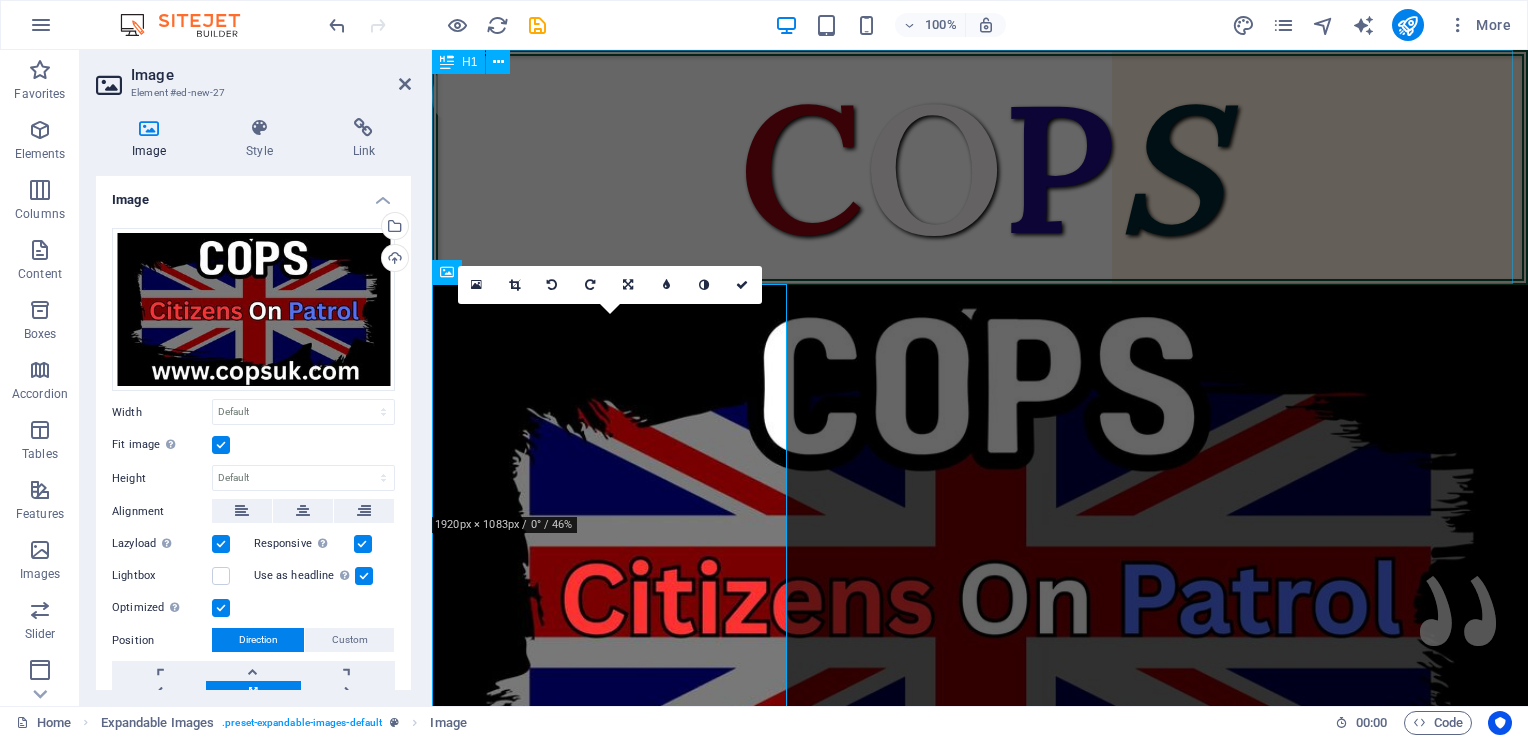 click on "C O P S" at bounding box center [980, 167] 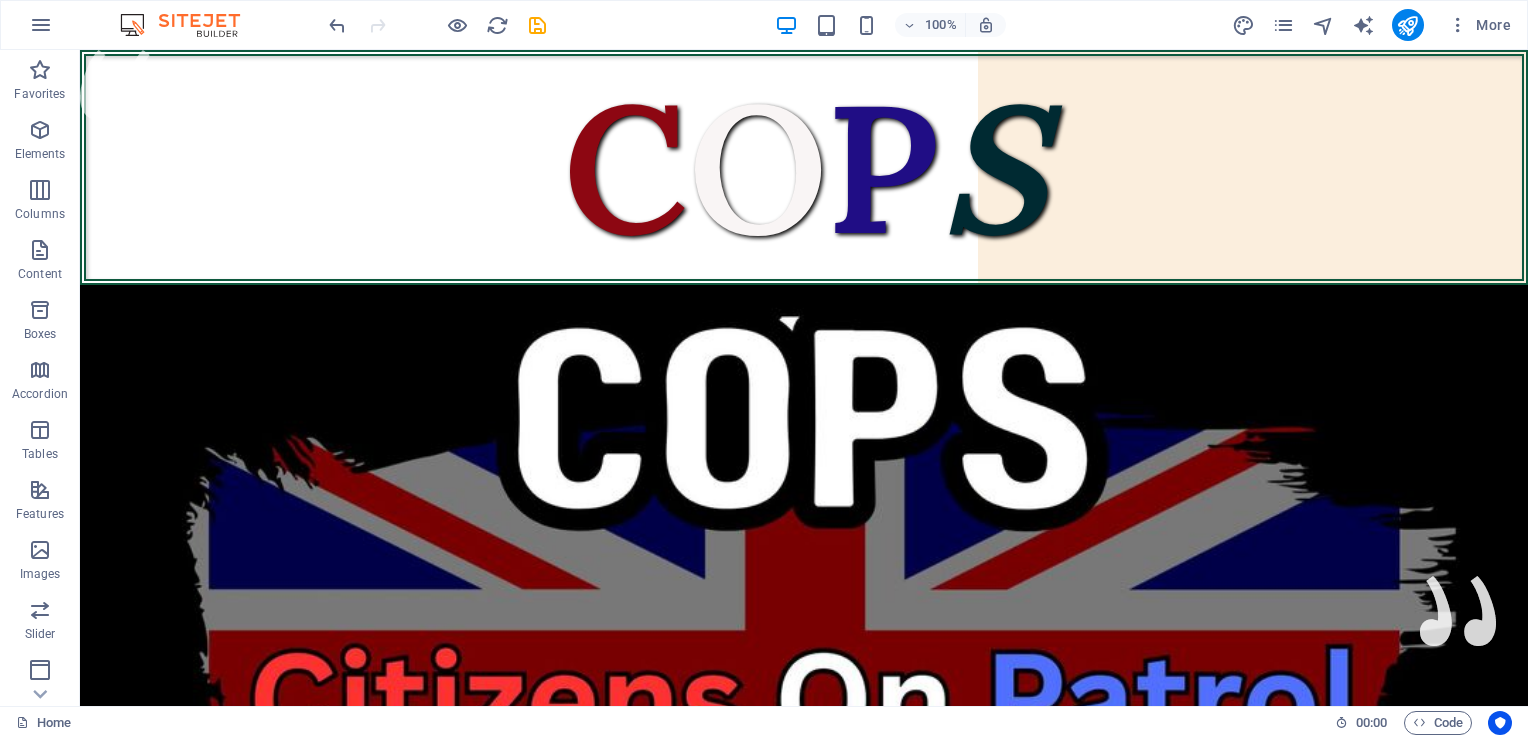scroll, scrollTop: 0, scrollLeft: 0, axis: both 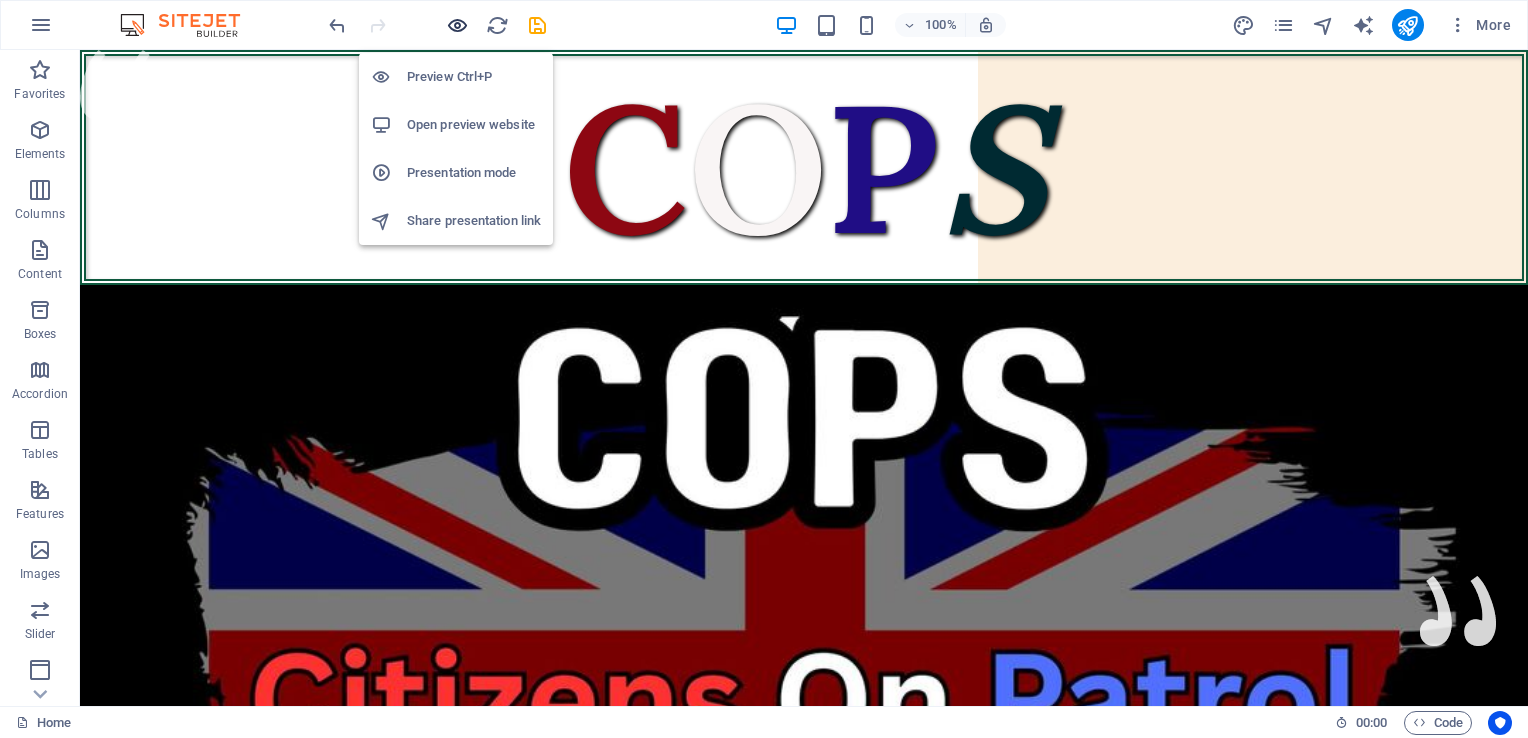 click at bounding box center (457, 25) 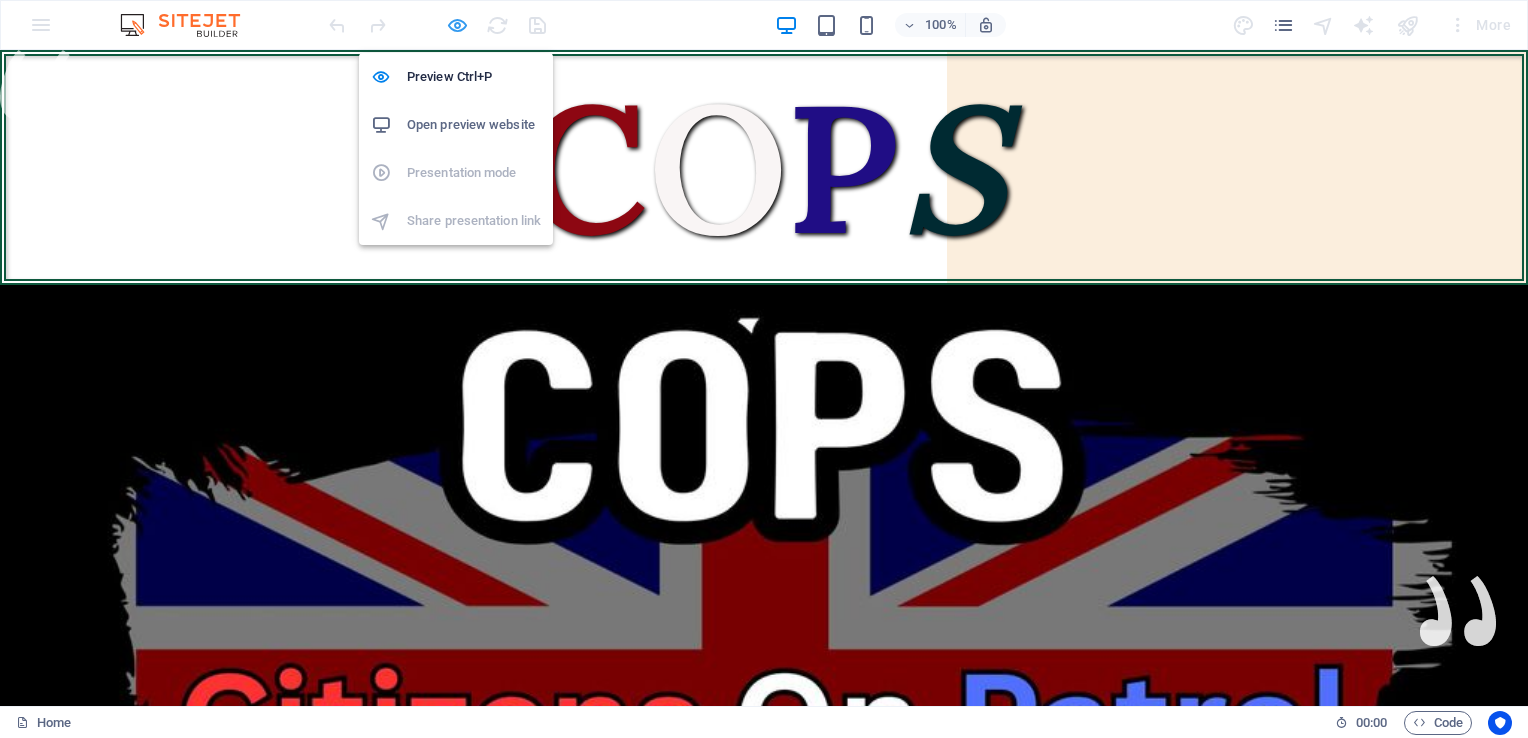 click at bounding box center [457, 25] 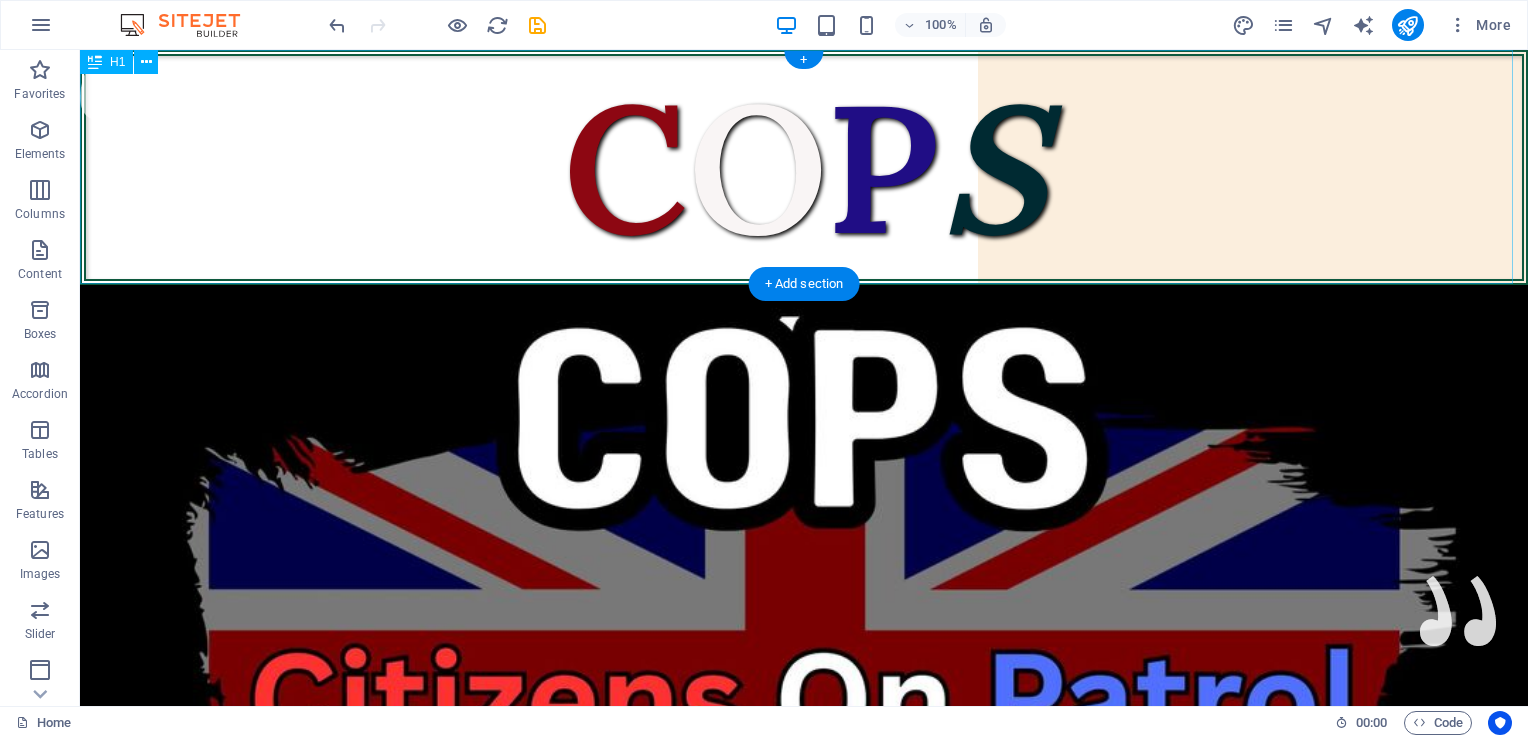 click on "C O P S" at bounding box center (804, 167) 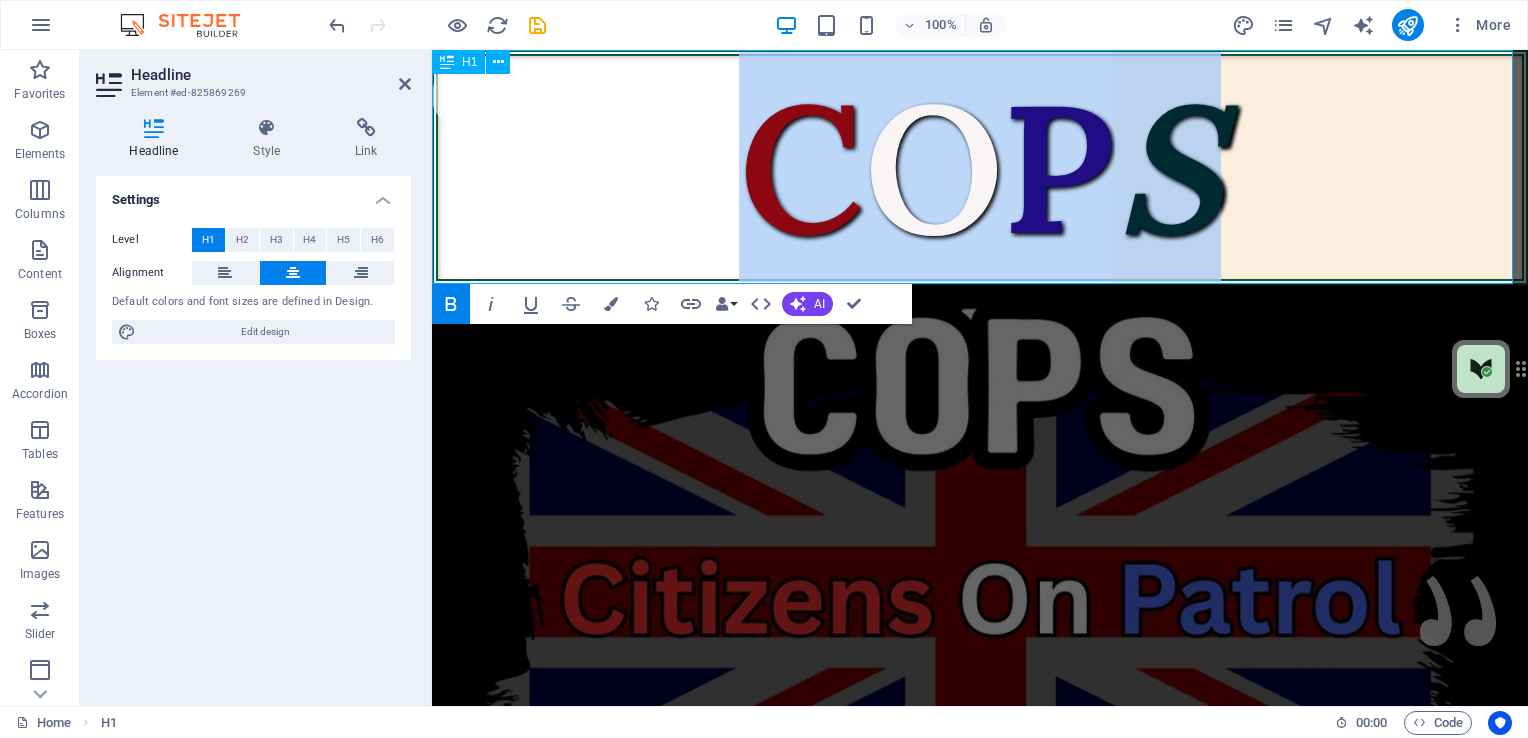 click on "C O P S" at bounding box center [980, 167] 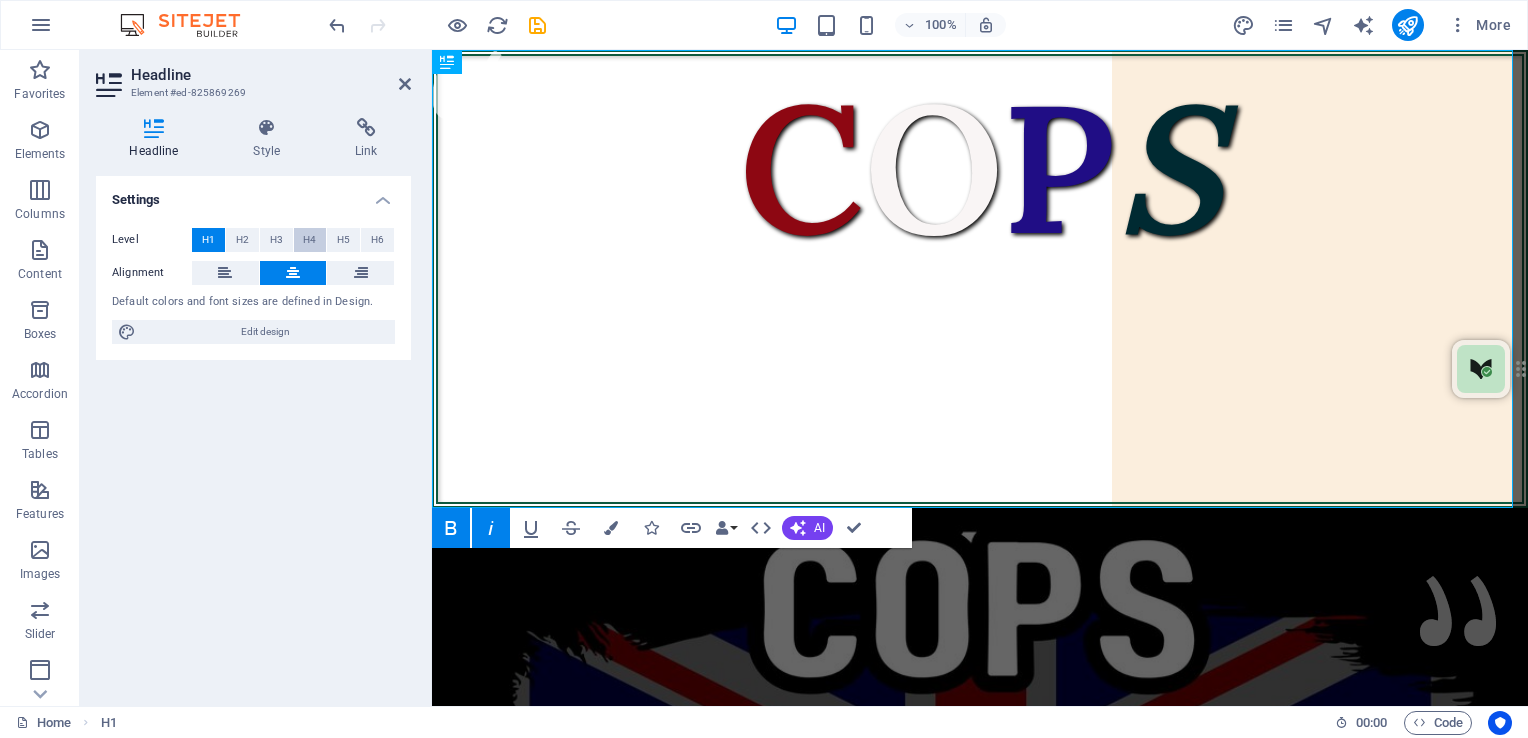 click on "H4" at bounding box center [309, 240] 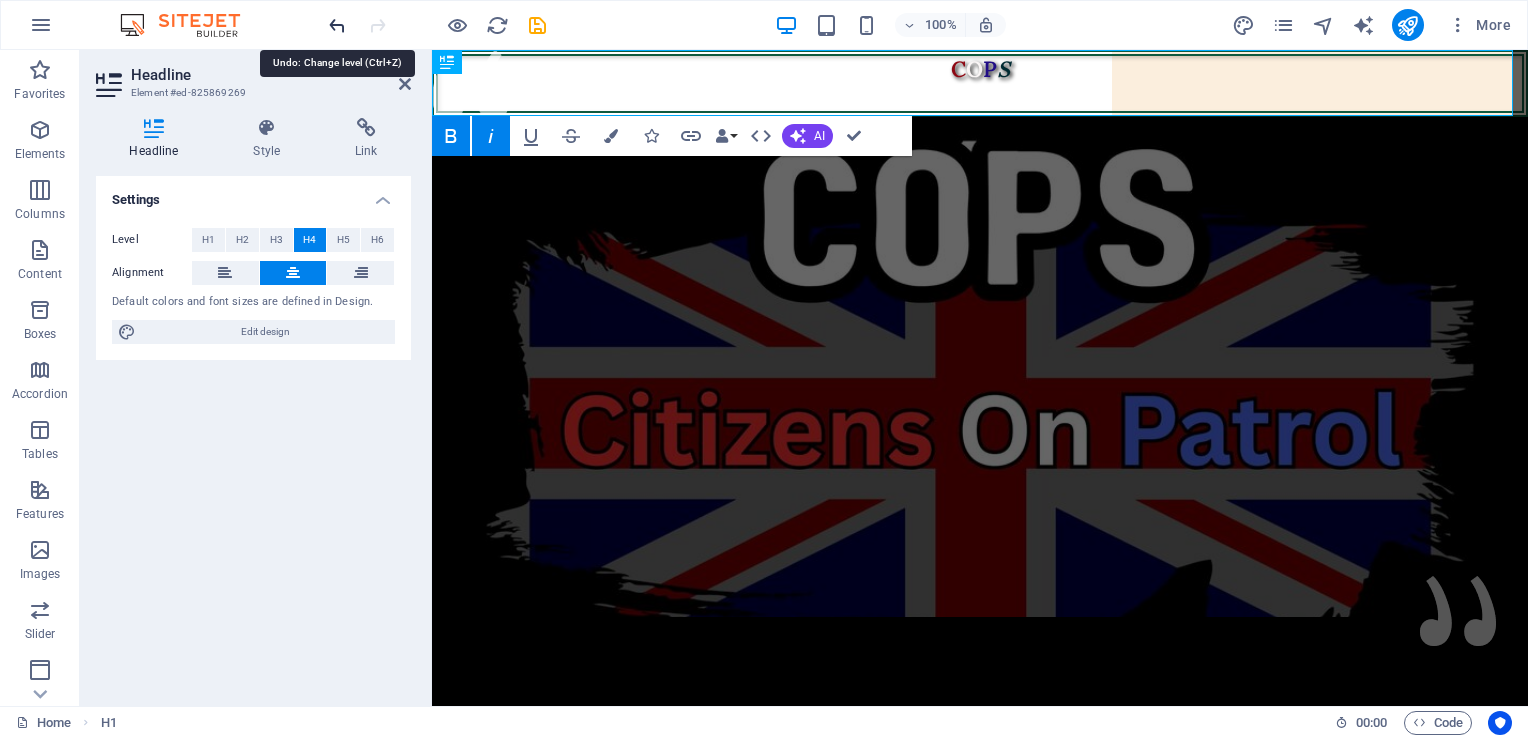 click at bounding box center [337, 25] 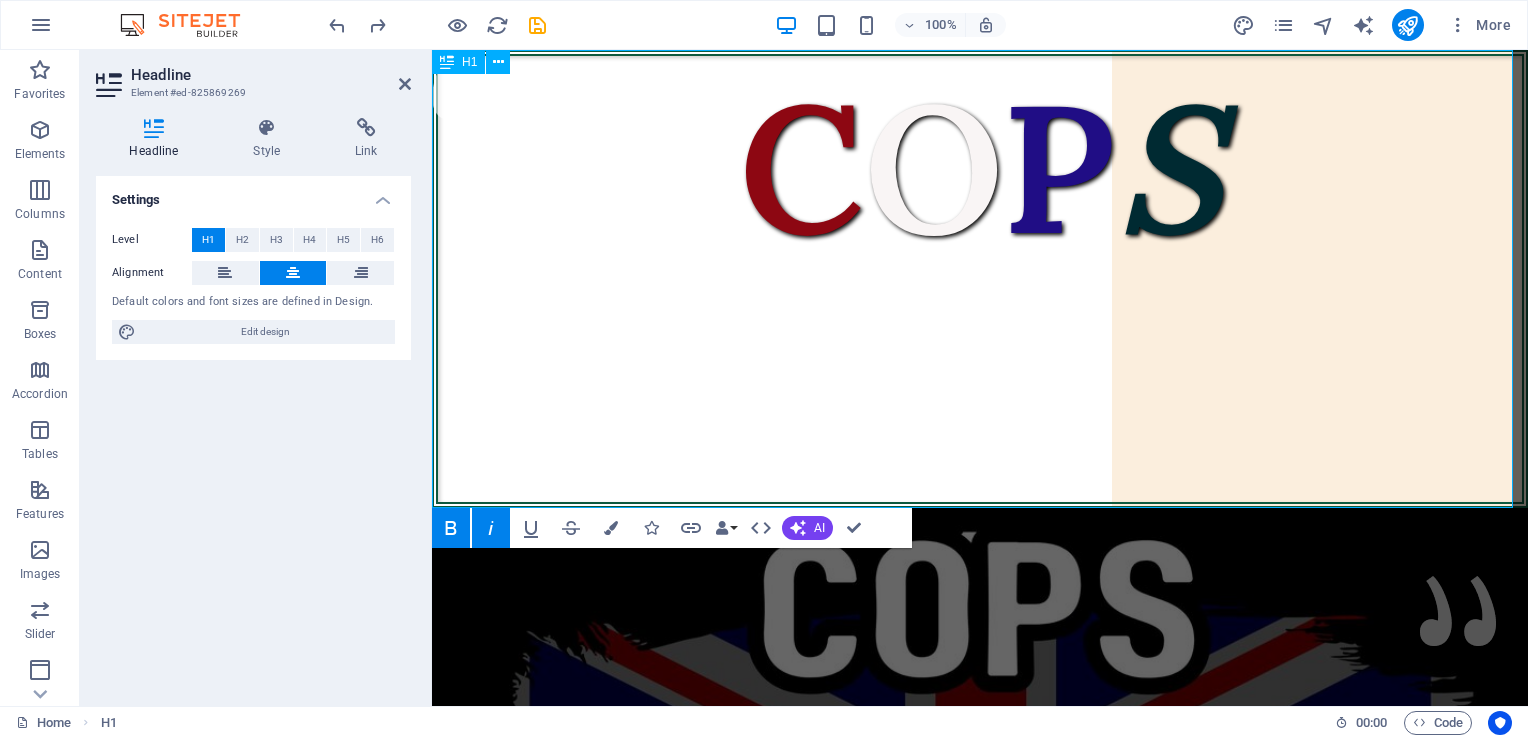 click on "C O P S ‌" at bounding box center [980, 279] 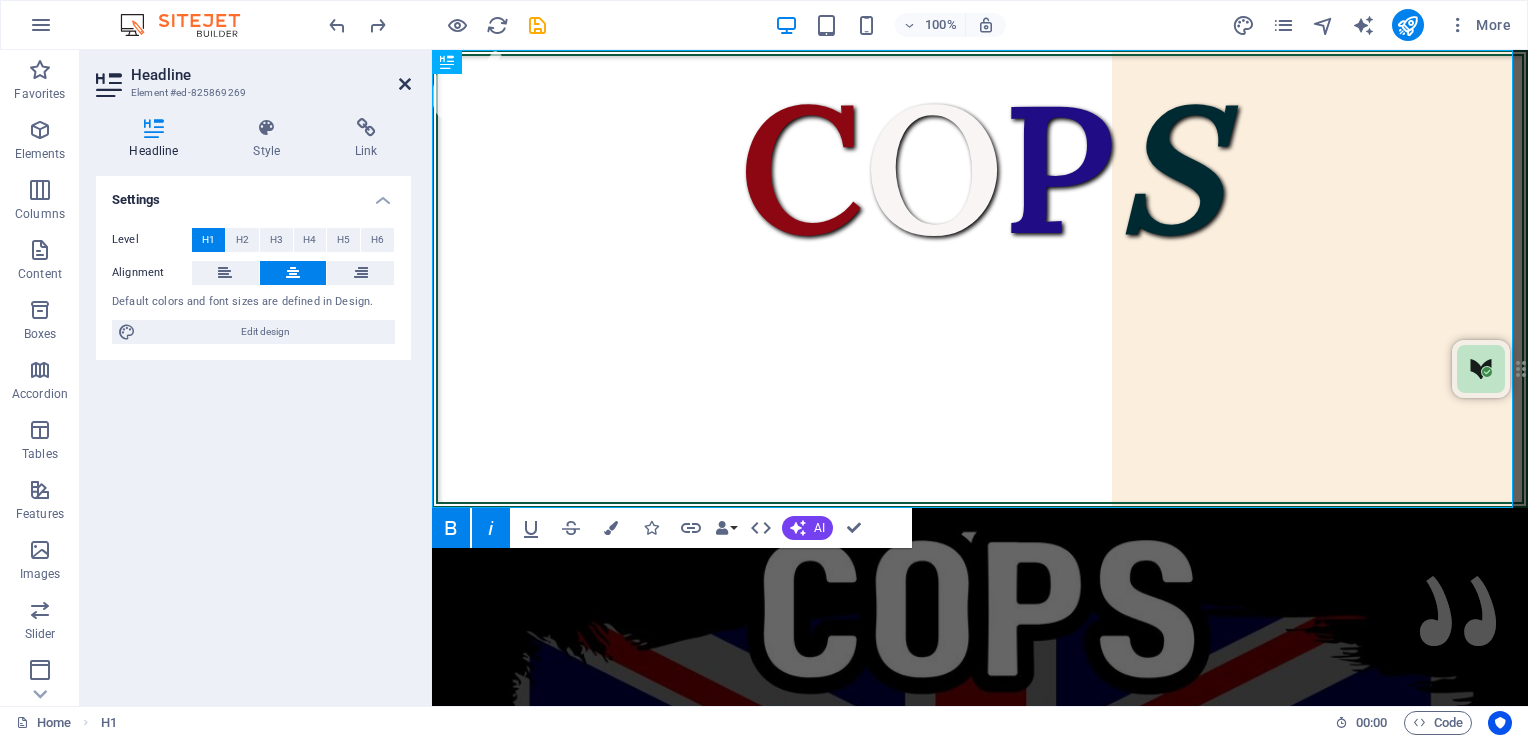 click at bounding box center (405, 84) 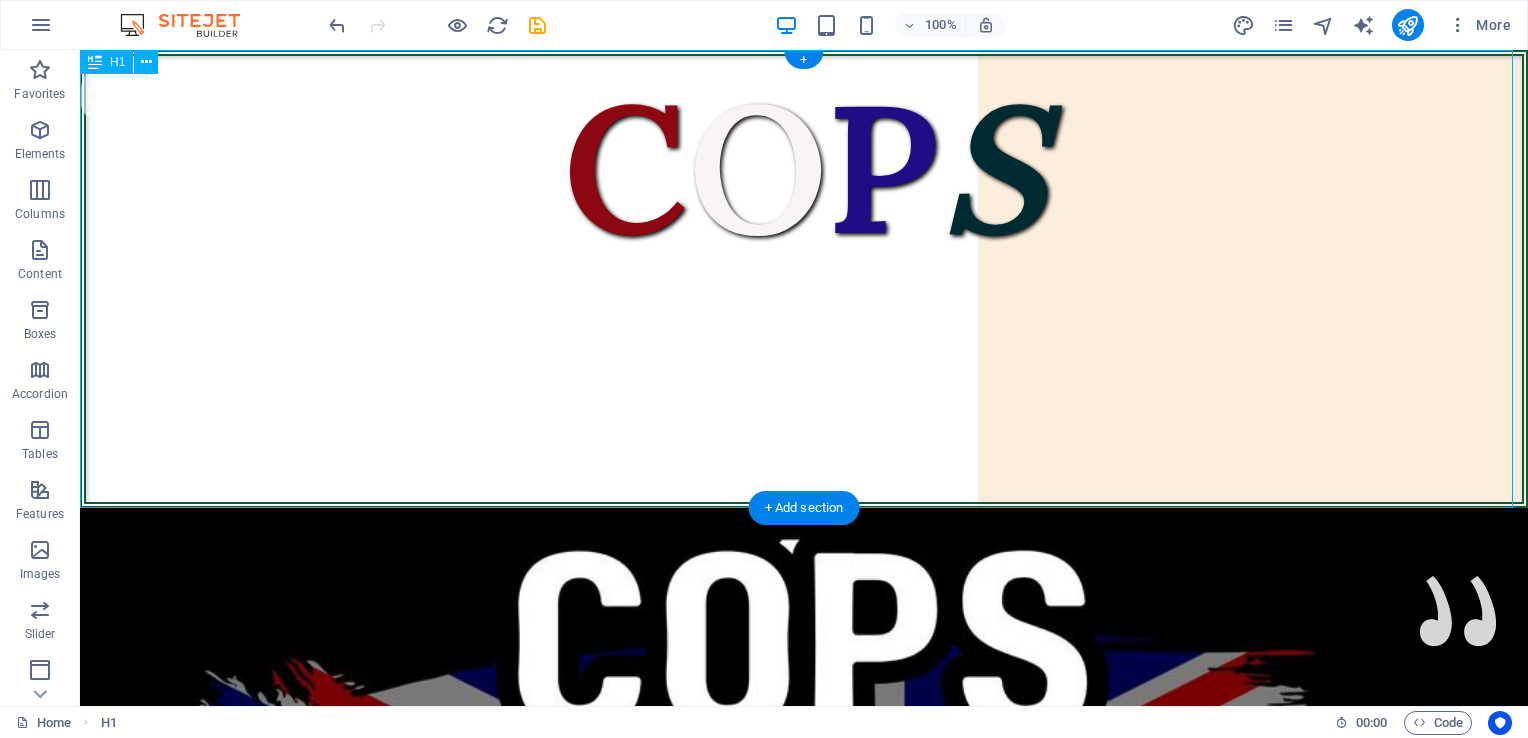 click on "C O P S" at bounding box center (804, 279) 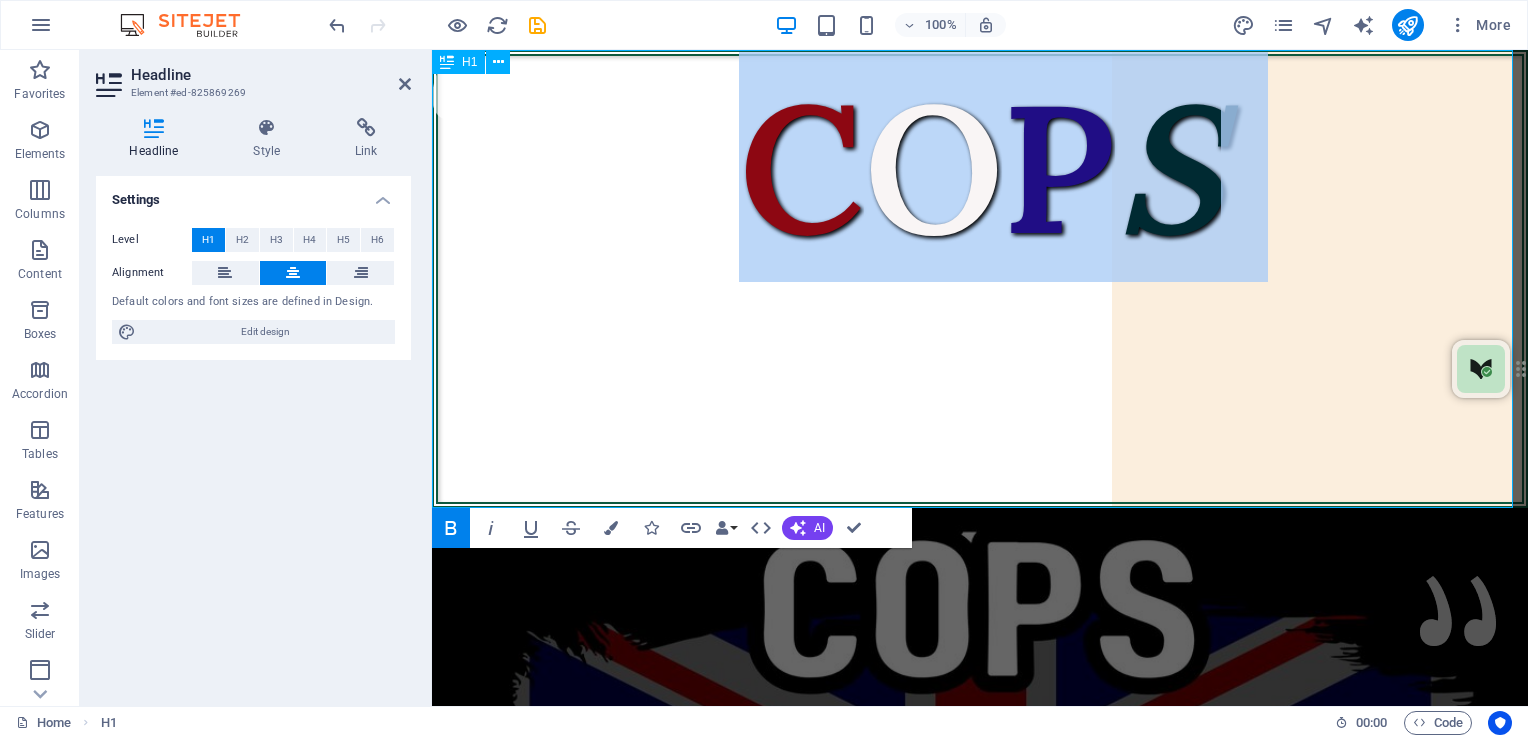 click on "C O P S" at bounding box center [980, 279] 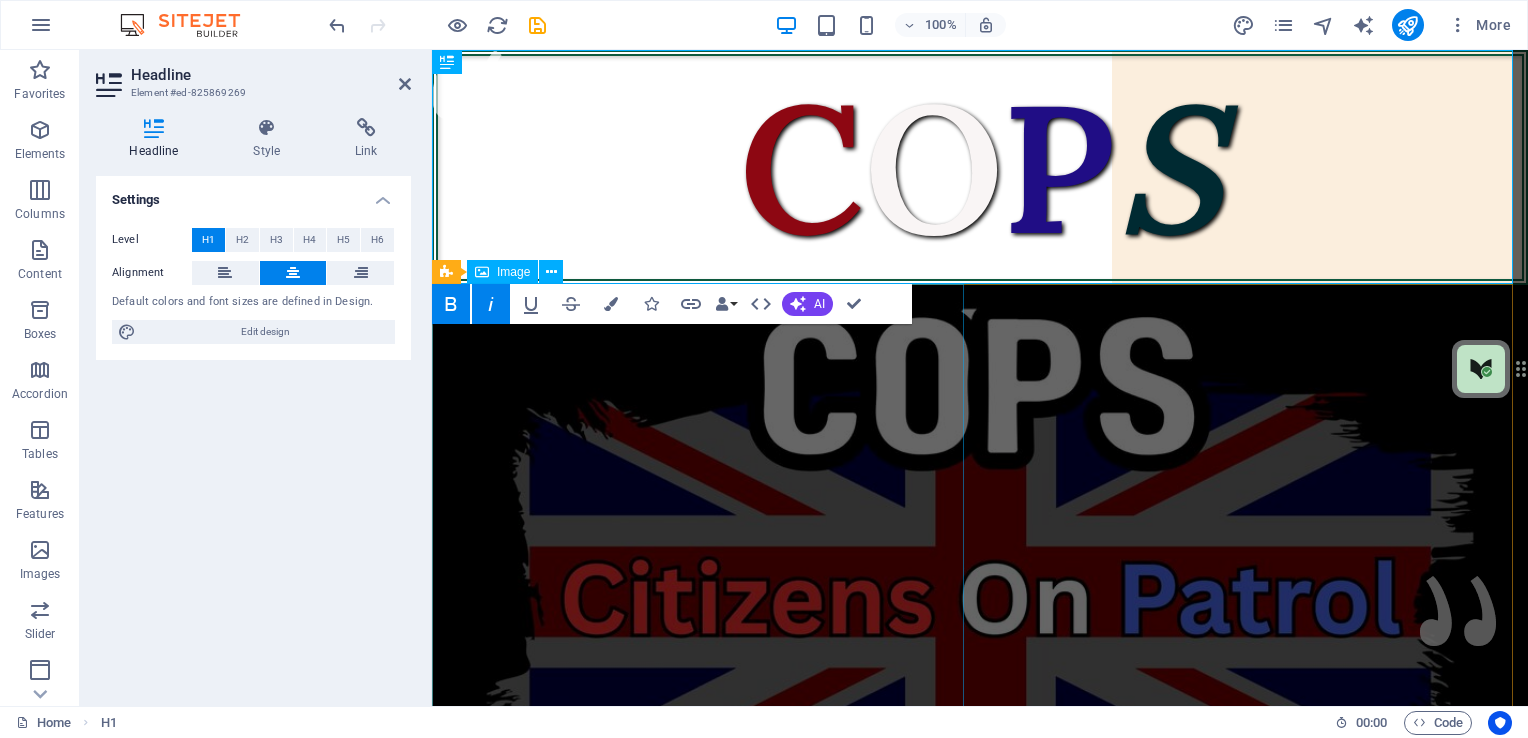 click at bounding box center (980, 535) 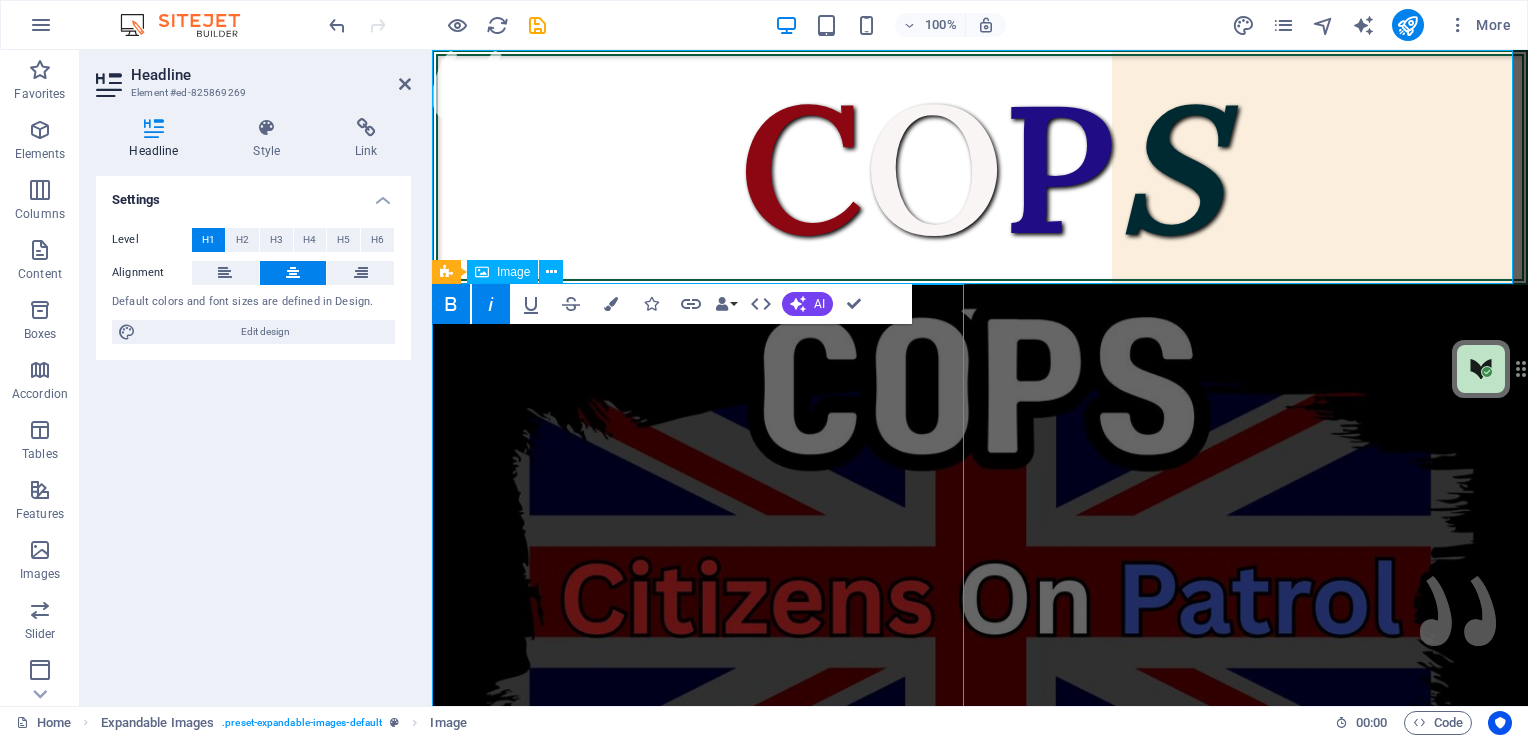click at bounding box center (980, 535) 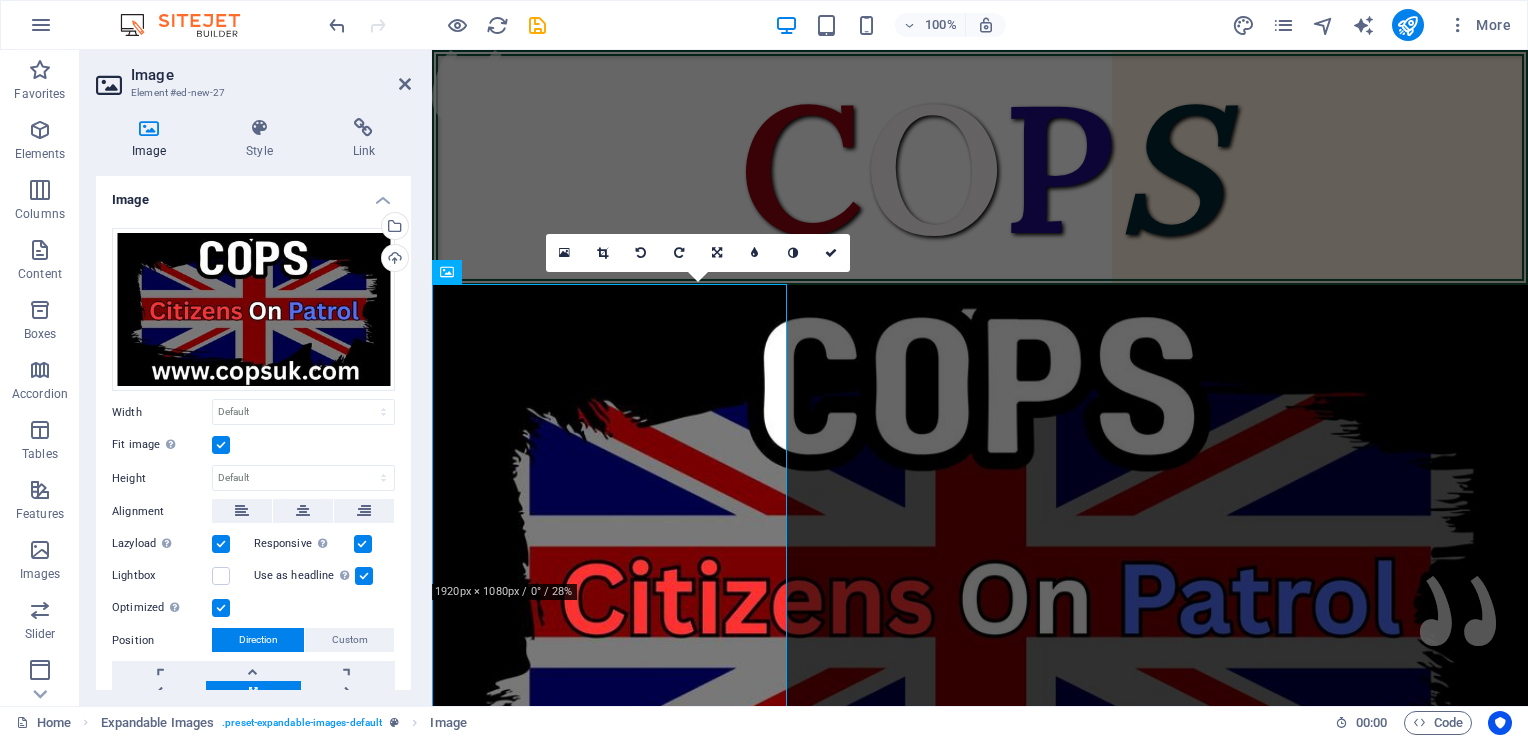click on "Image Style Link Image Drag files here, click to choose files or select files from Files or our free stock photos & videos Select files from the file manager, stock photos, or upload file(s) Upload Width Default auto px rem % em vh vw Fit image Automatically fit image to a fixed width and height Height Default auto px Alignment Lazyload Loading images after the page loads improves page speed. Responsive Automatically load retina image and smartphone optimized sizes. Lightbox Use as headline The image will be wrapped in an H1 headline tag. Useful for giving alternative text the weight of an H1 headline, e.g. for the logo. Leave unchecked if uncertain. Optimized Images are compressed to improve page speed. Position Direction Custom X offset 50 px rem % vh vw Y offset 50 px rem % vh vw Text Float No float Image left Image right Determine how text should behave around the image. Text Alternative text Image caption Paragraph Format Normal Heading 1 Heading 2 Heading 3 Heading 4 Heading 5 Heading 6 Code Font Family" at bounding box center [253, 404] 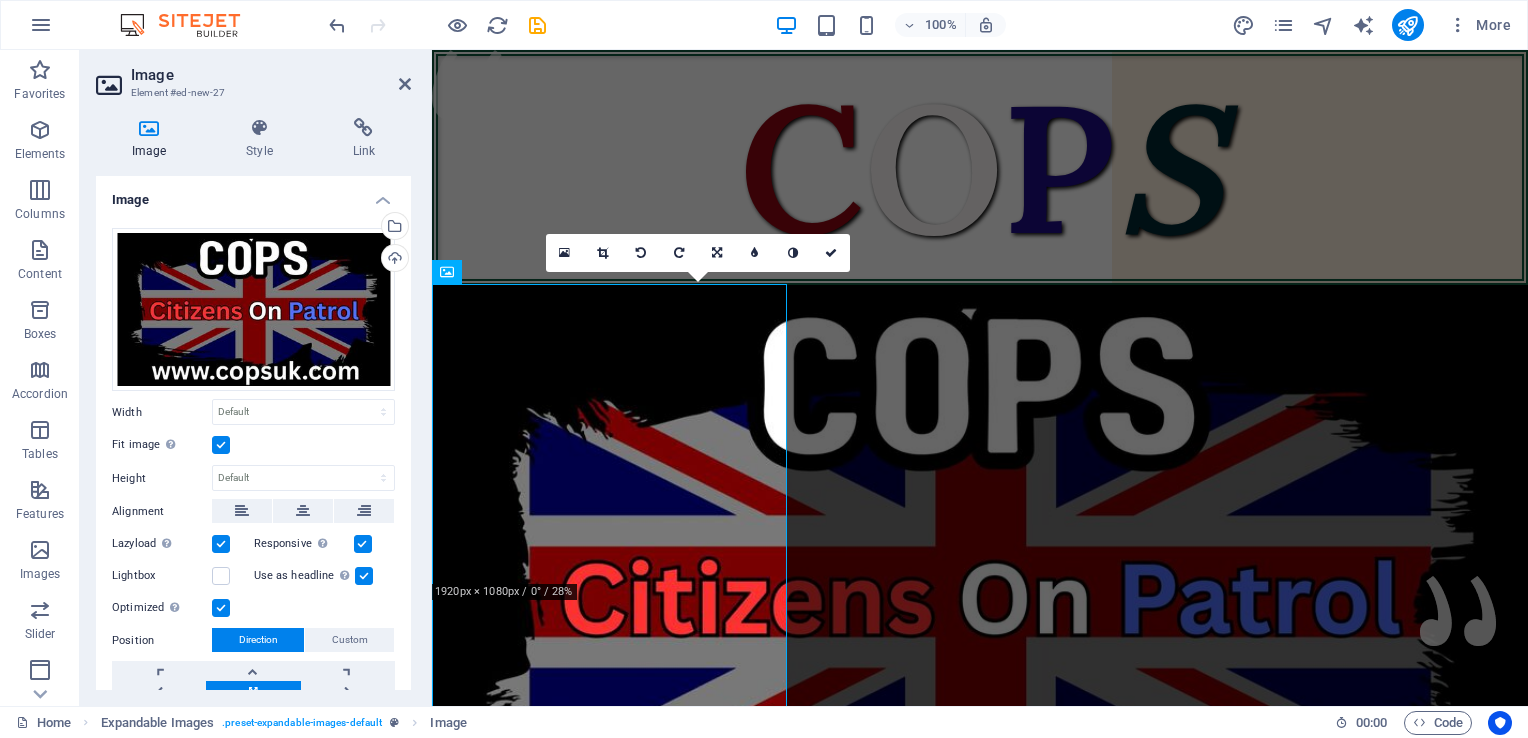 scroll, scrollTop: 91, scrollLeft: 0, axis: vertical 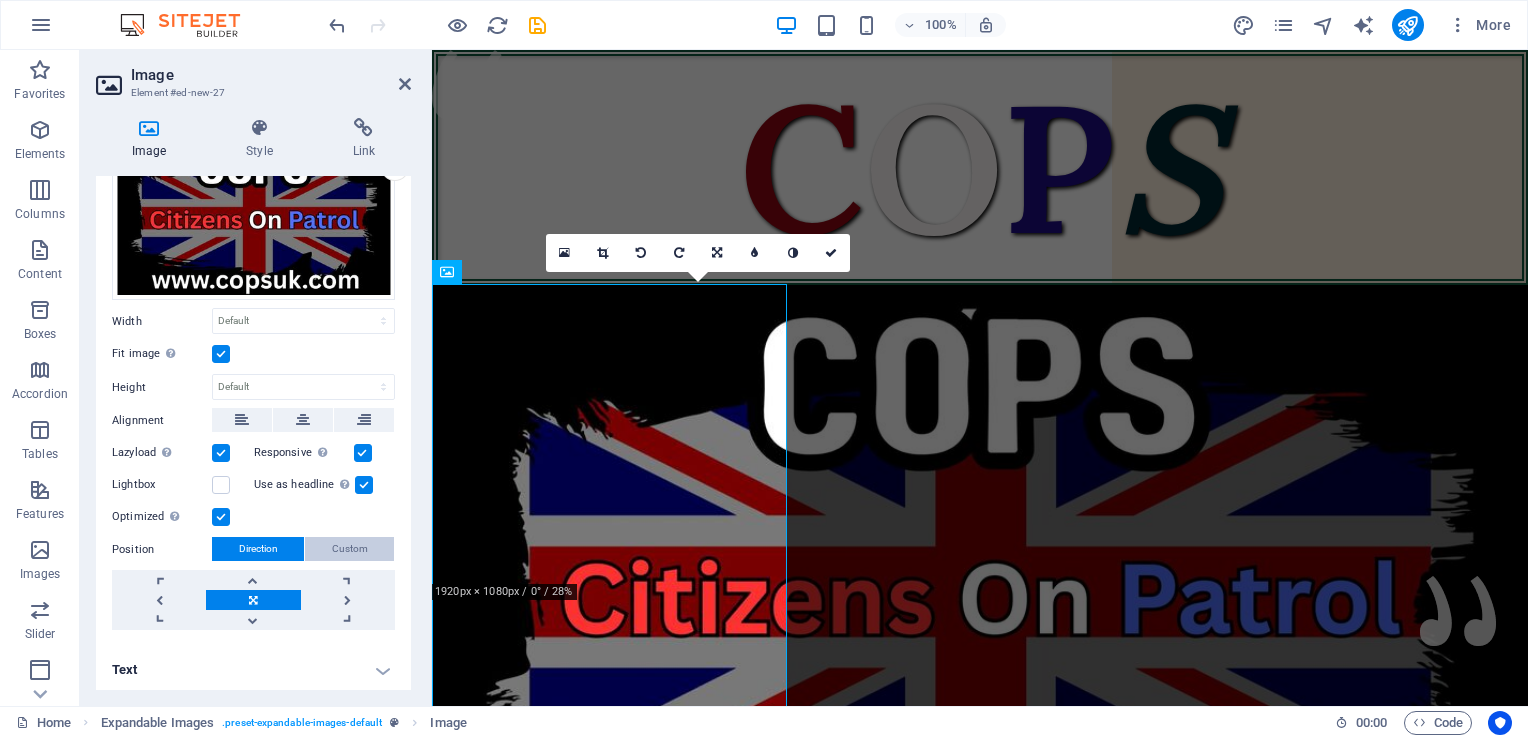 click on "Custom" at bounding box center [350, 549] 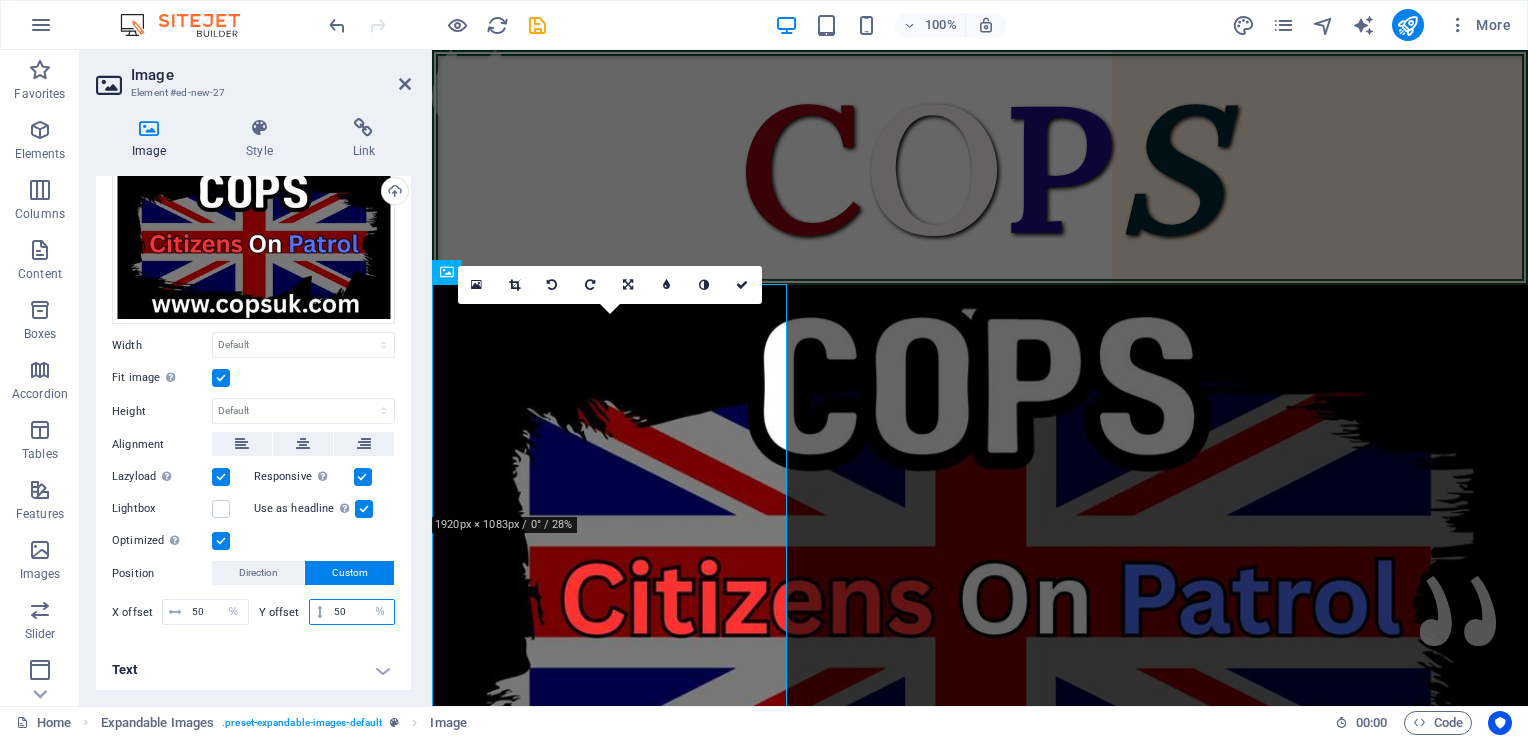 click on "50" at bounding box center [361, 612] 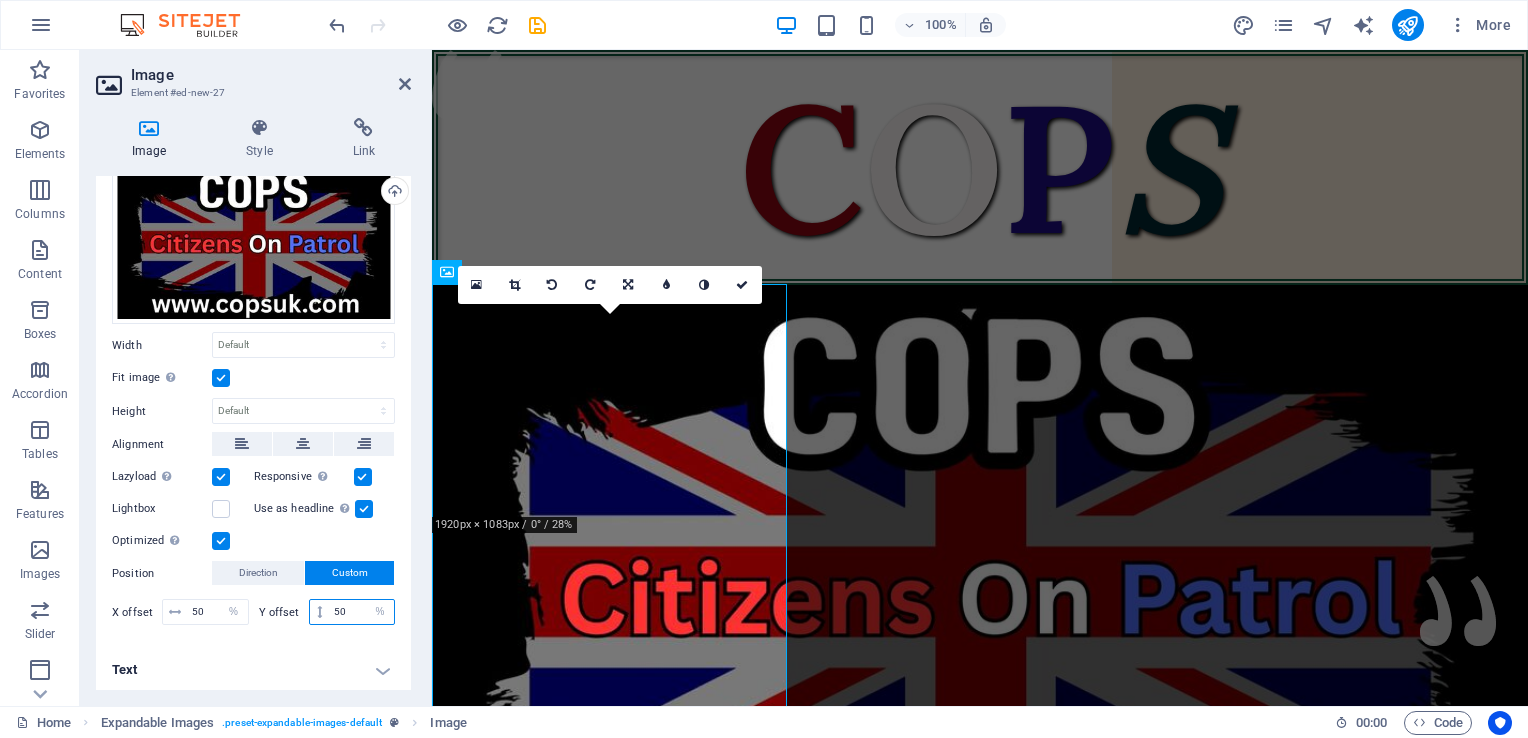 type on "5" 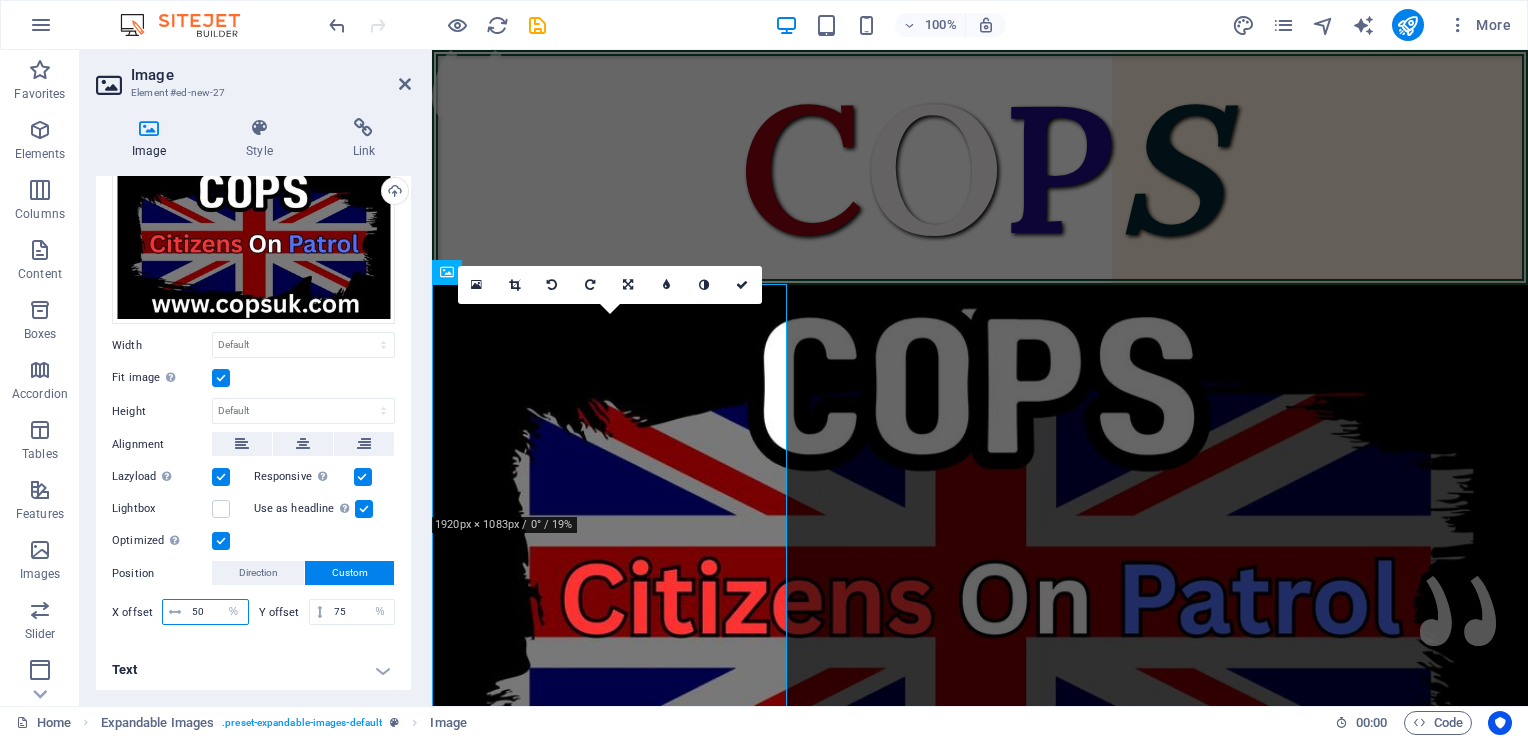 click on "50" at bounding box center (217, 612) 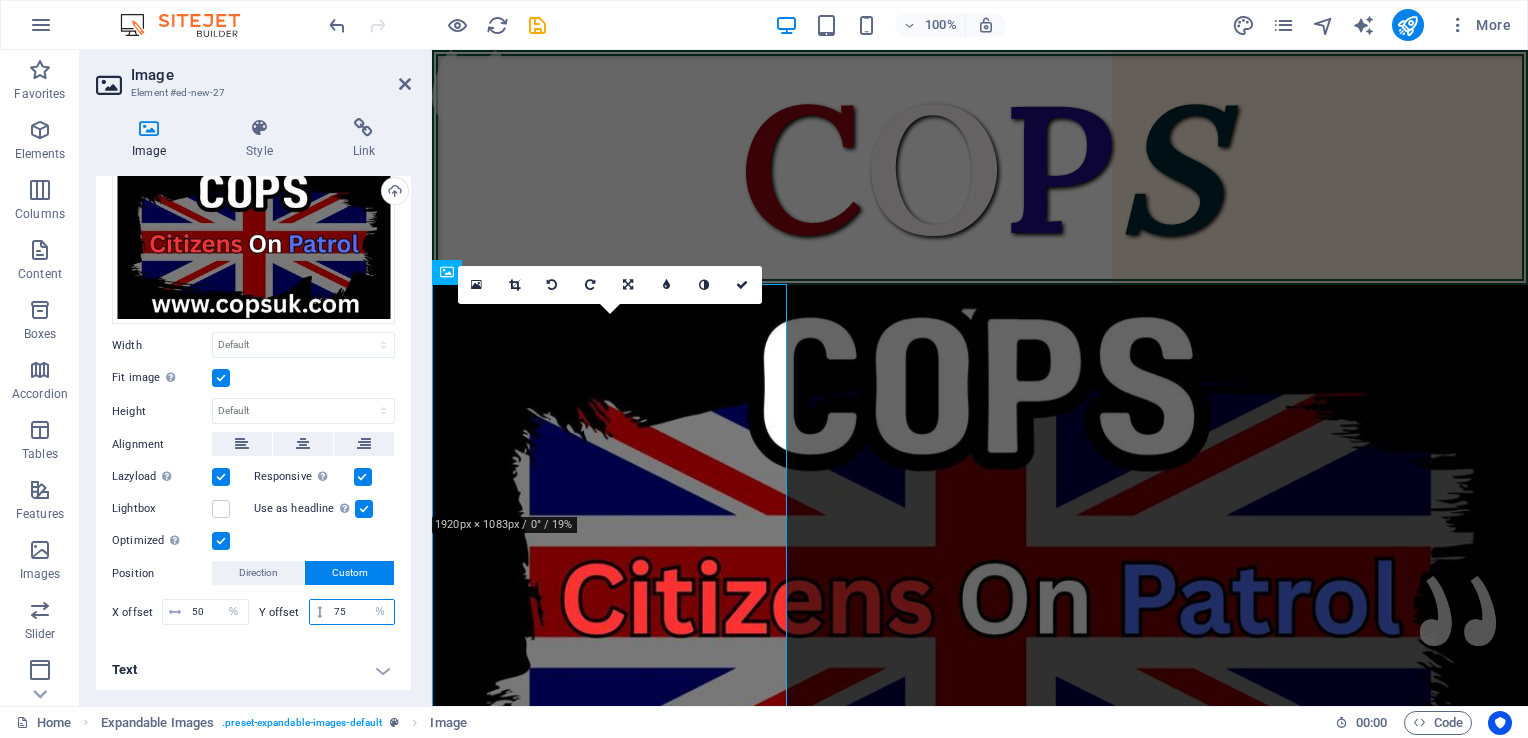 click on "75" at bounding box center [361, 612] 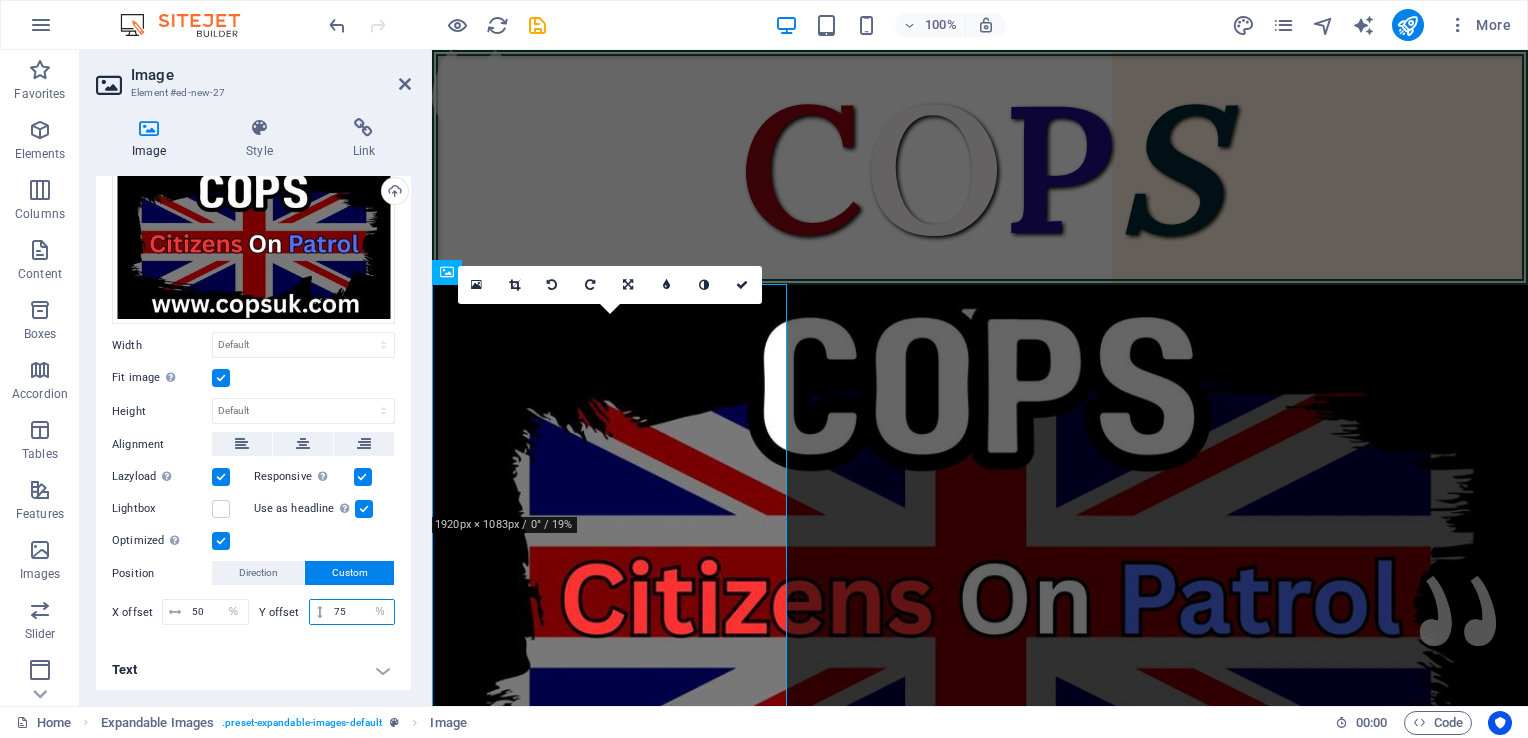 type on "7" 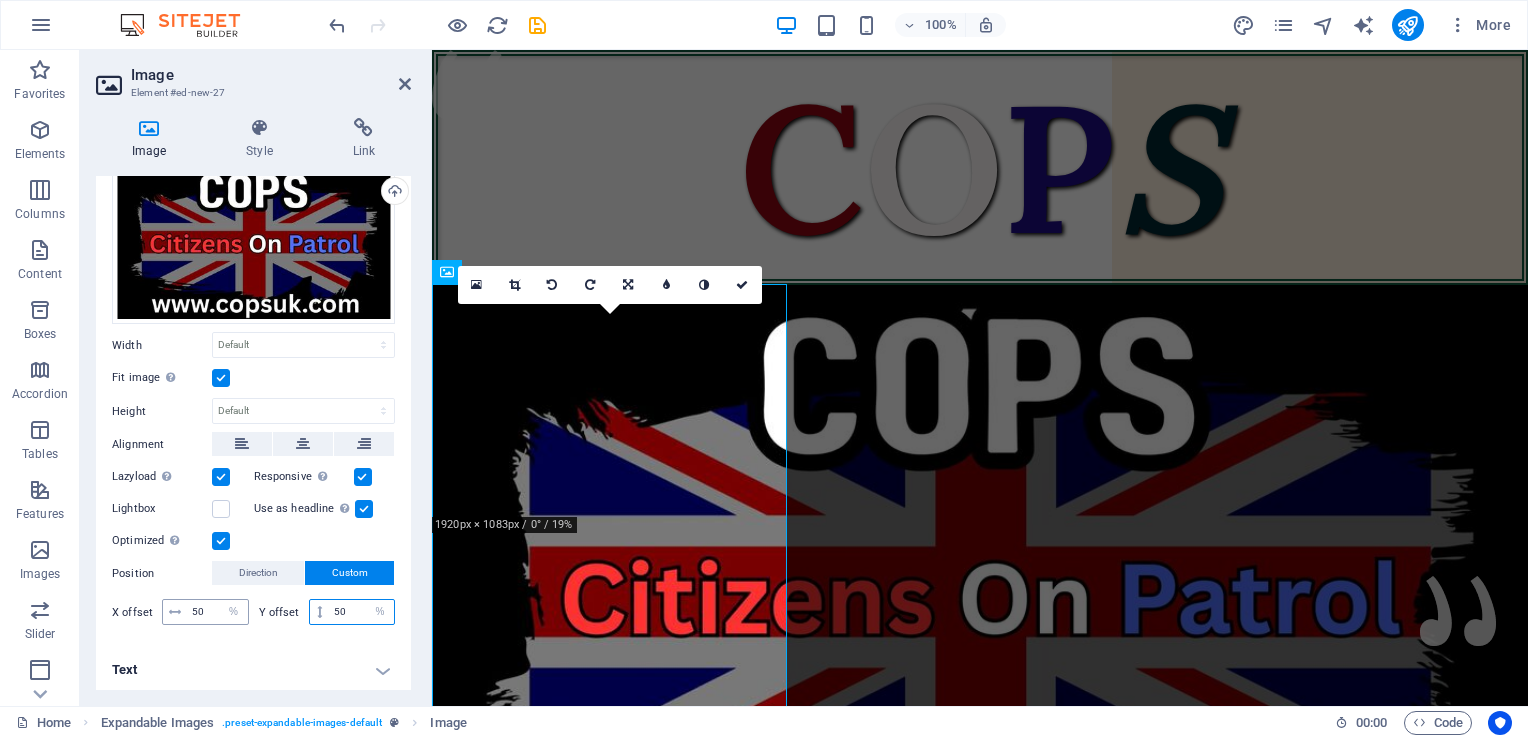 type on "50" 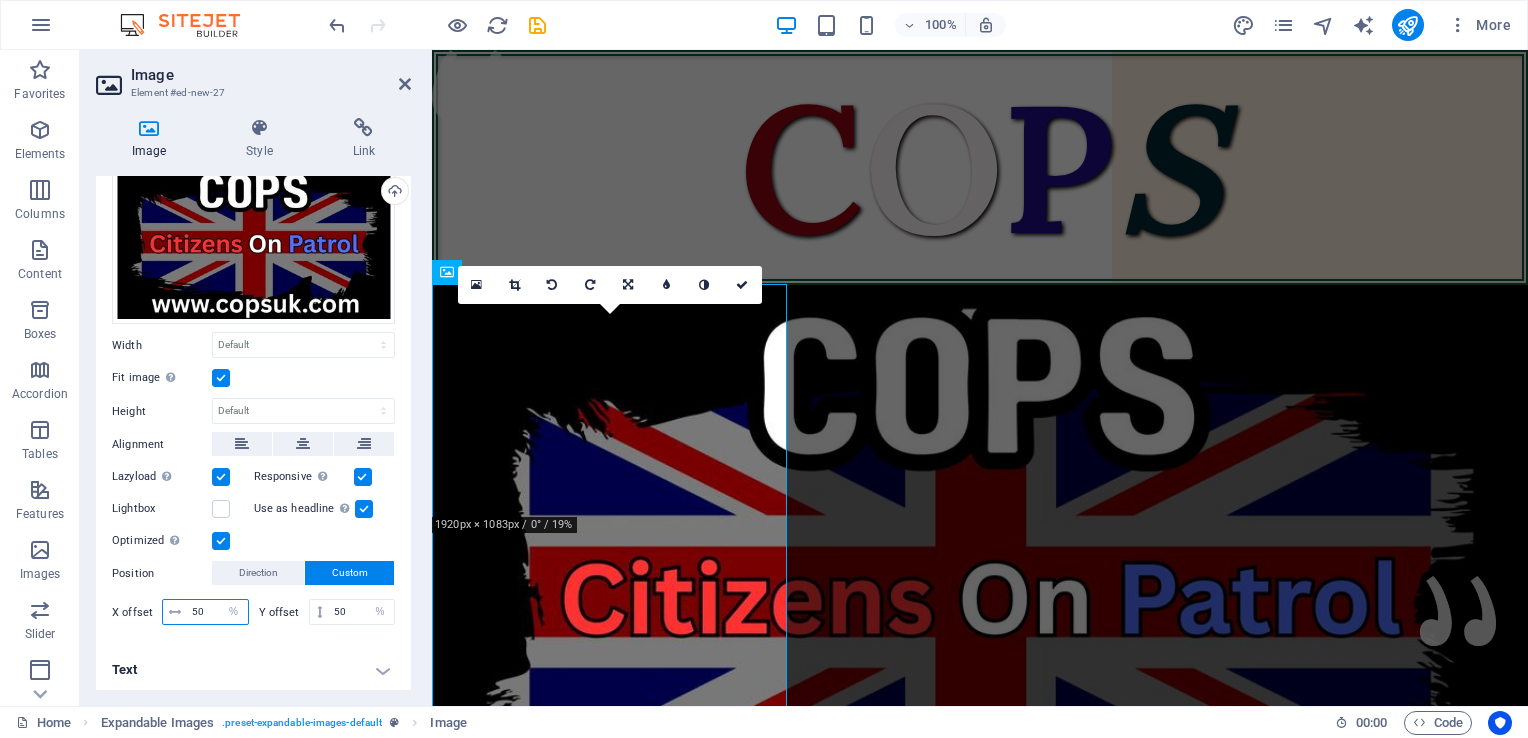 click on "50" at bounding box center (217, 612) 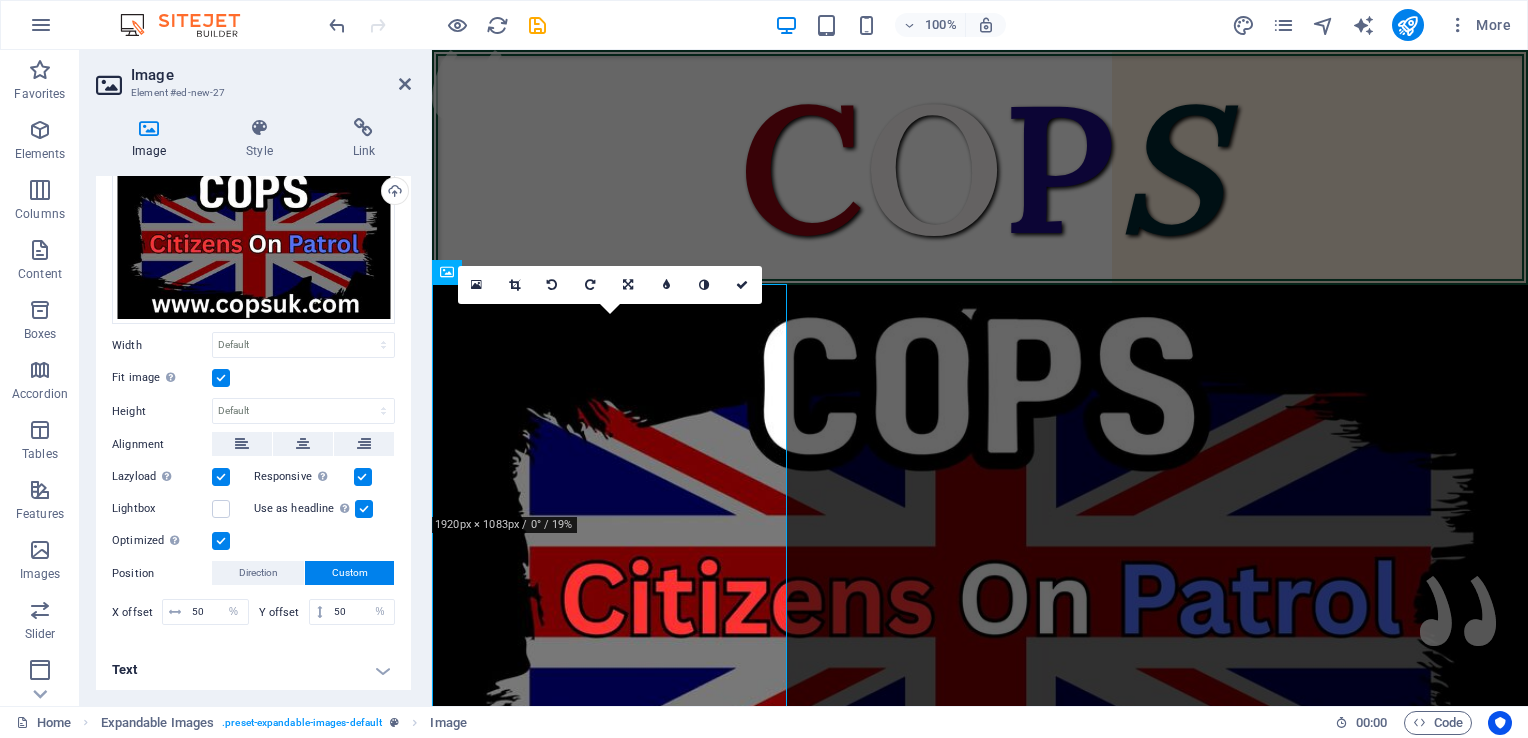 click on "Text" at bounding box center [253, 670] 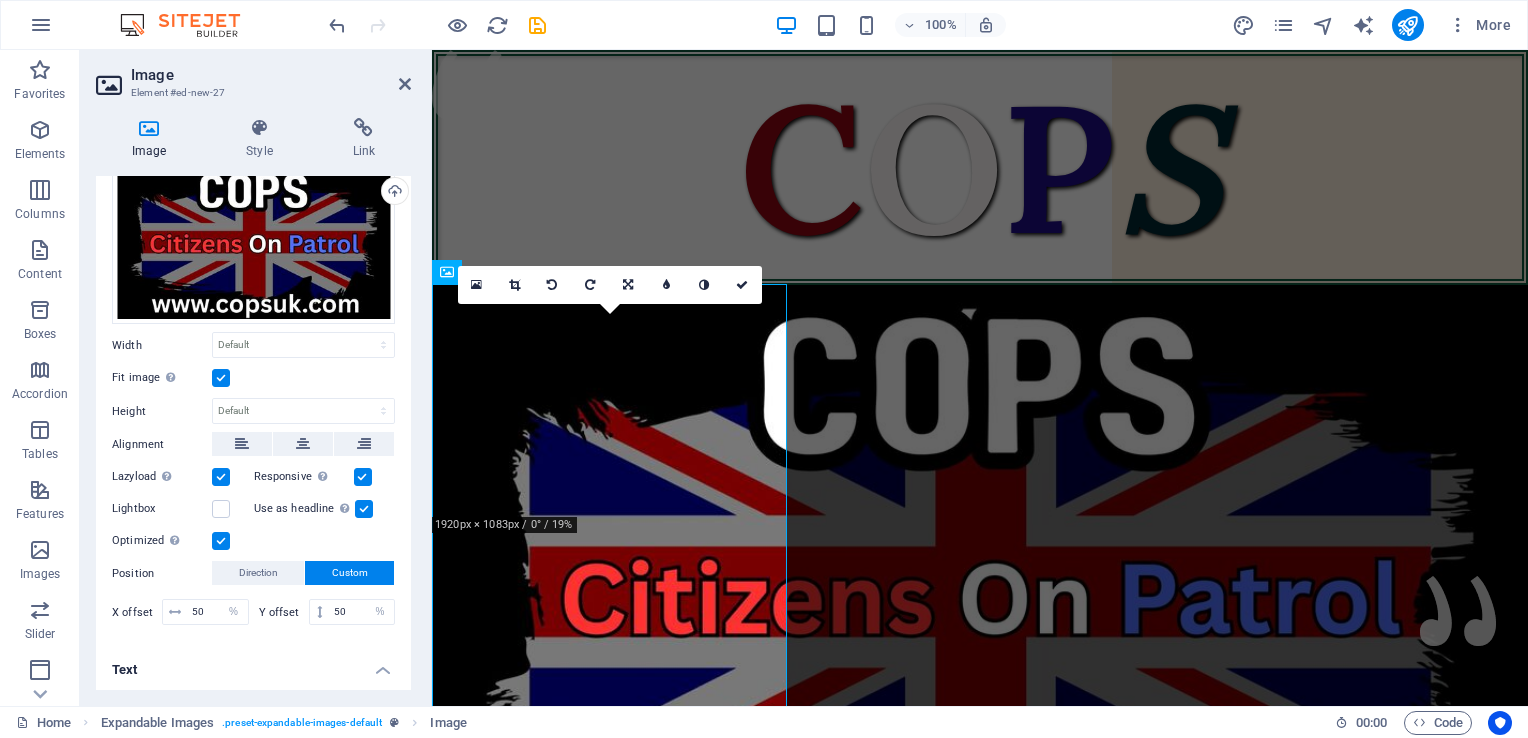 click on "Text" at bounding box center [253, 664] 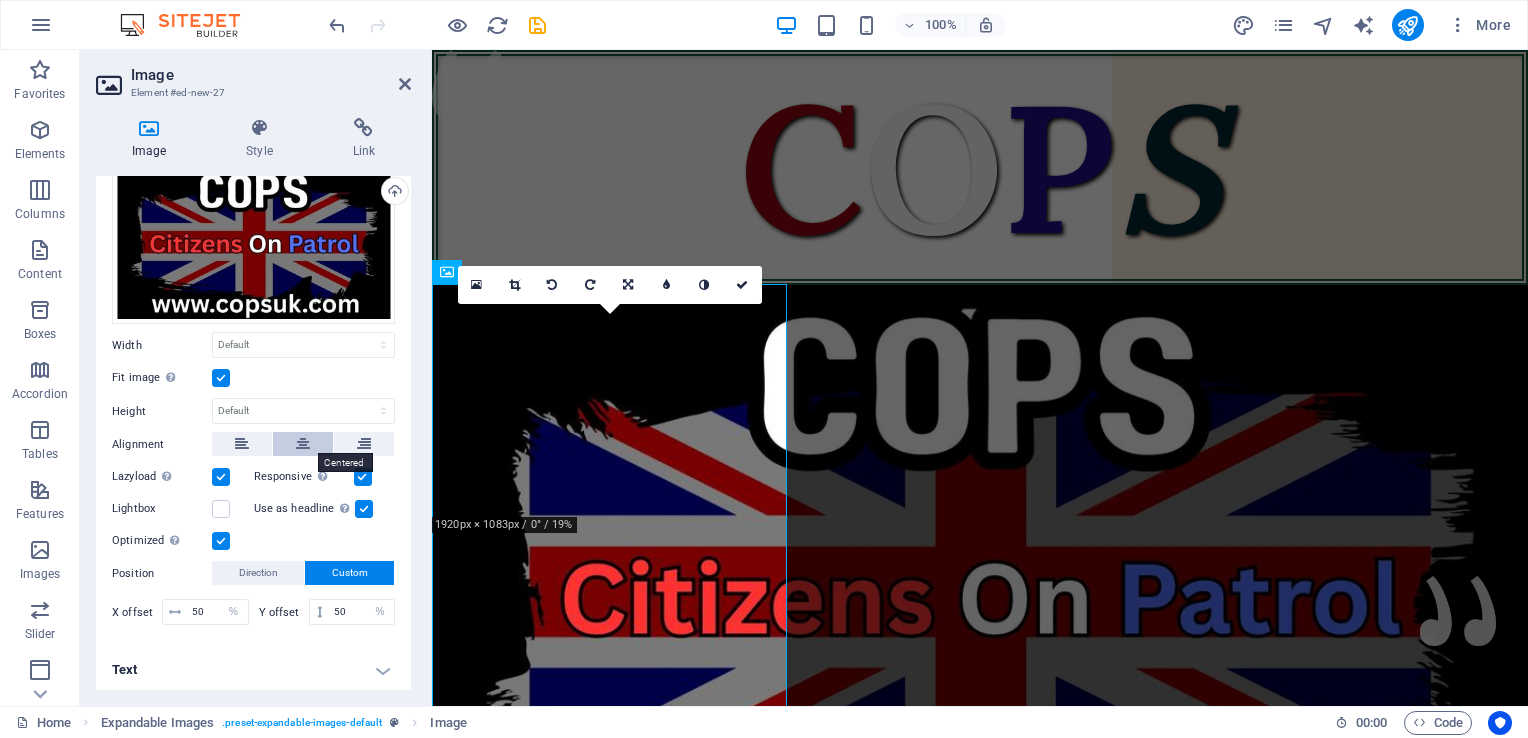 click at bounding box center [303, 444] 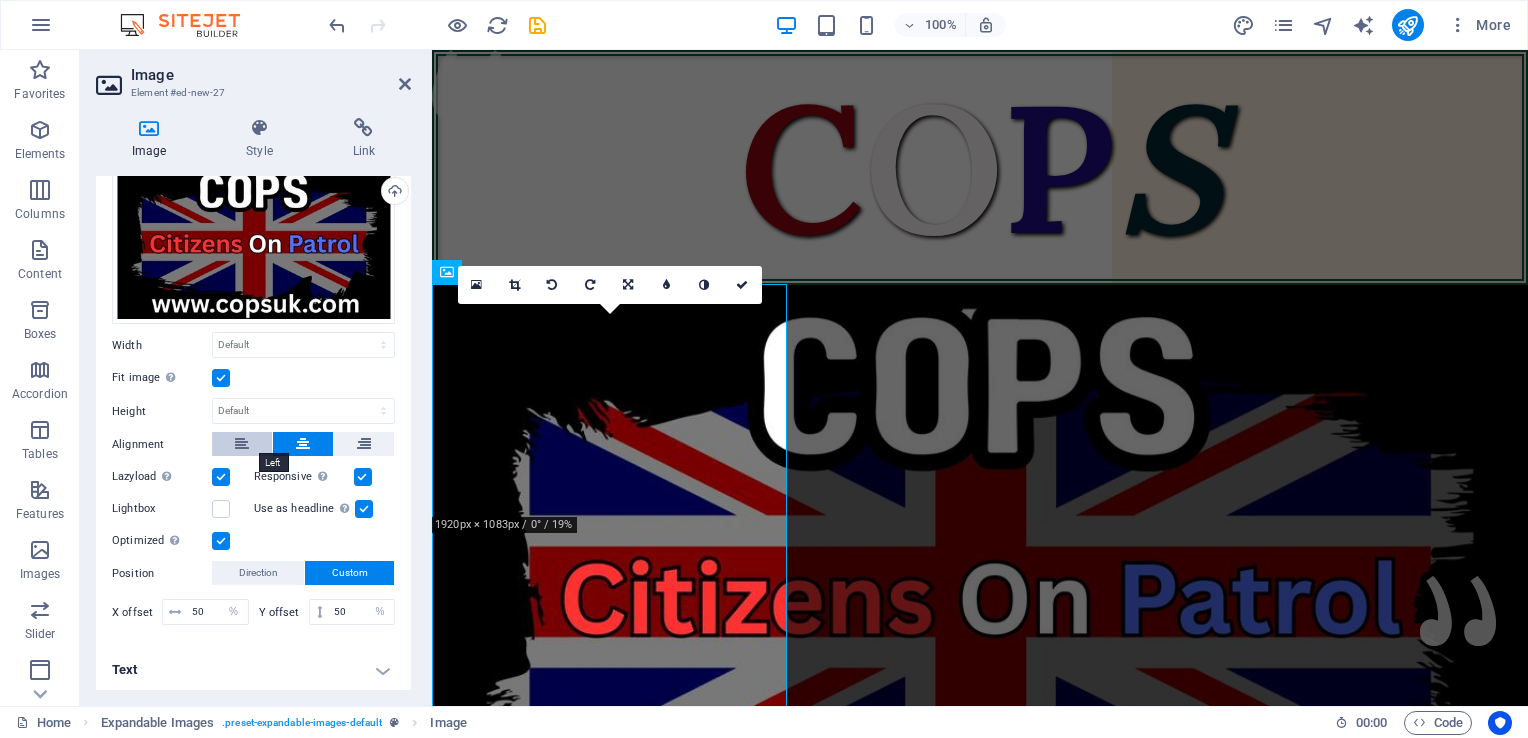 click at bounding box center [242, 444] 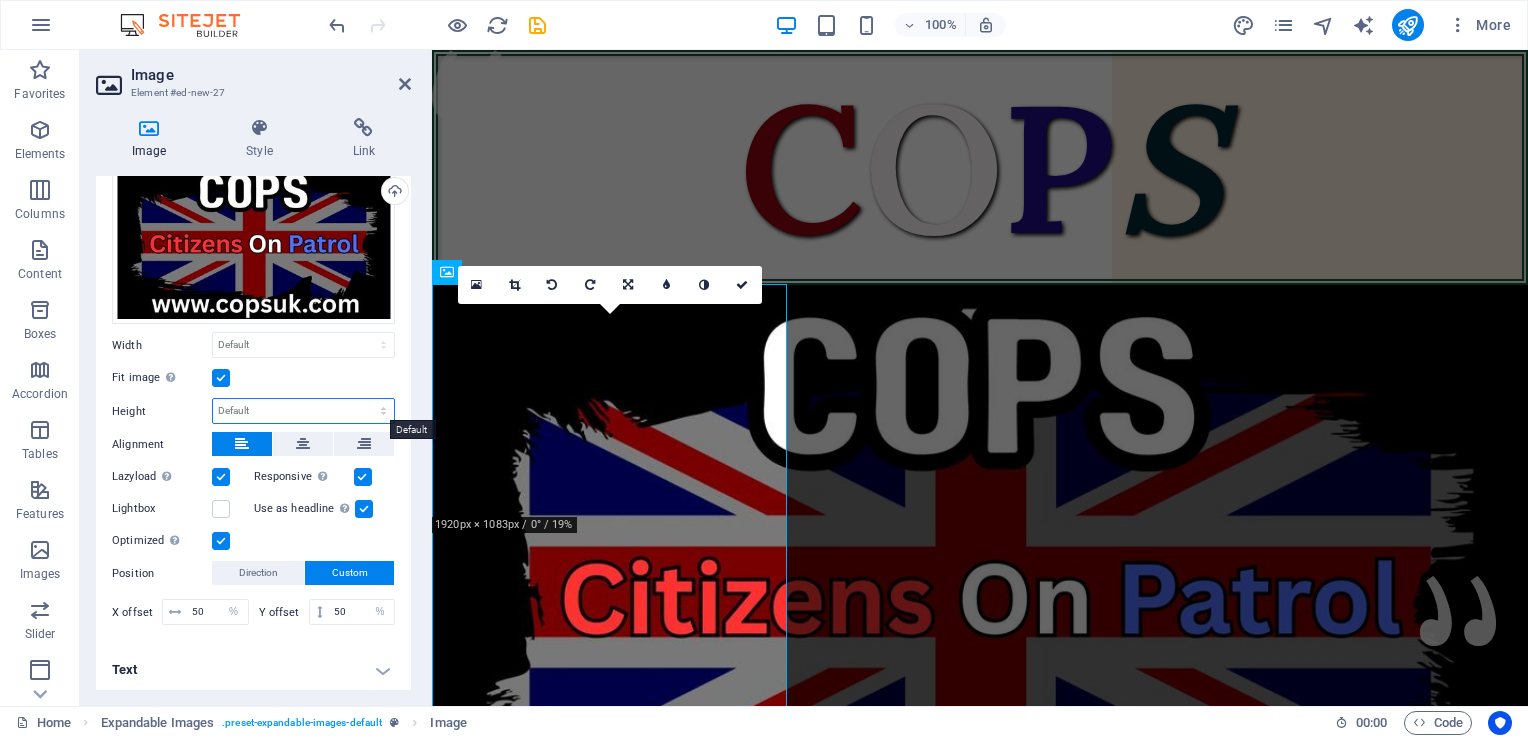 click on "Default auto px" at bounding box center (303, 411) 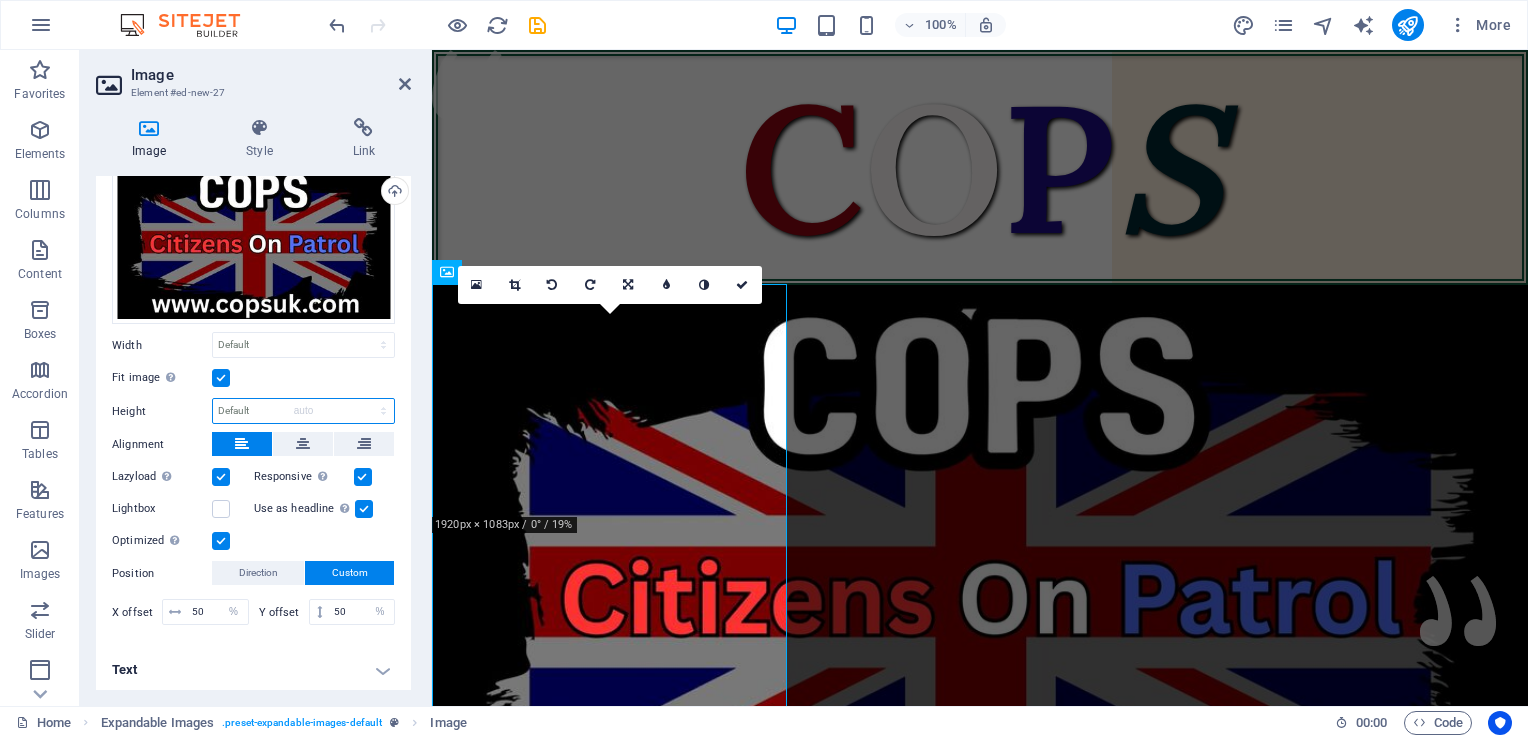 click on "Default auto px" at bounding box center [303, 411] 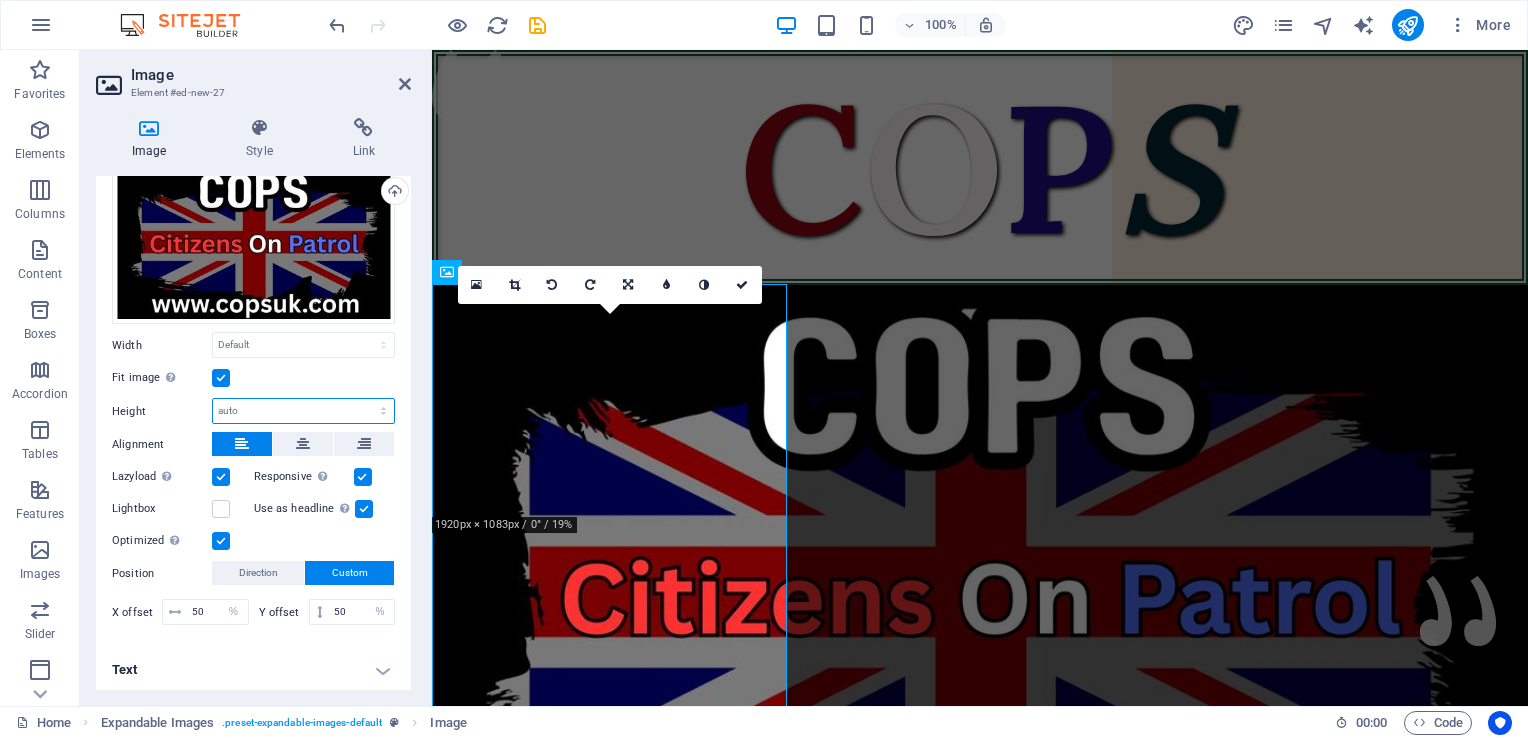 click on "Default auto px" at bounding box center [303, 411] 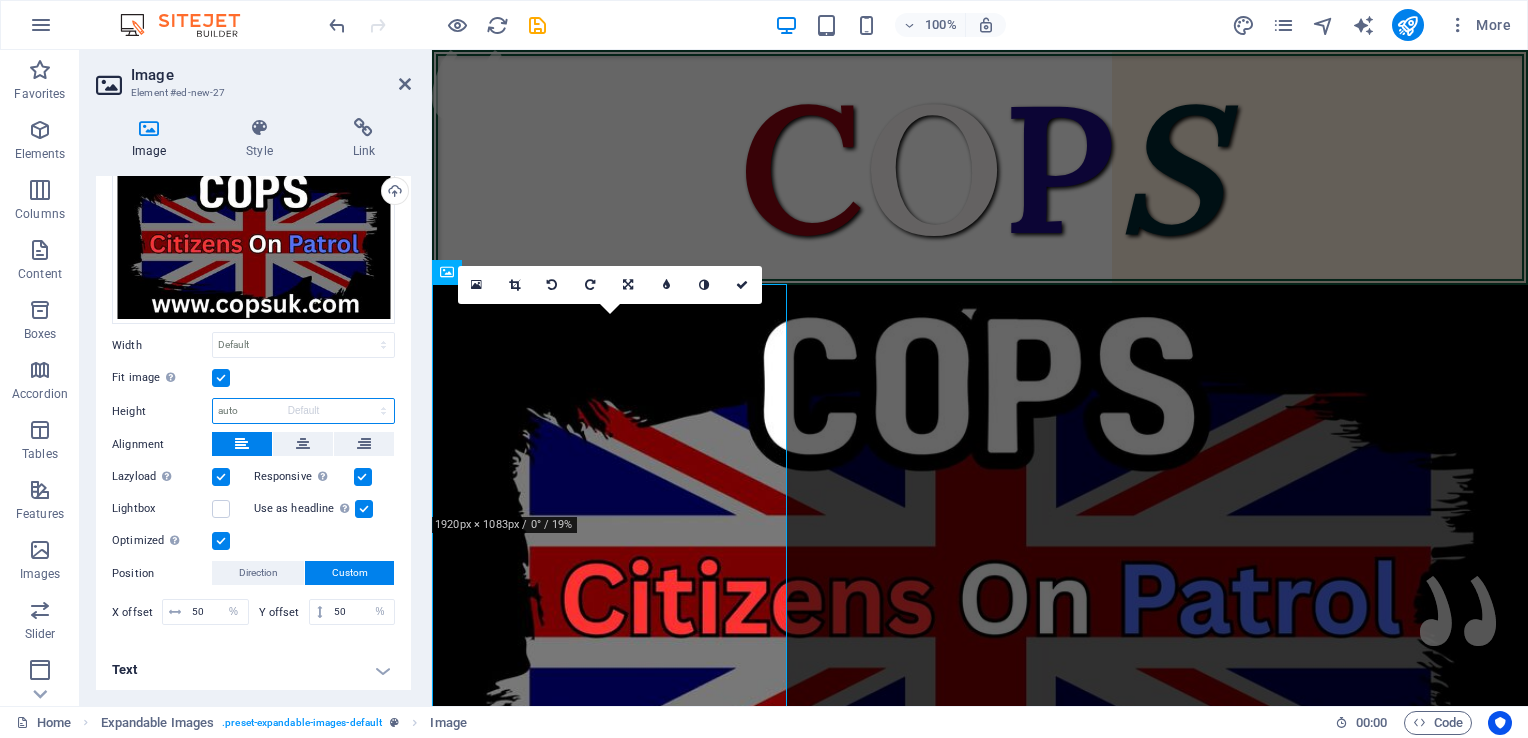 click on "Default auto px" at bounding box center (303, 411) 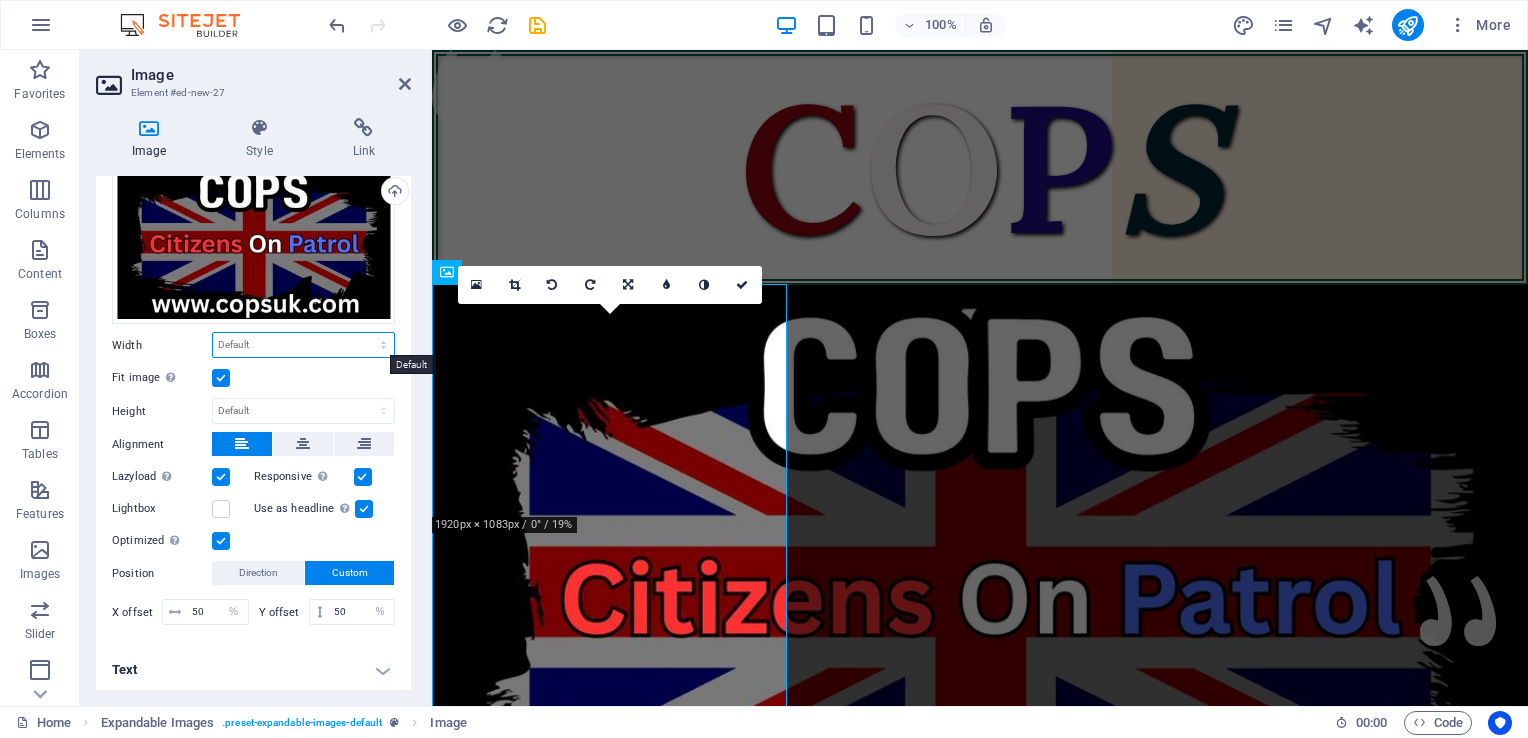 click on "Default auto px rem % em vh vw" at bounding box center [303, 345] 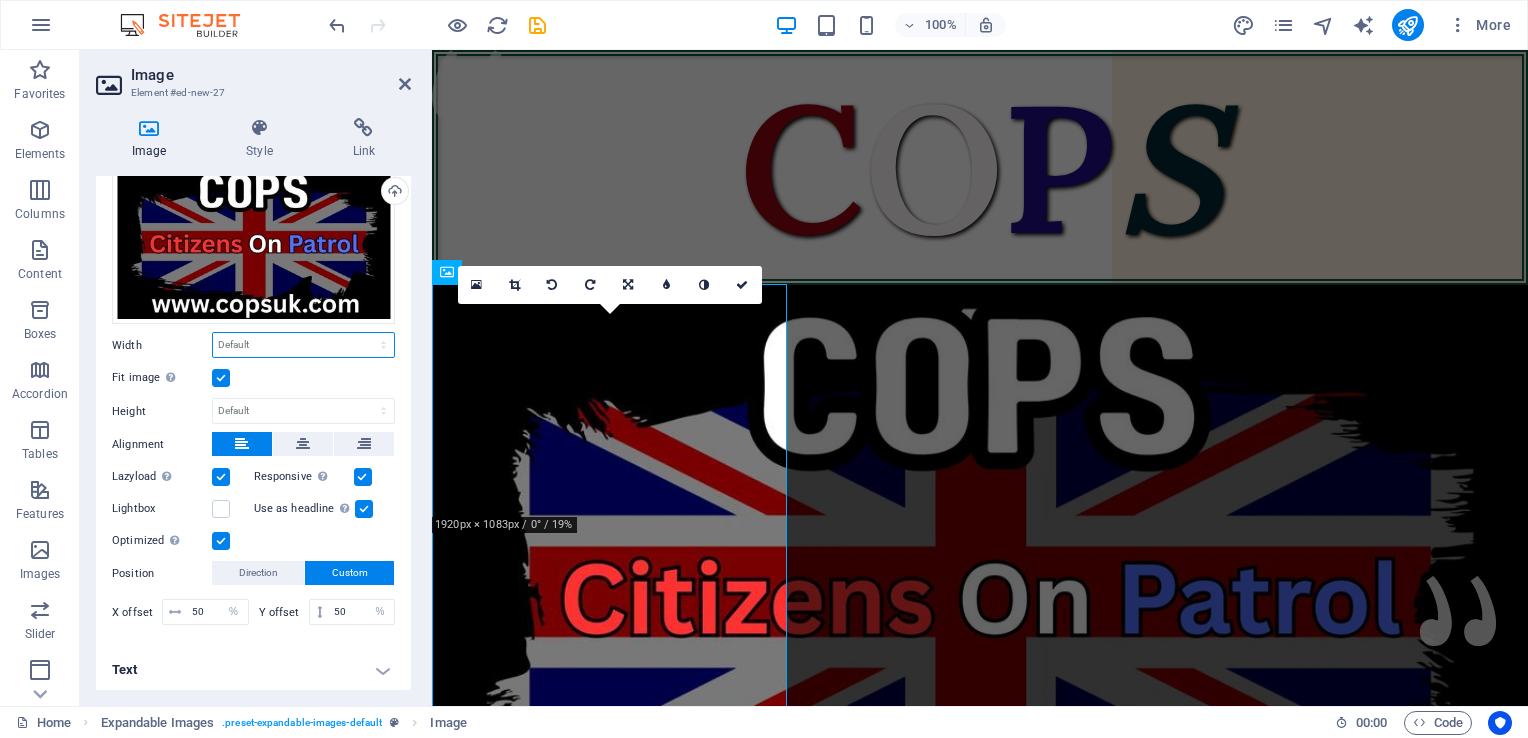 select on "%" 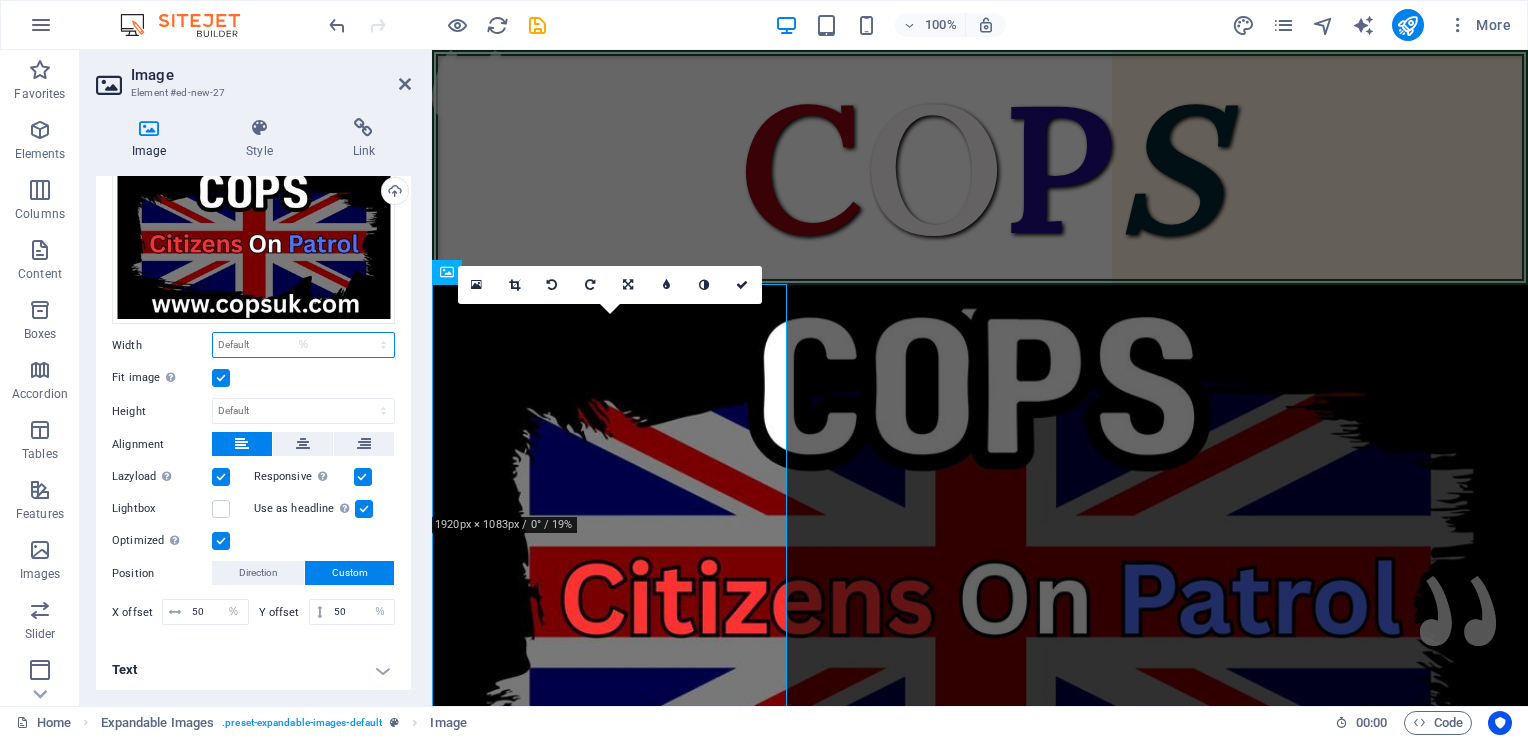 click on "Default auto px rem % em vh vw" at bounding box center (303, 345) 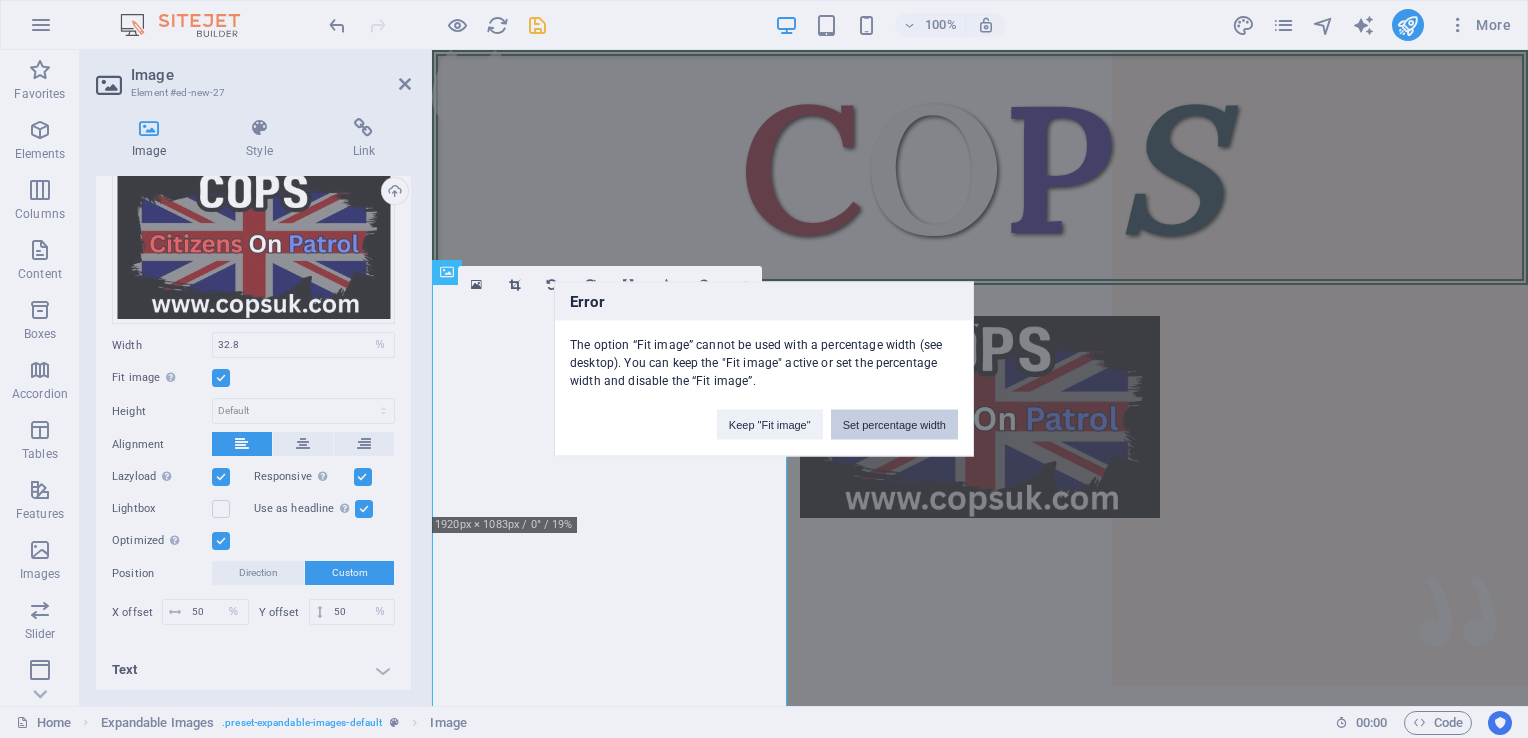 click on "Set percentage width" at bounding box center [894, 425] 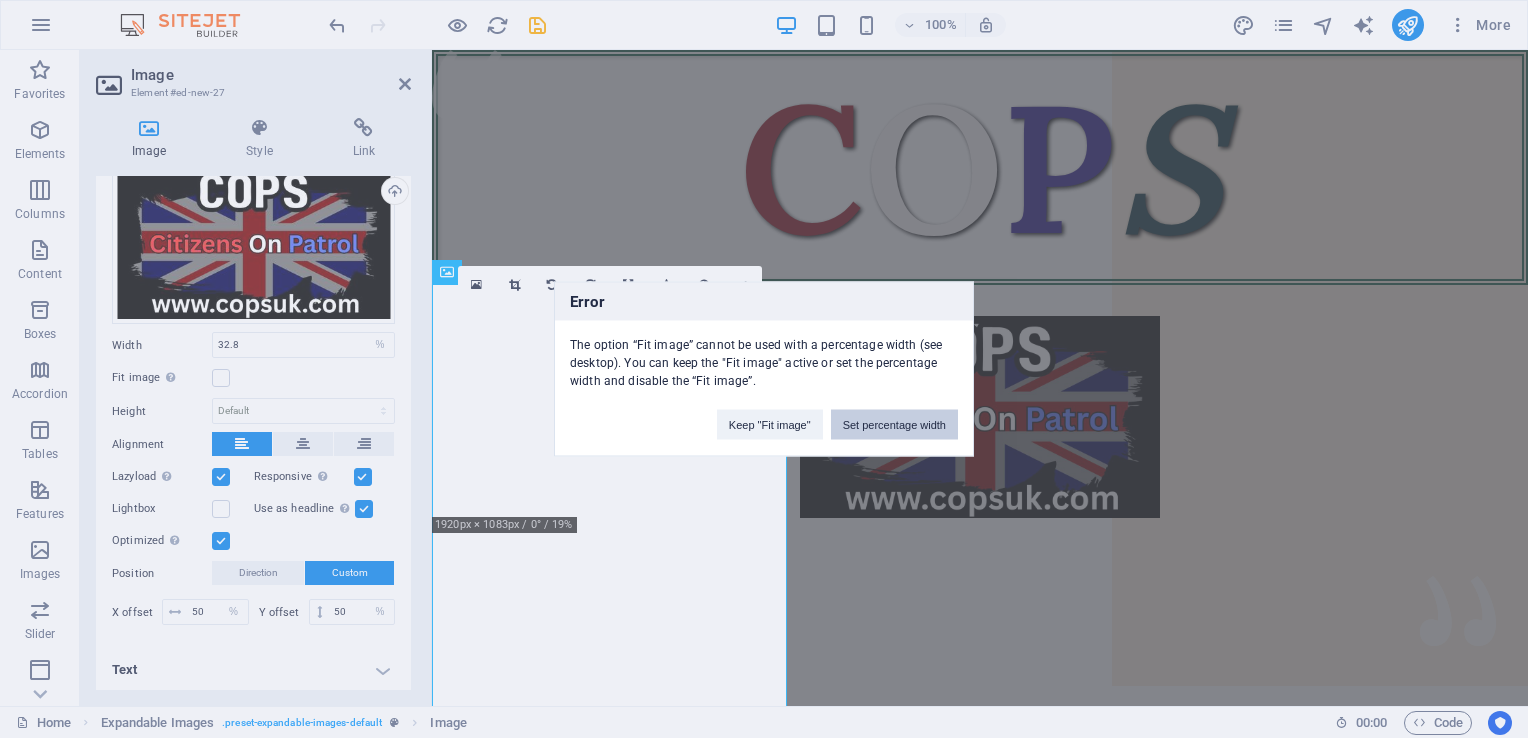 scroll, scrollTop: 0, scrollLeft: 0, axis: both 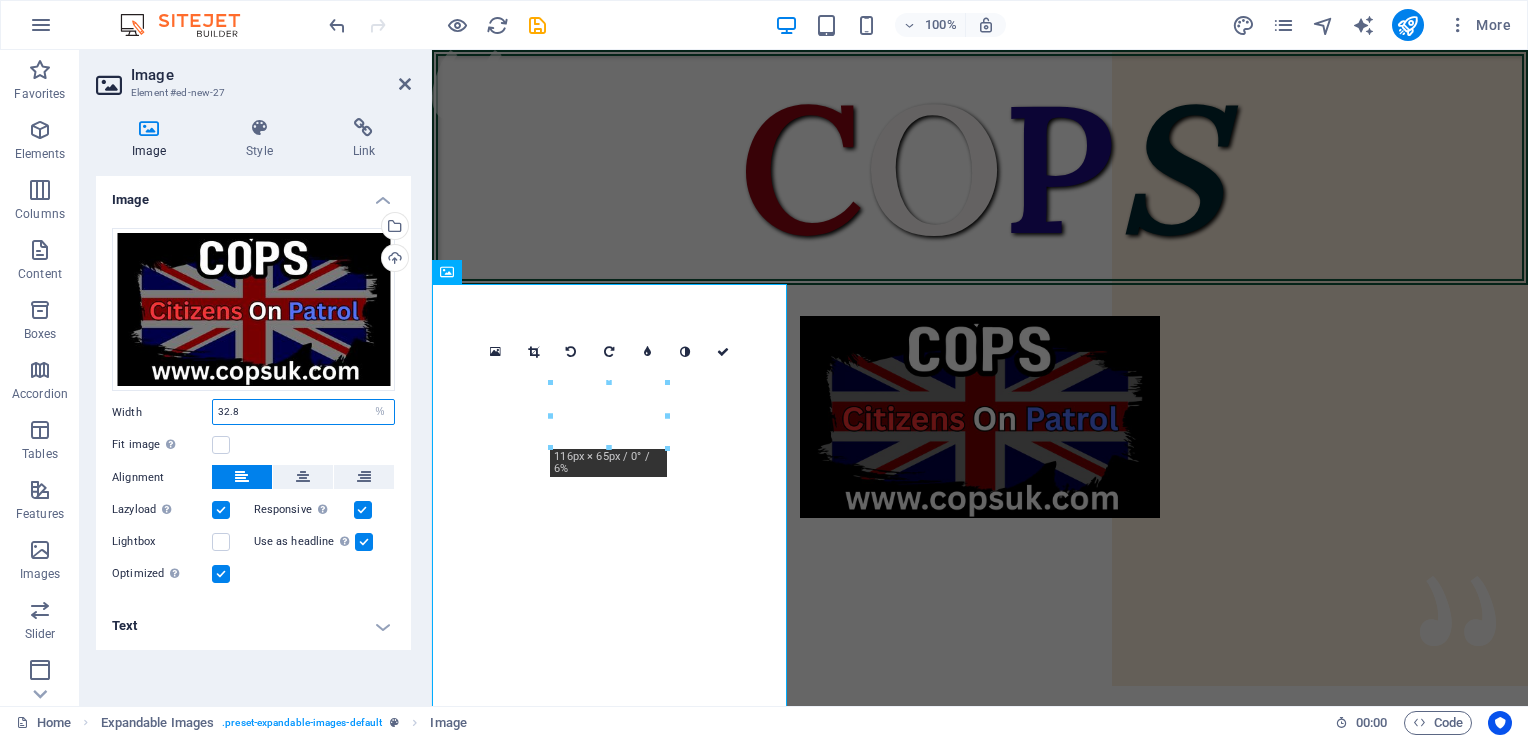 click on "32.8" at bounding box center [303, 412] 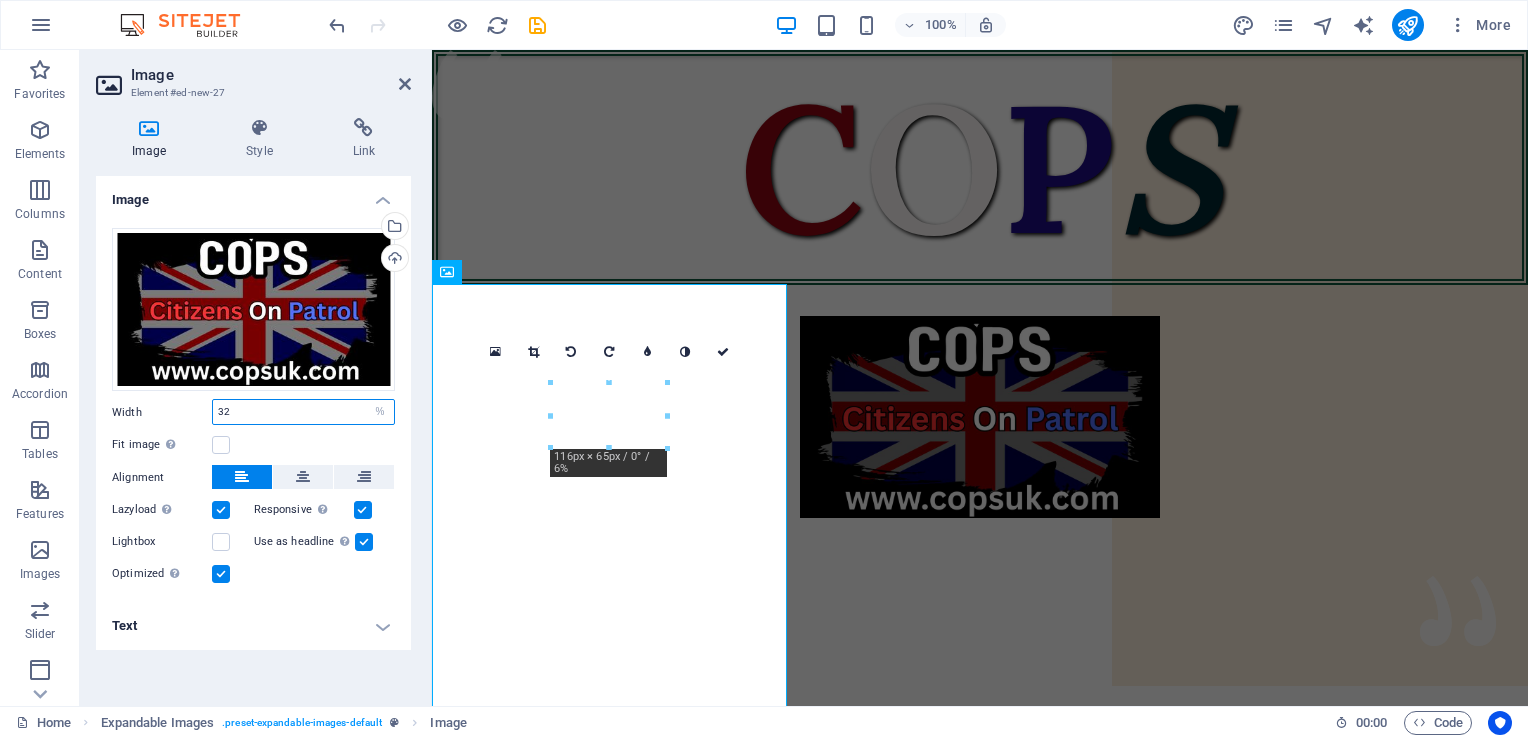 type on "3" 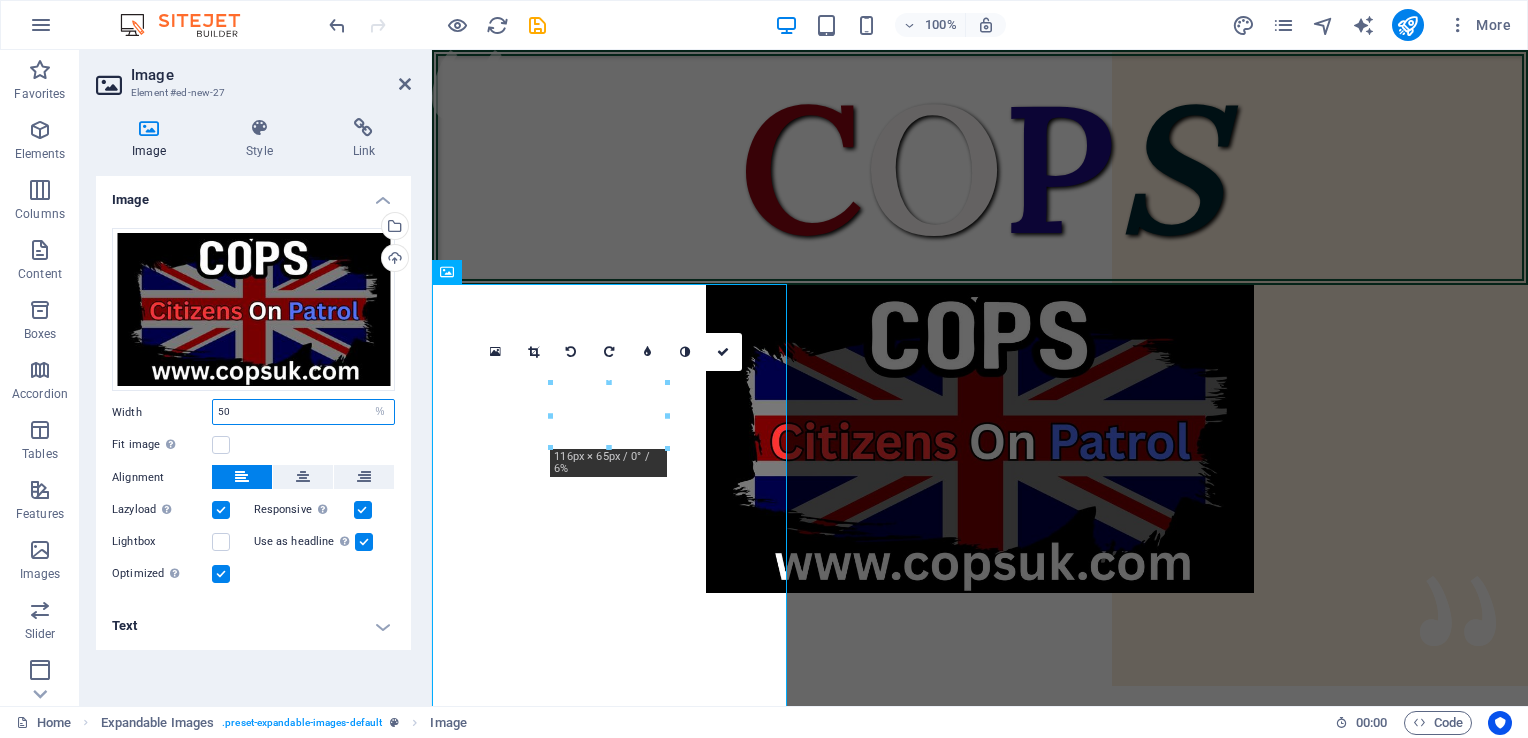 type on "5" 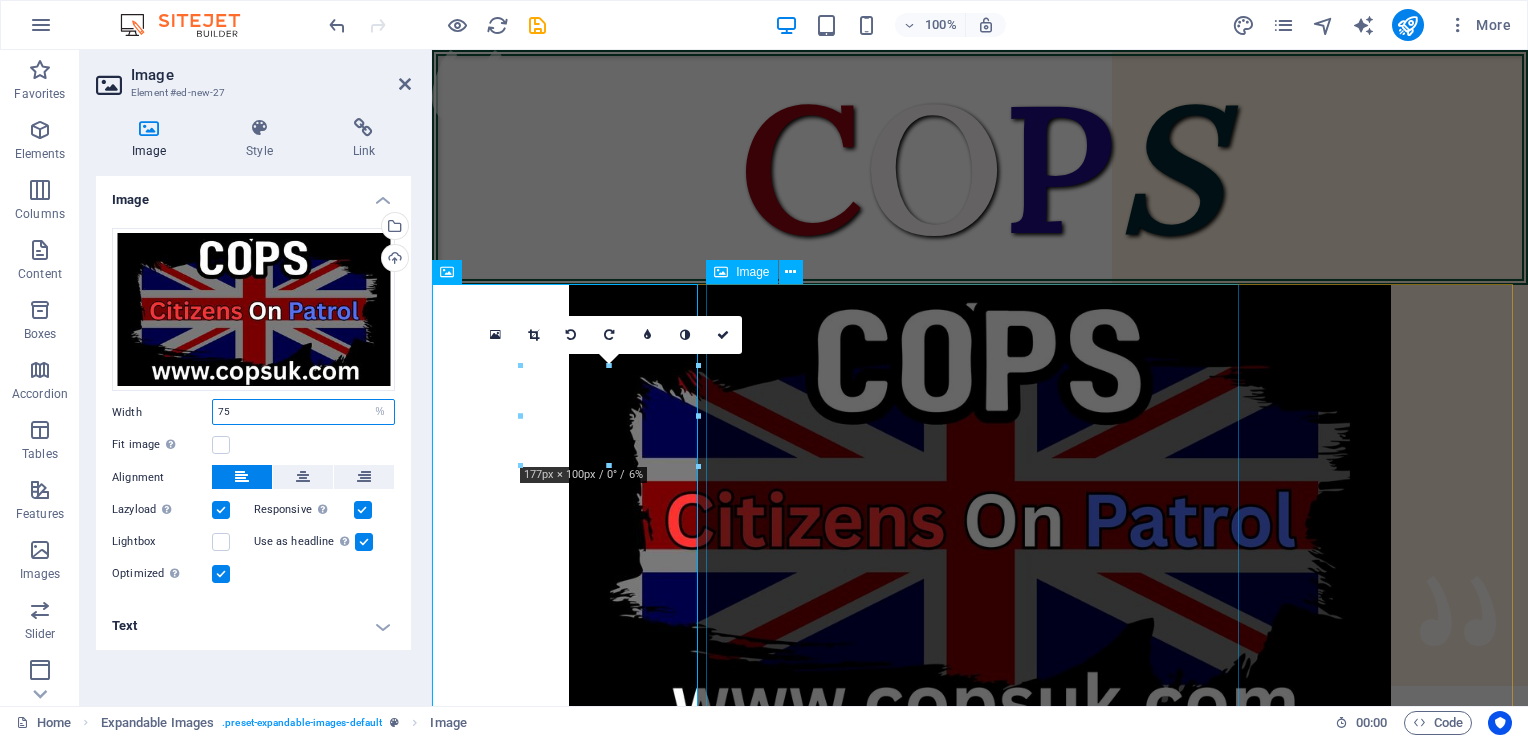 type on "75" 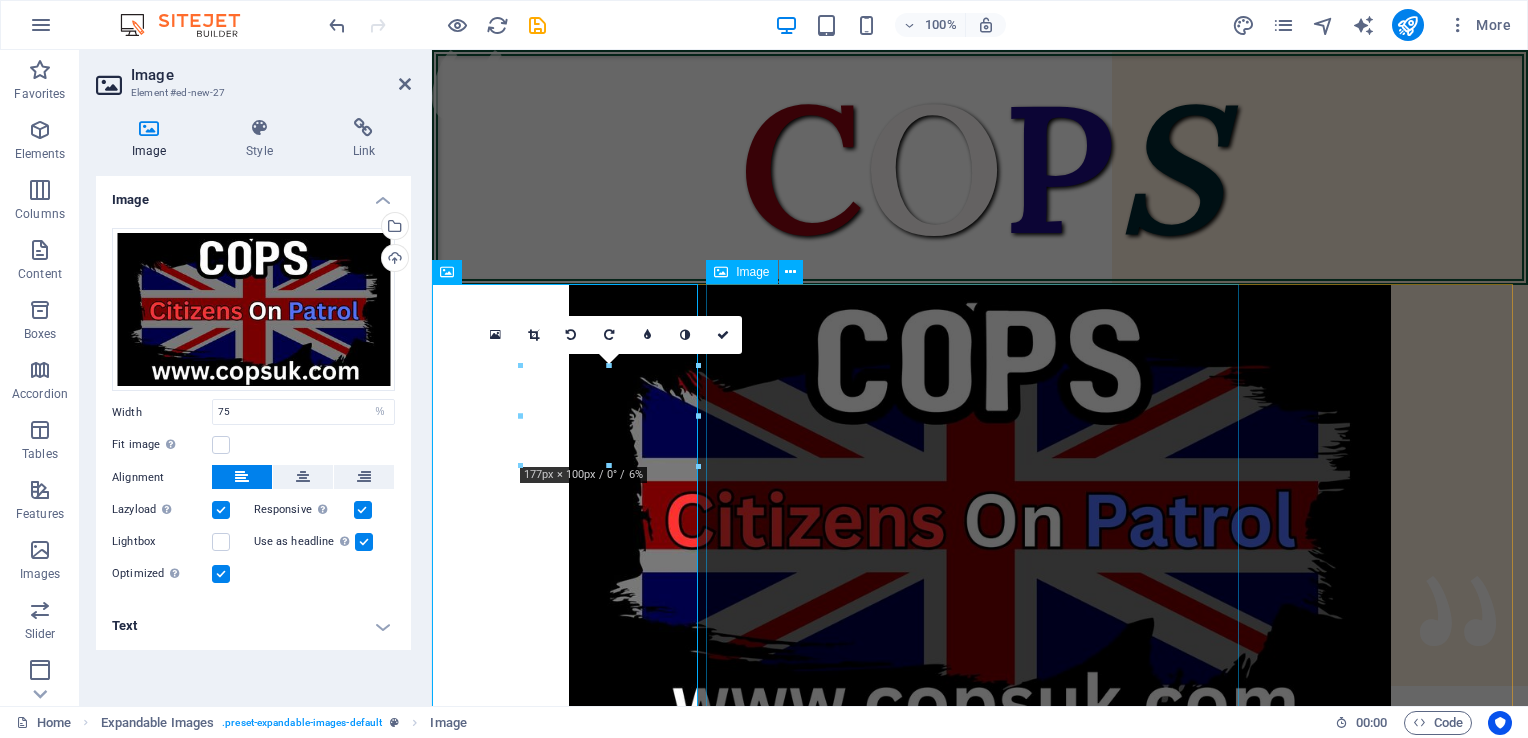 click at bounding box center (980, 1035) 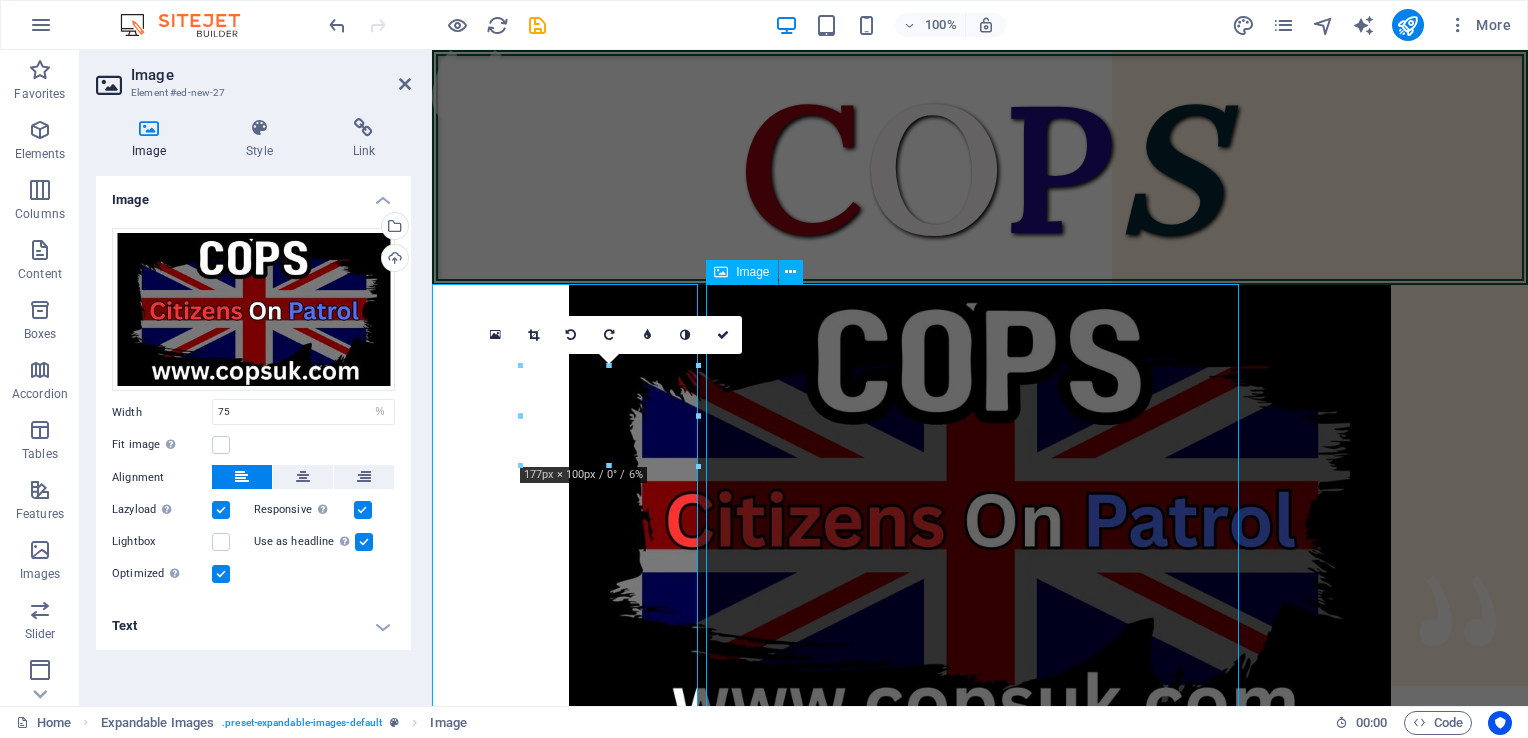 click at bounding box center [980, 1035] 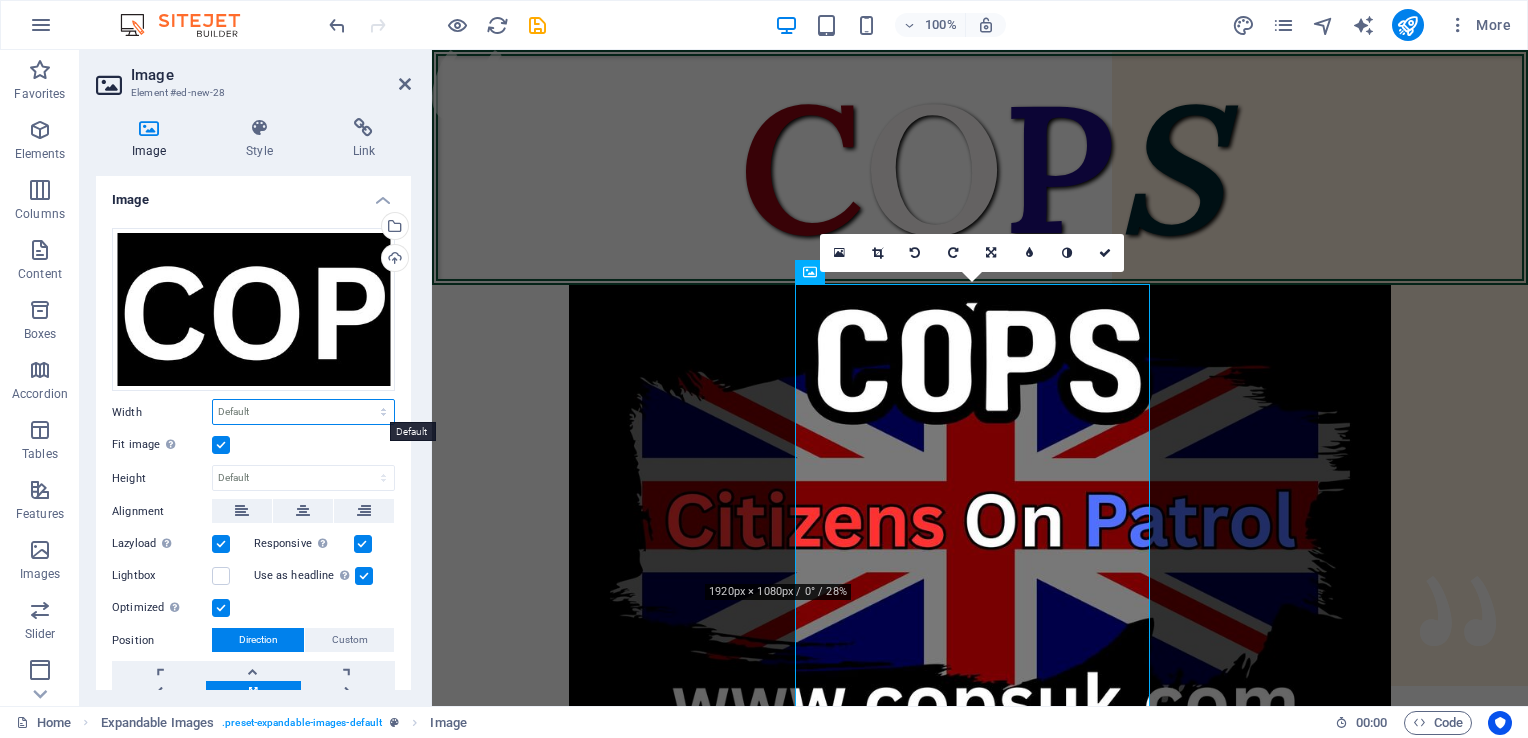 click on "Default auto px rem % em vh vw" at bounding box center (303, 412) 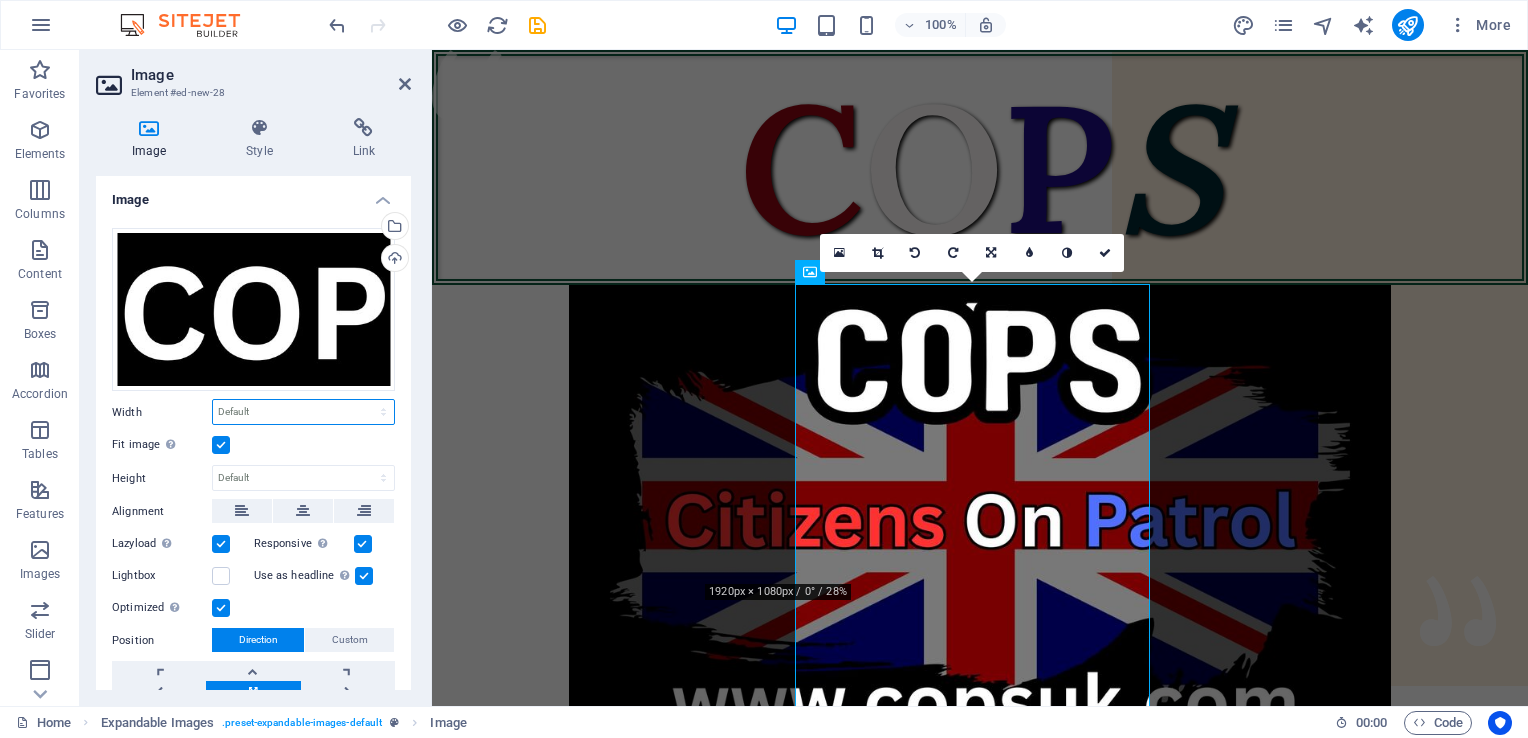select on "%" 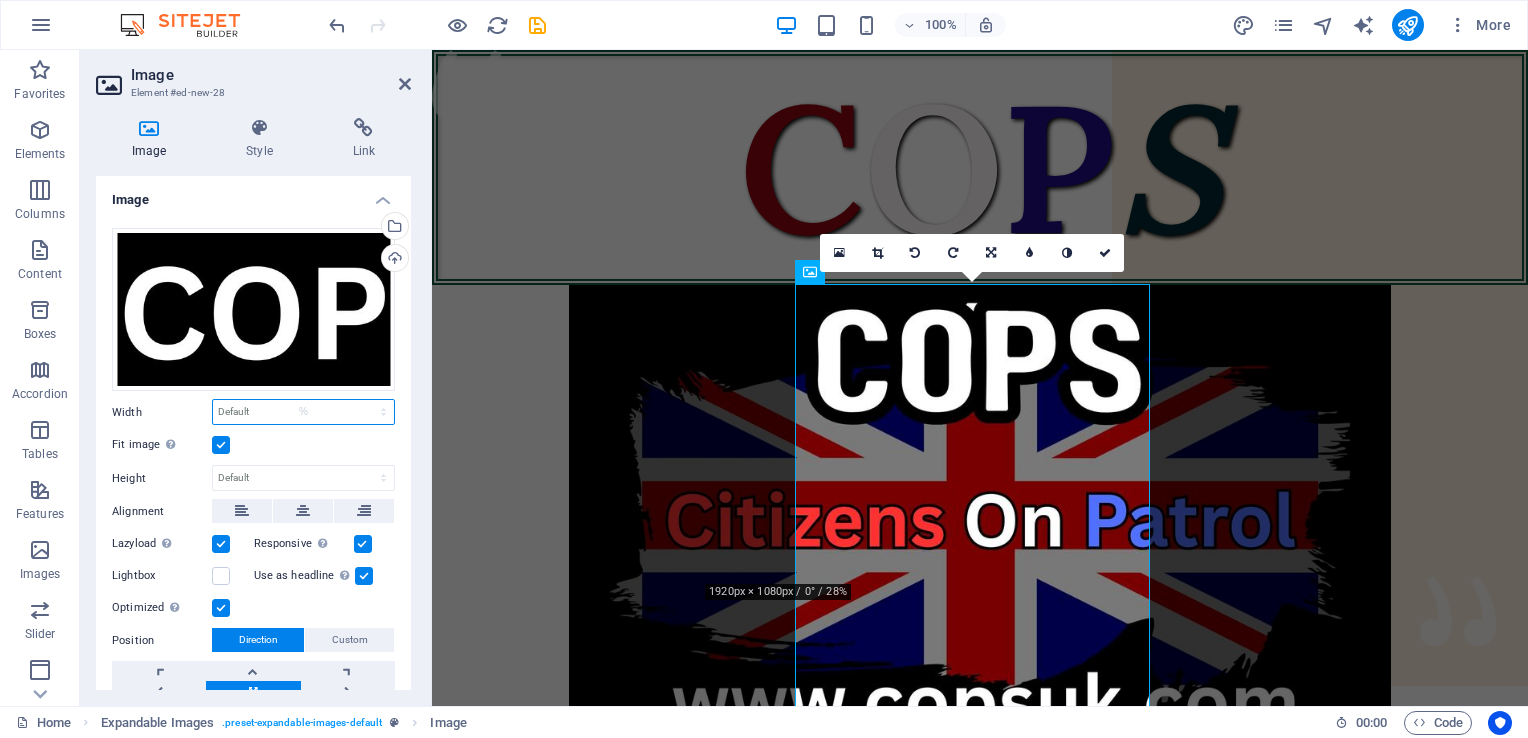 click on "Default auto px rem % em vh vw" at bounding box center (303, 412) 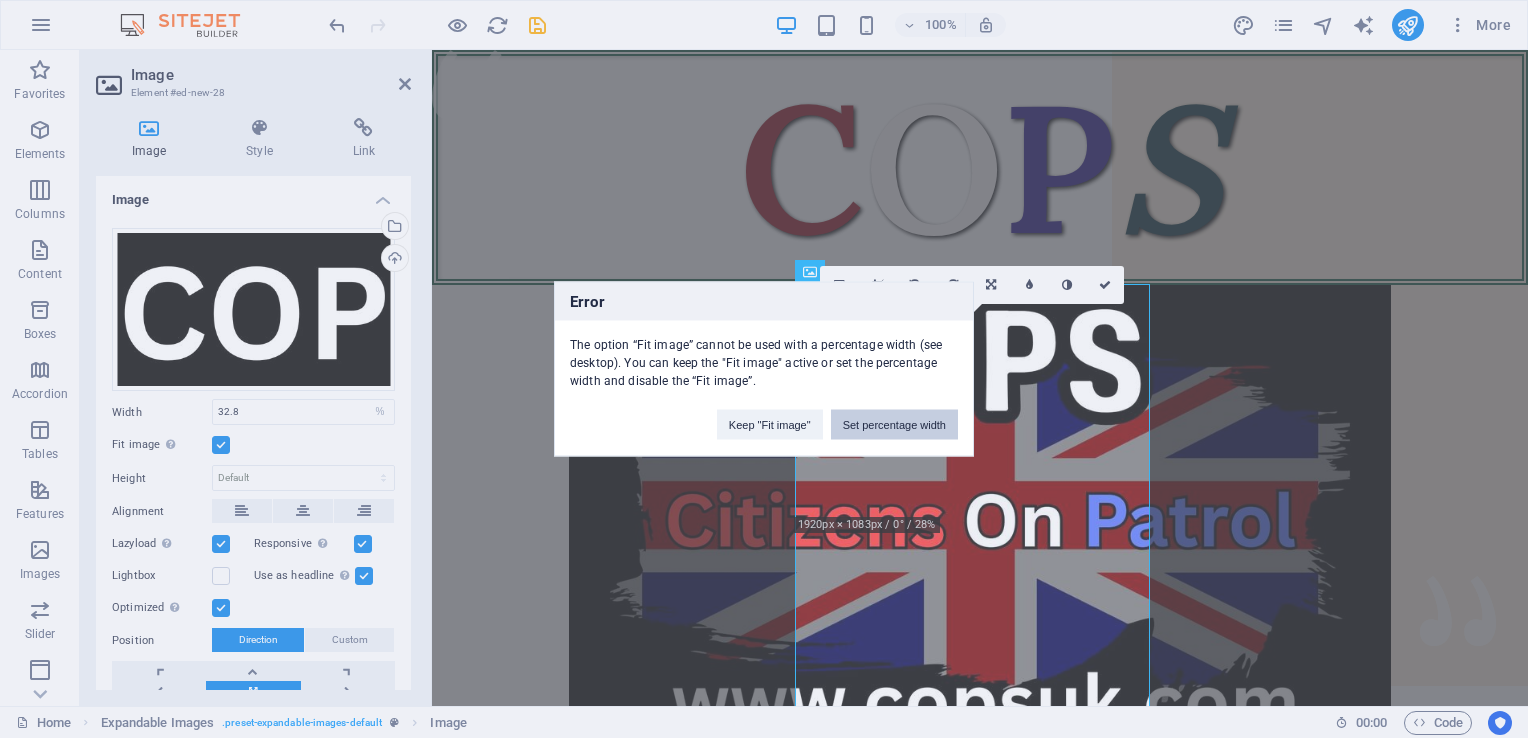 click on "Set percentage width" at bounding box center (894, 425) 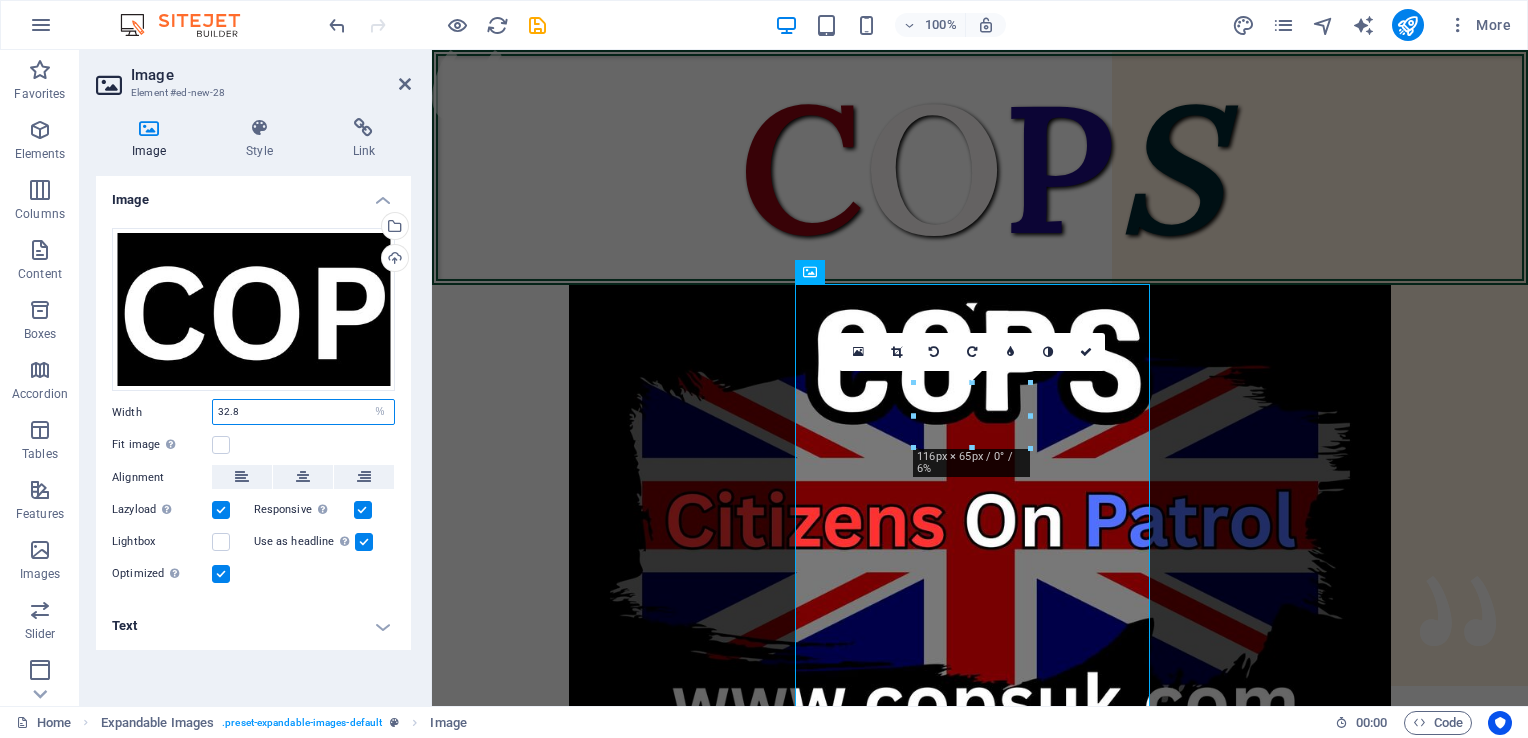 click on "32.8" at bounding box center [303, 412] 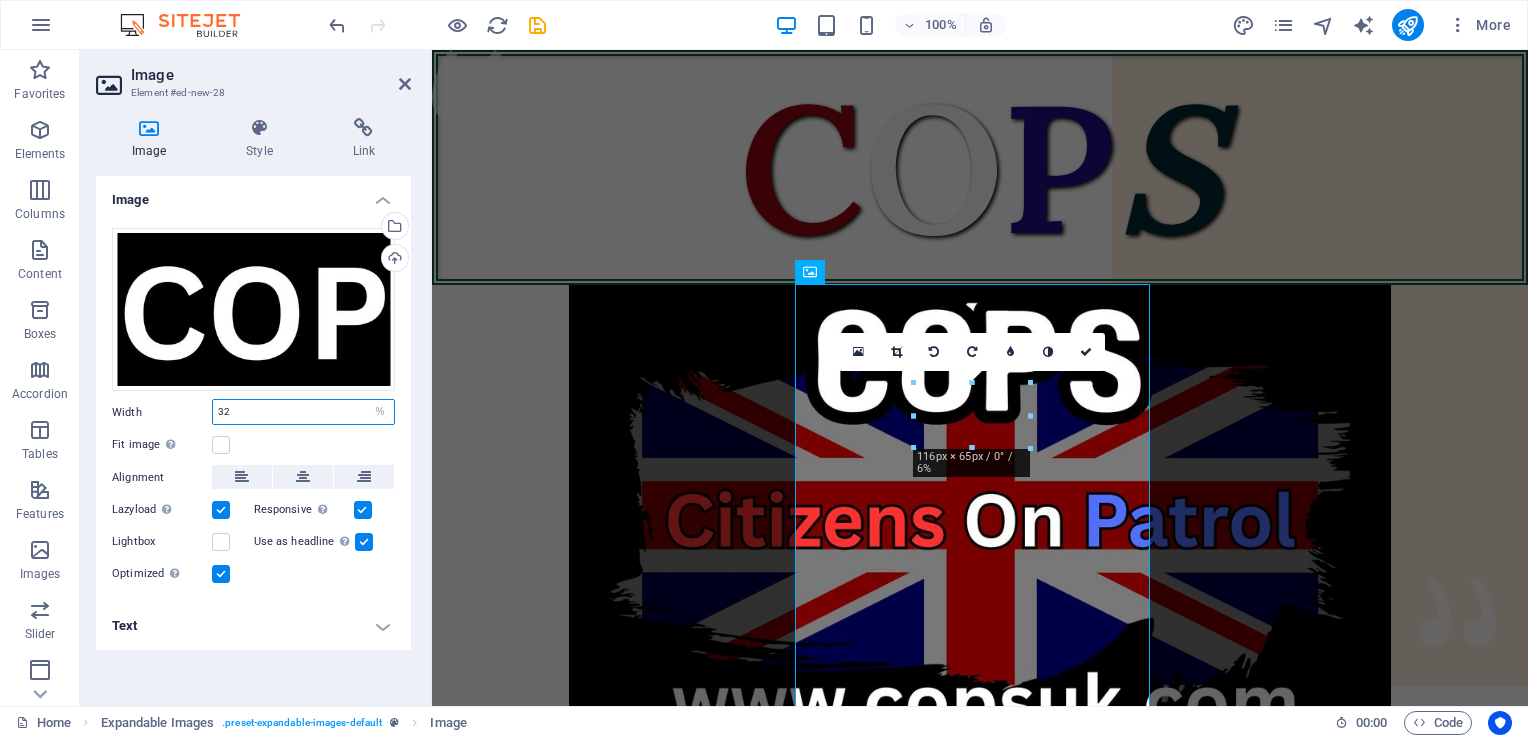 type on "3" 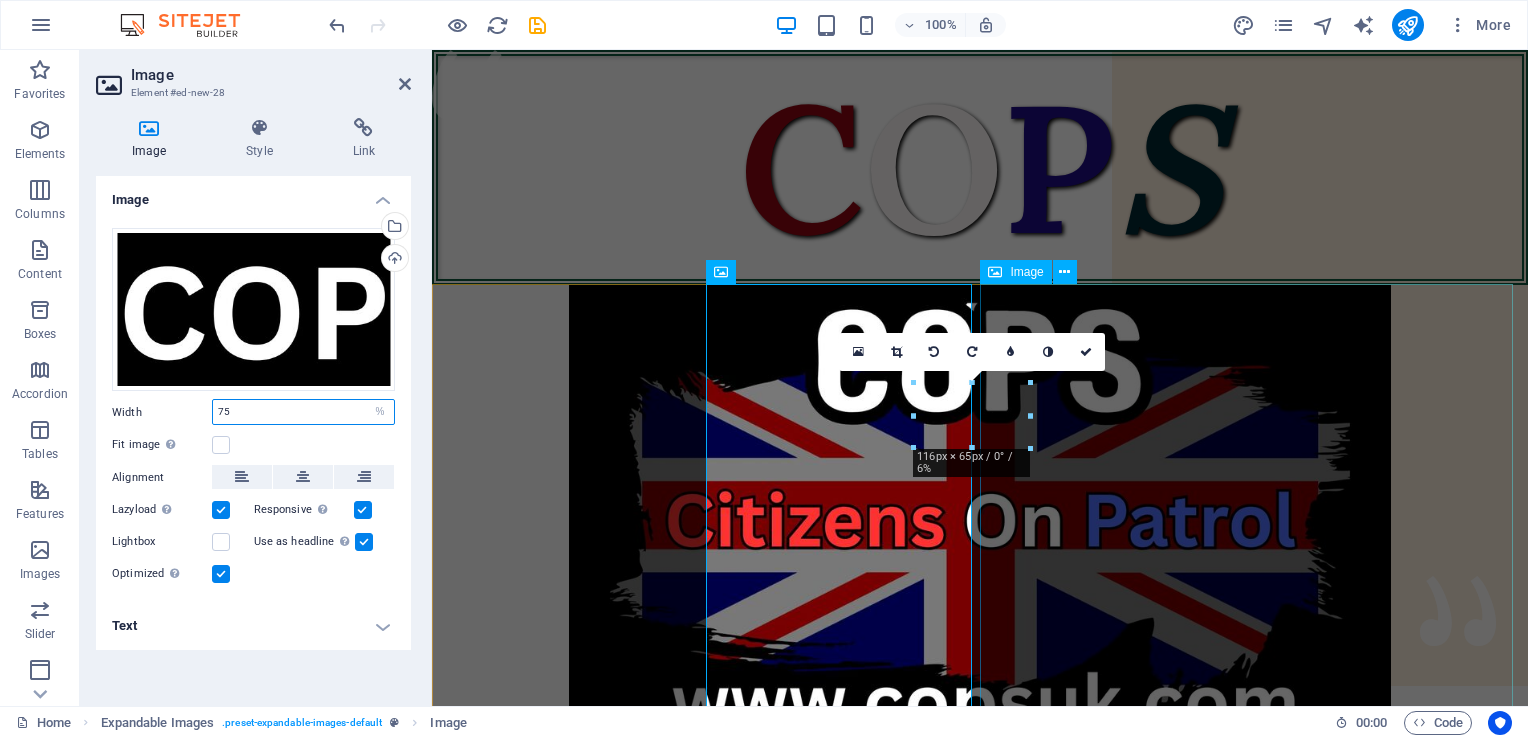 type on "75" 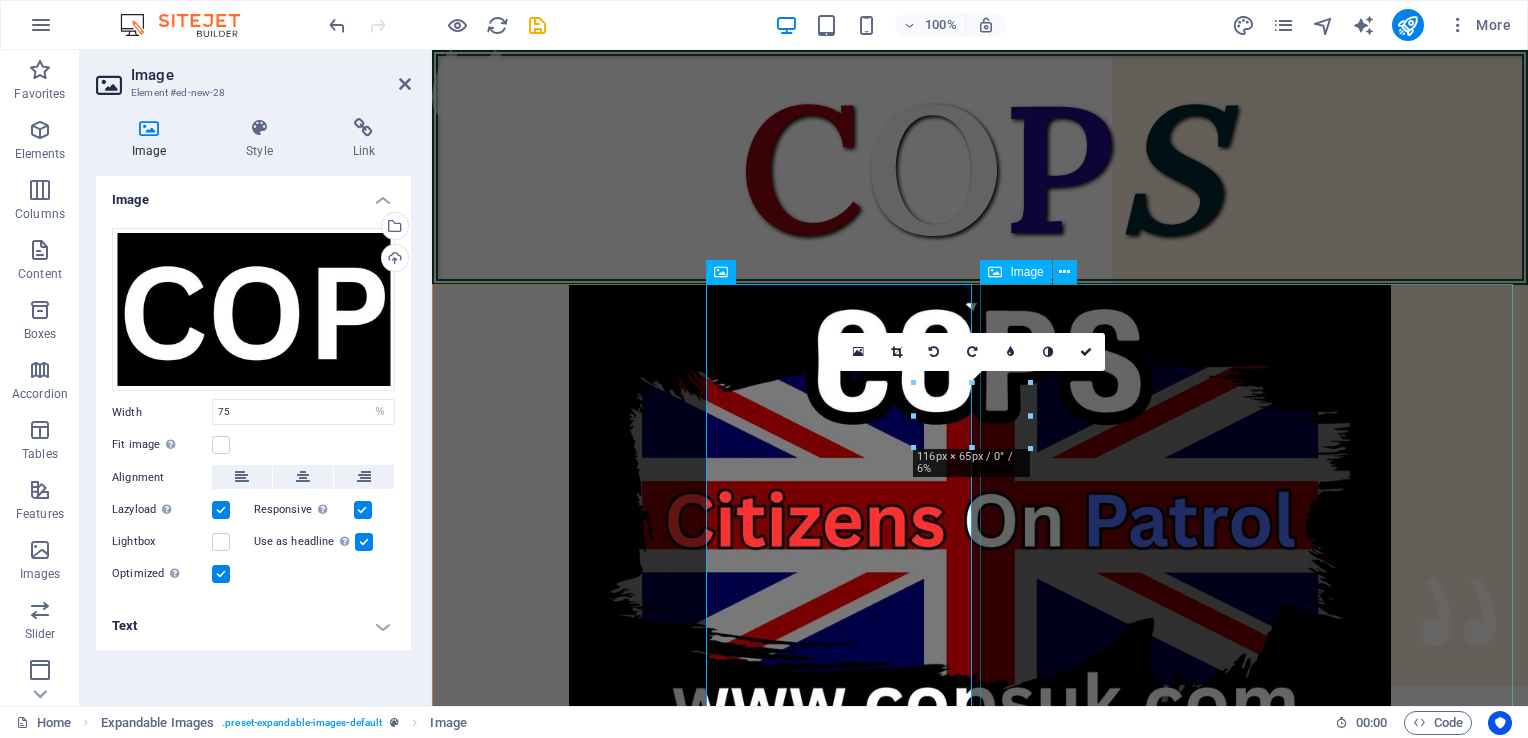 click at bounding box center (980, 1535) 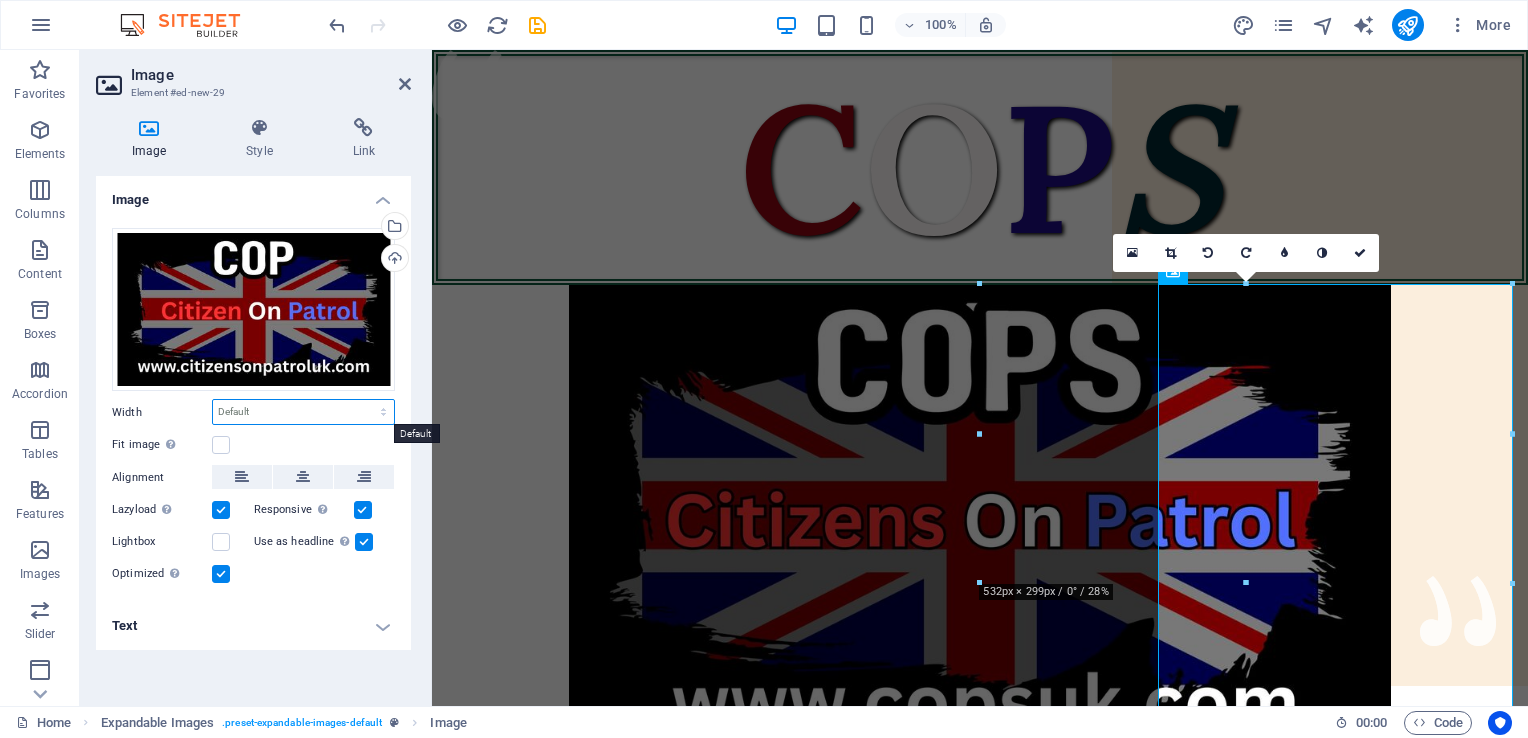 click on "Default auto px rem % em vh vw" at bounding box center [303, 412] 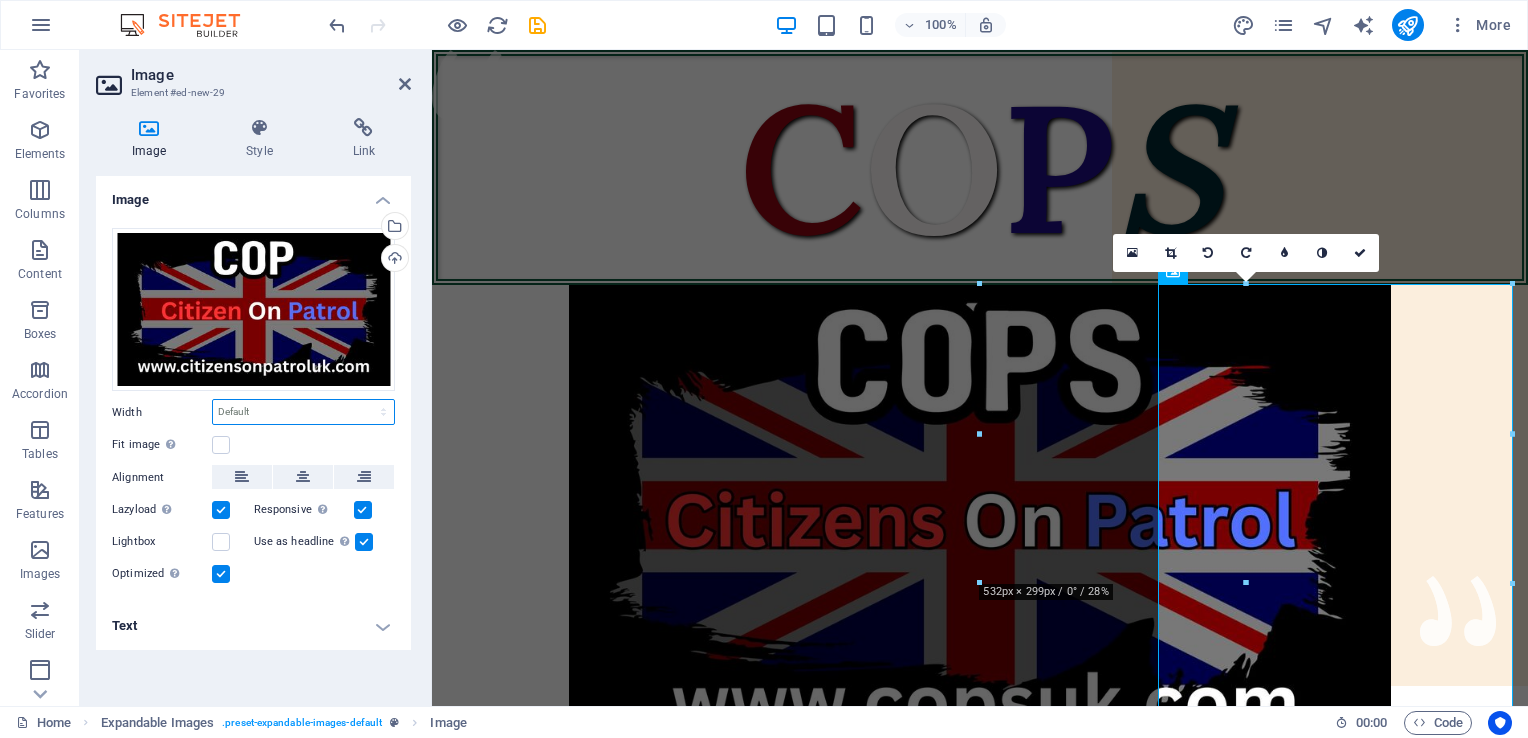 select on "%" 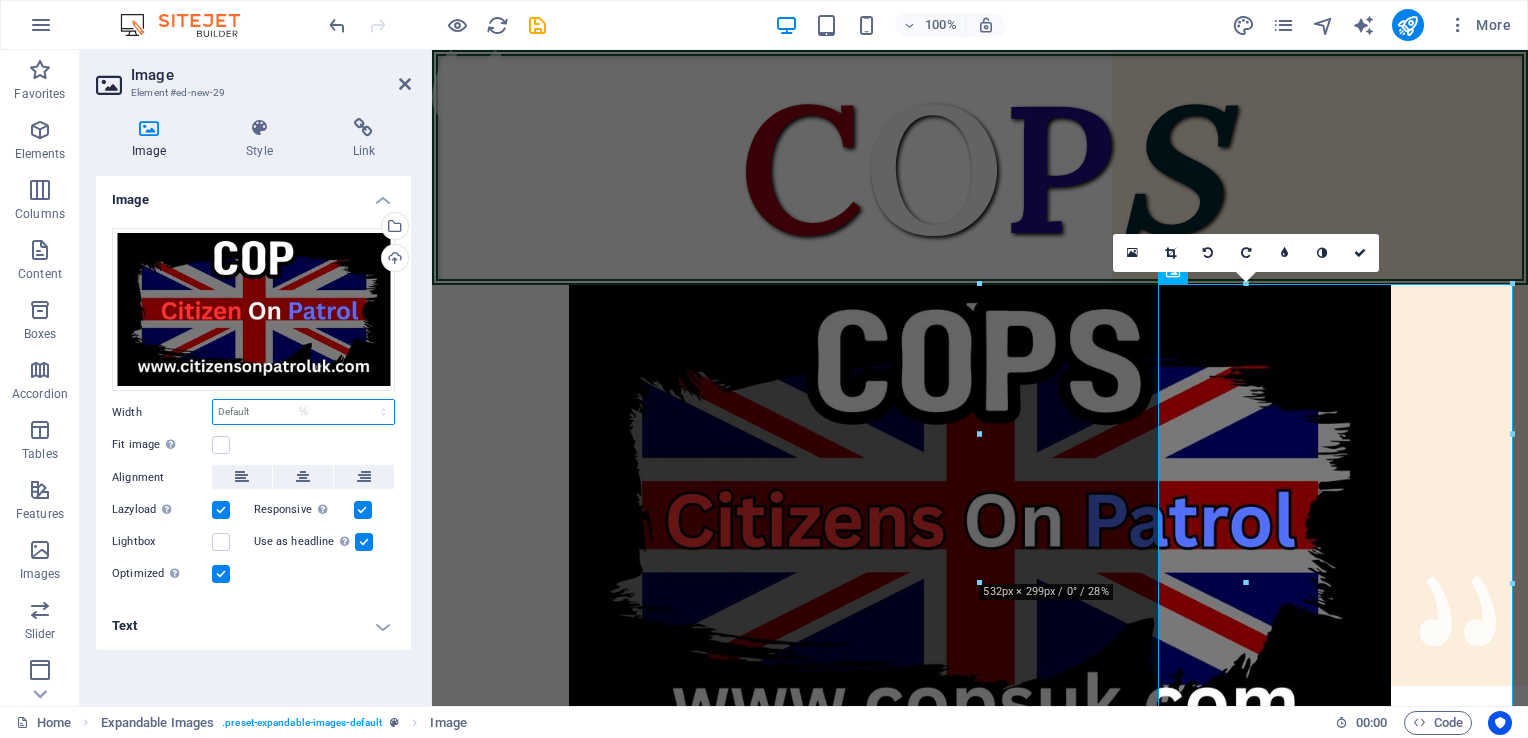 click on "Default auto px rem % em vh vw" at bounding box center (303, 412) 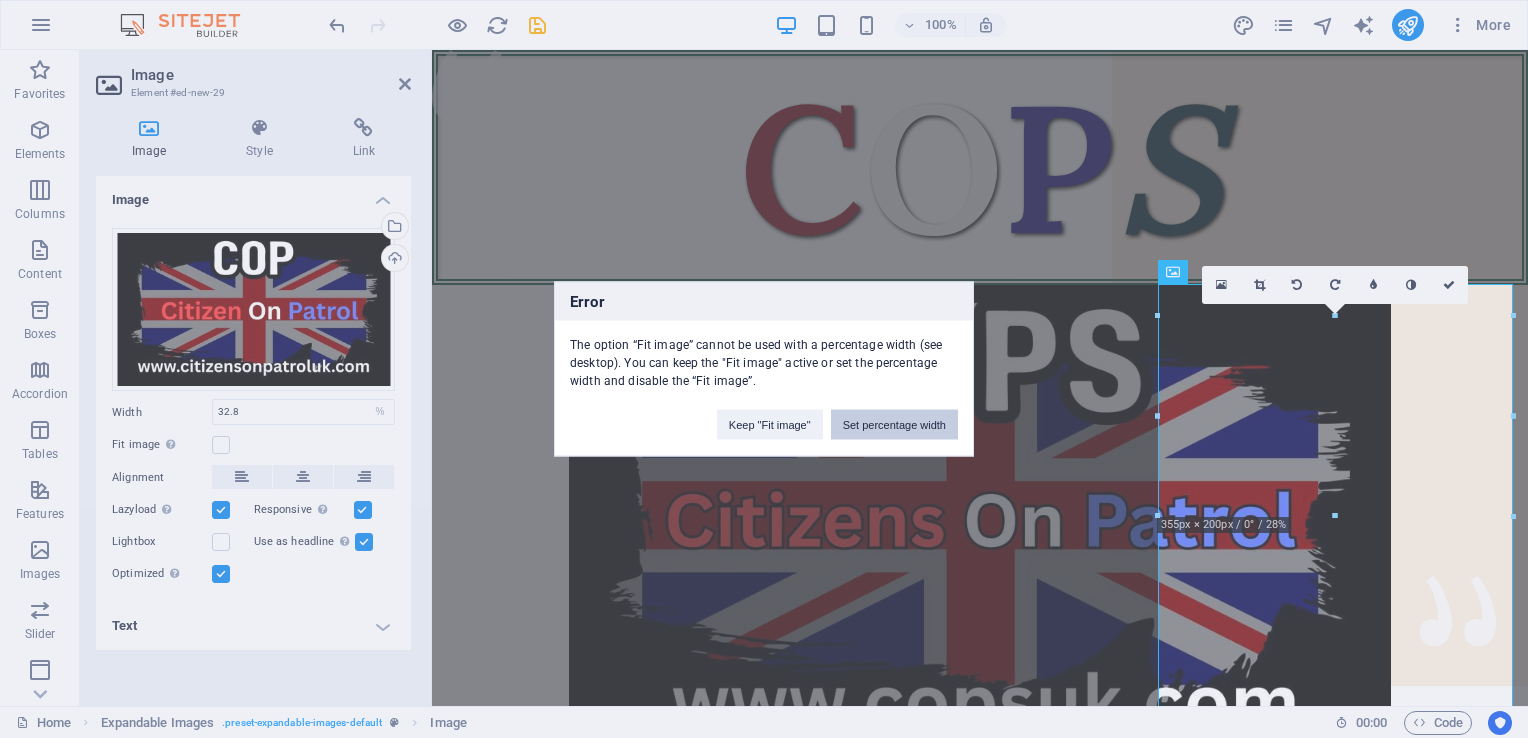 click on "Set percentage width" at bounding box center [894, 425] 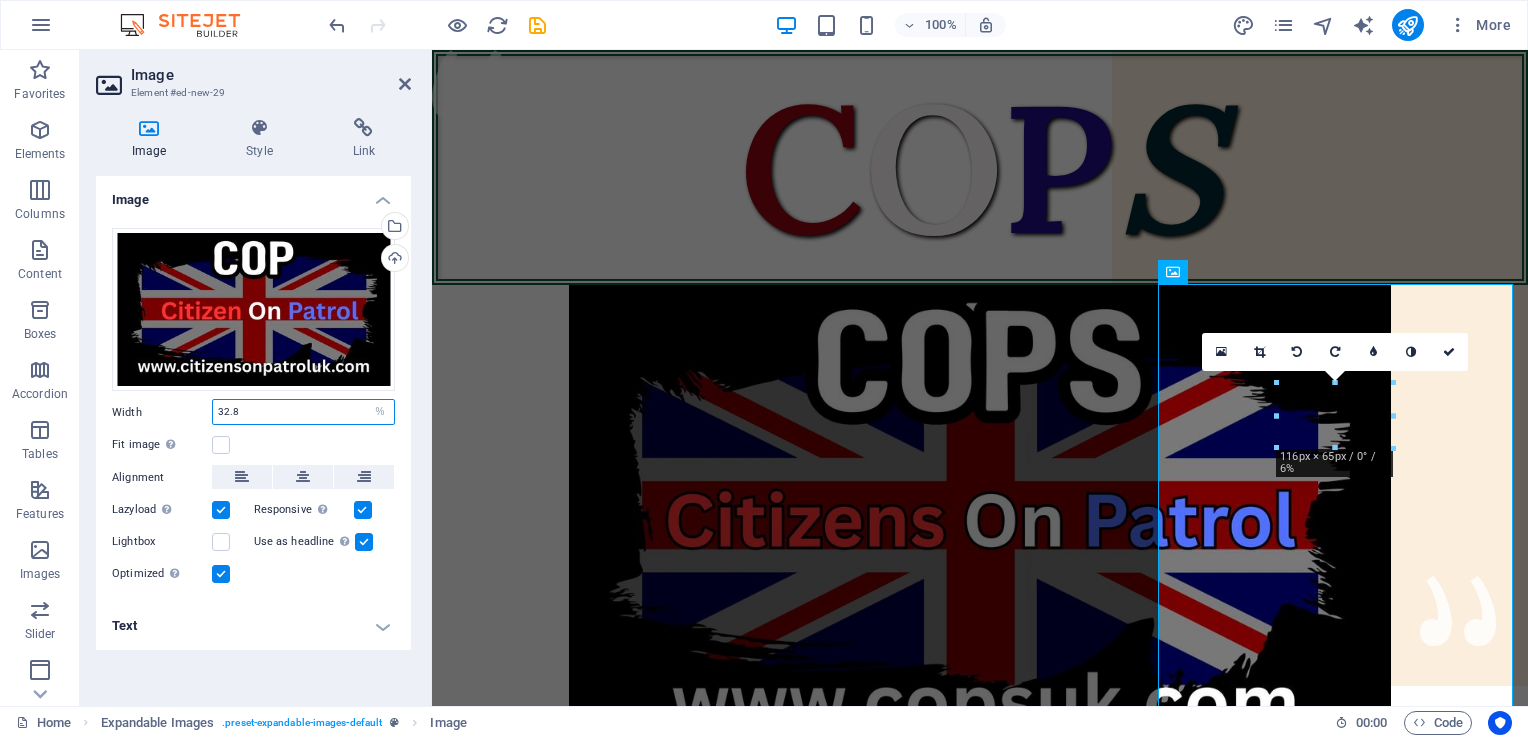 click on "32.8" at bounding box center (303, 412) 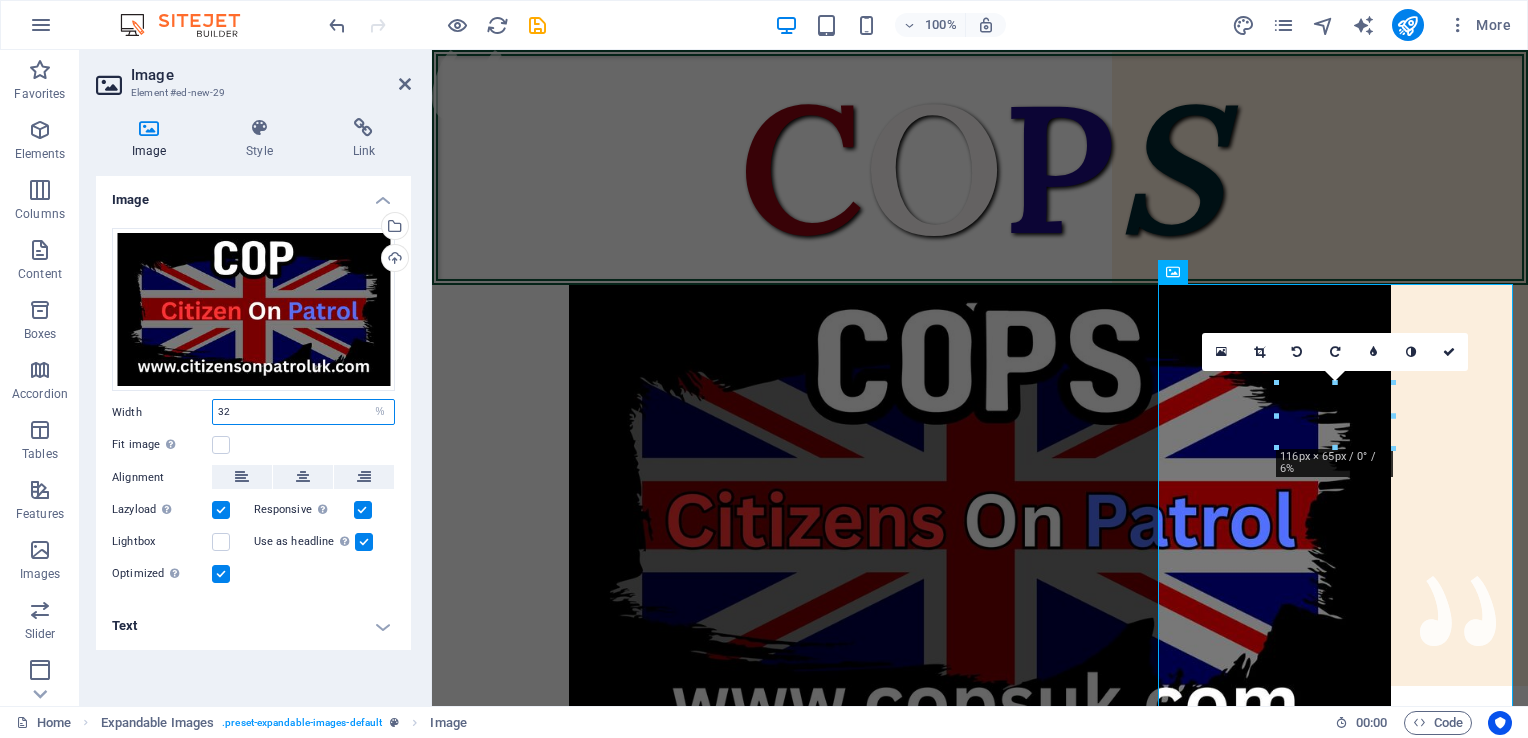 type on "3" 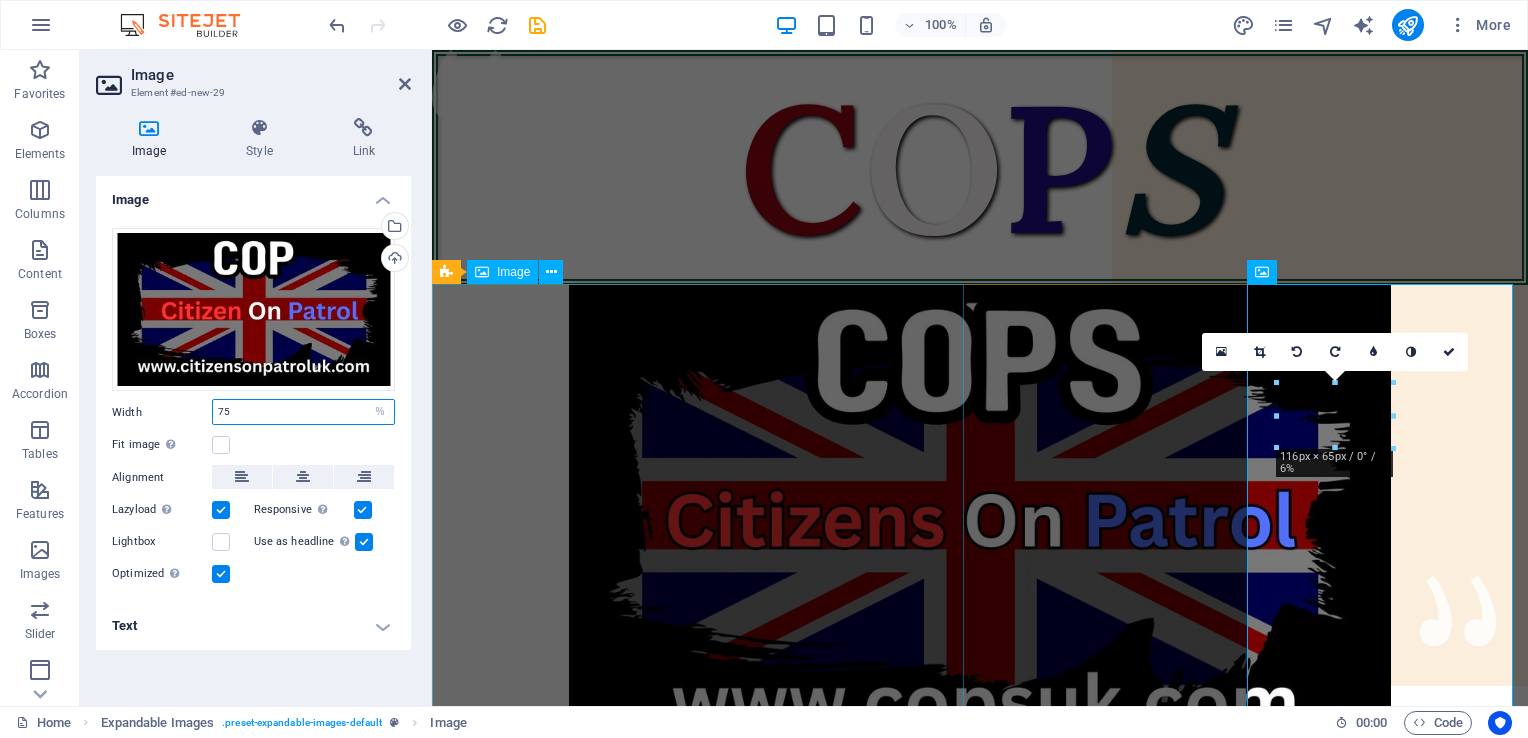 type on "75" 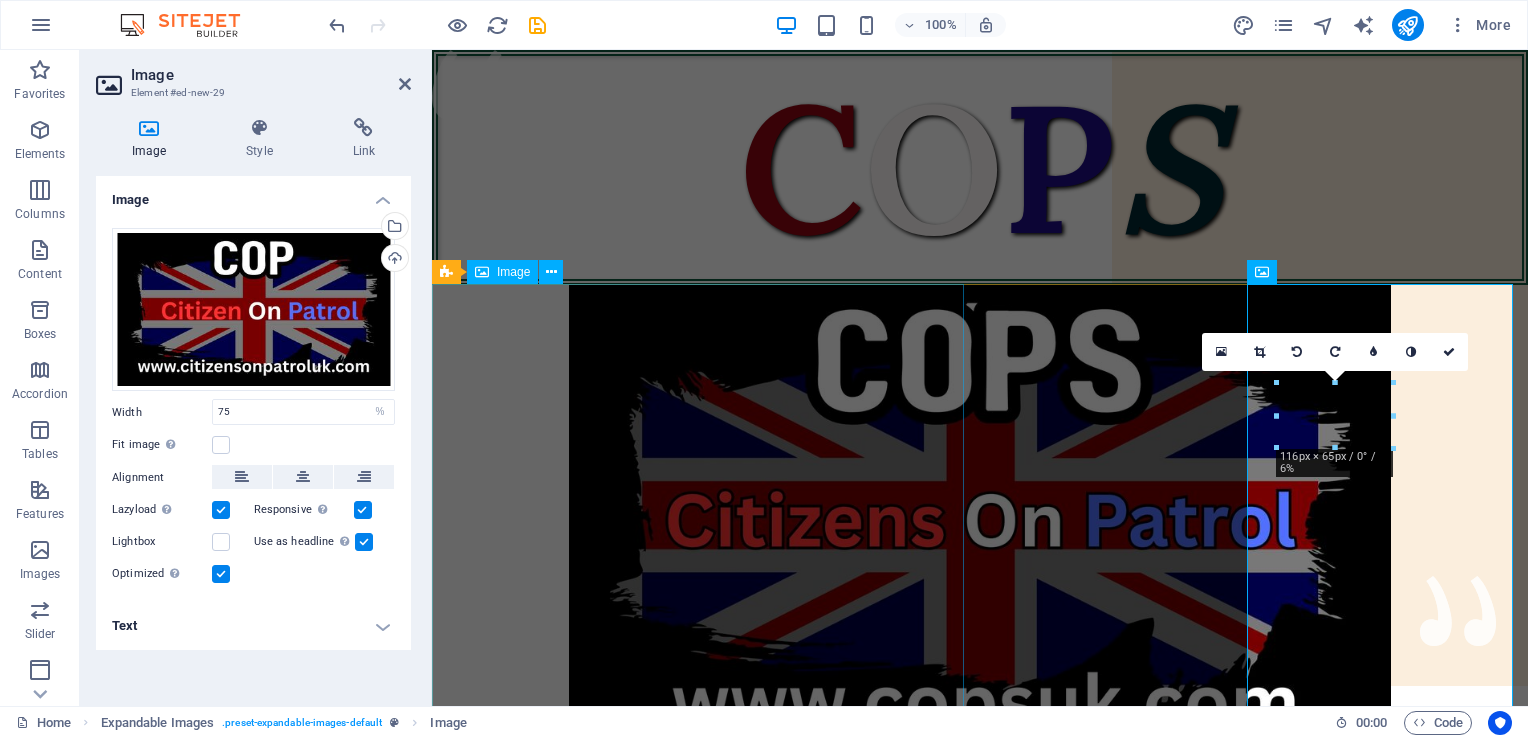 click at bounding box center (980, 535) 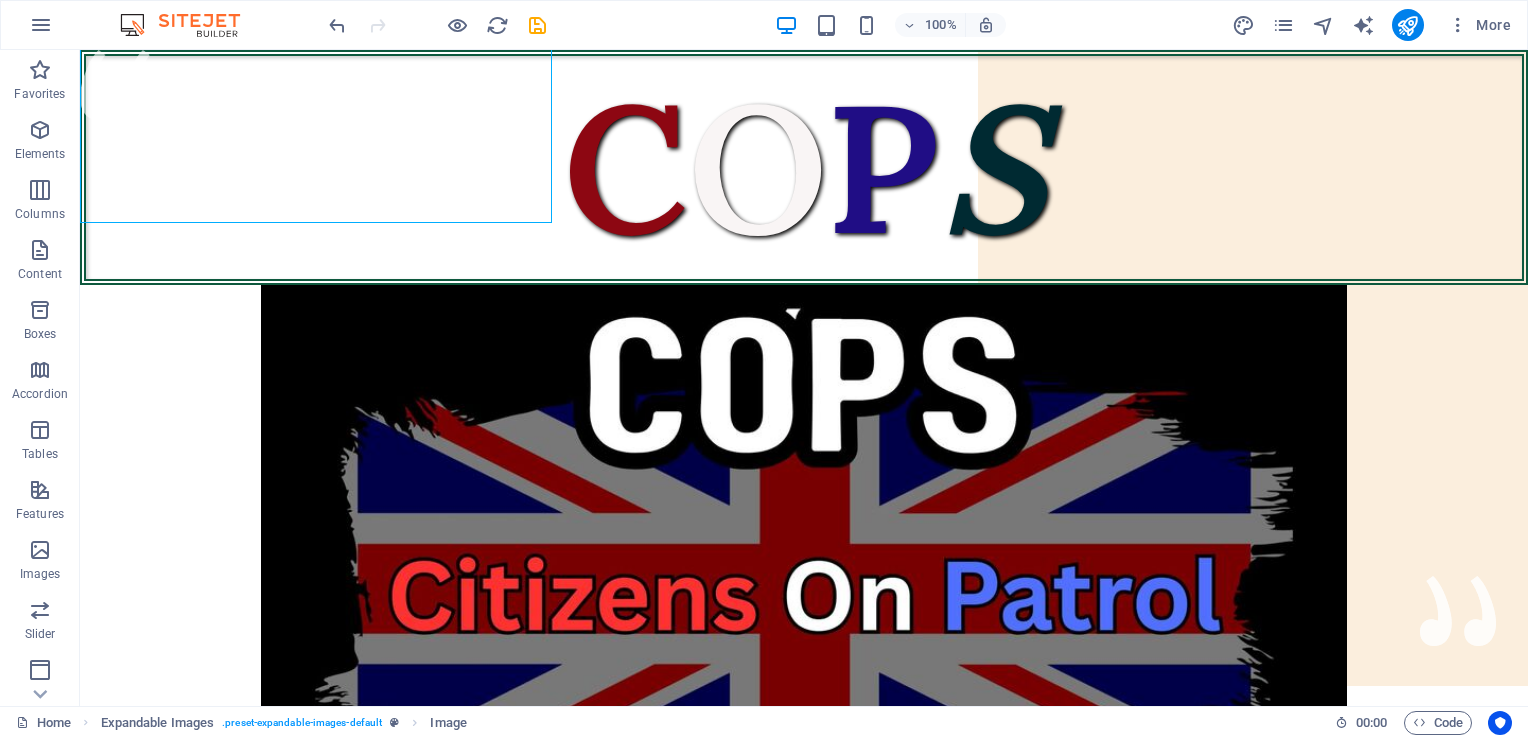 scroll, scrollTop: 561, scrollLeft: 0, axis: vertical 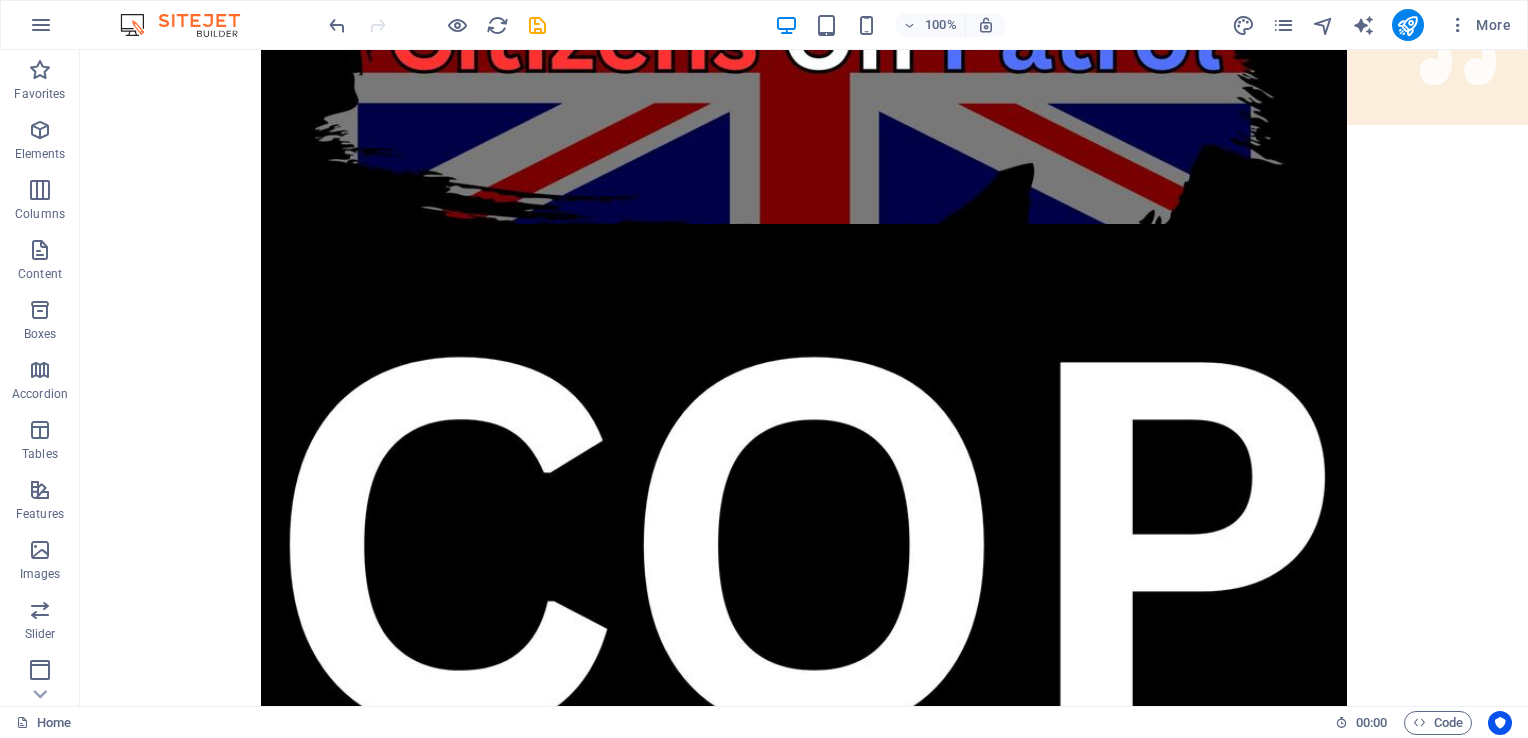 click on "C O P S **Citizens On Patrol Service** We are dedicated to serving the people of the [COUNTRY], not the government. Our mission is to reduce crime in your local area through regular patrols, providing a friendly face you can rely on in times of need. While we are not the police, we offer valuable support. Prevention is always better than detection. With Citizens On Patrol Service (COPS) in the community, criminals will think twice. **Coming Soon to a Town and City Near You!** **We Need Your Support.** If you believe in our mission, please consider making a donation. As a non-funded organization, we rely solely on generous contributions from our supporters. Your donations will help us acquire uniforms, equipment, and public liability insurance. **DONATE HERE** 1 2
Citizens  On  Patrol The People Have Had Enough Of Two Teir policing, So We Will Police Ourselves. Come and join us. Be One Of Many. Be One Of The People. If Interested? Contact us Below." at bounding box center [804, 5209] 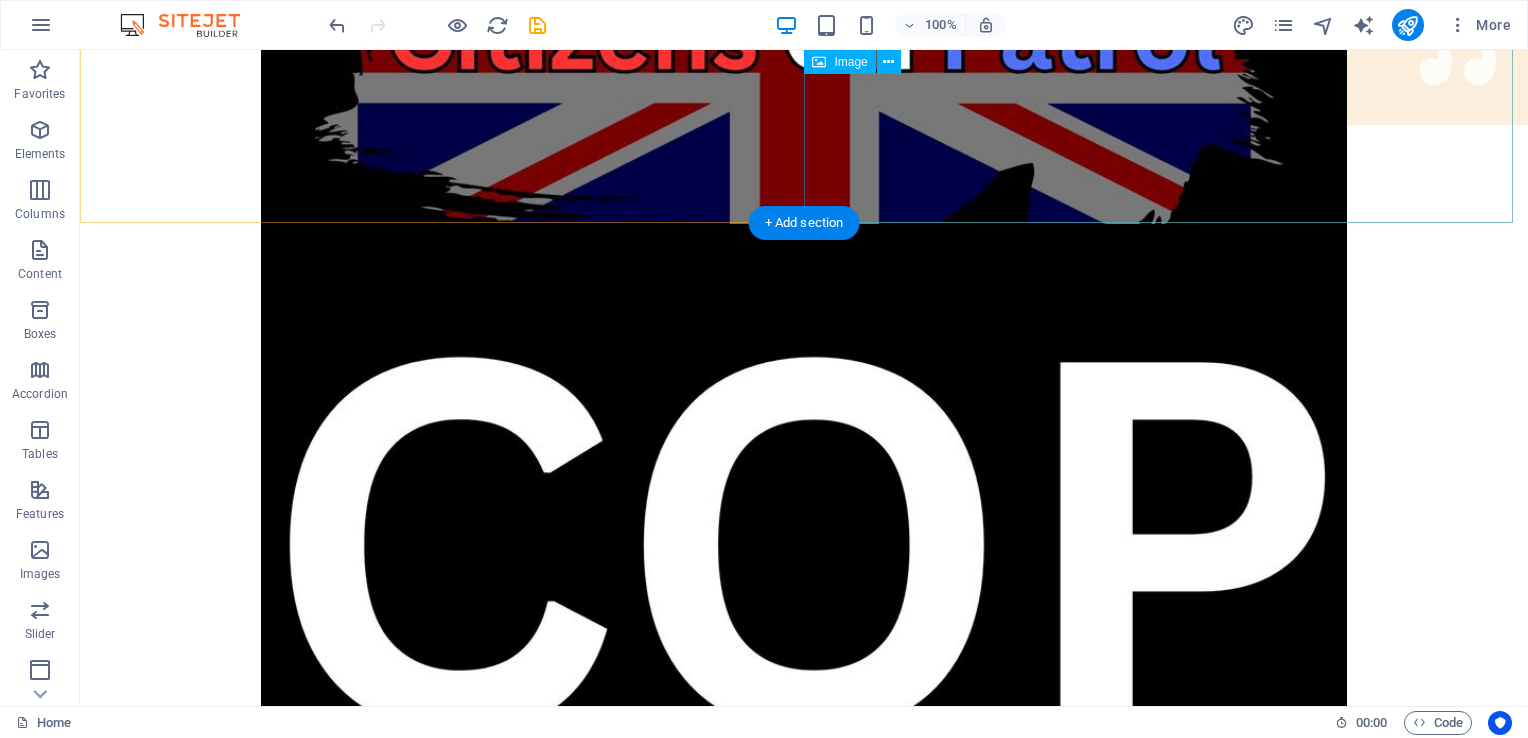 click at bounding box center [804, 974] 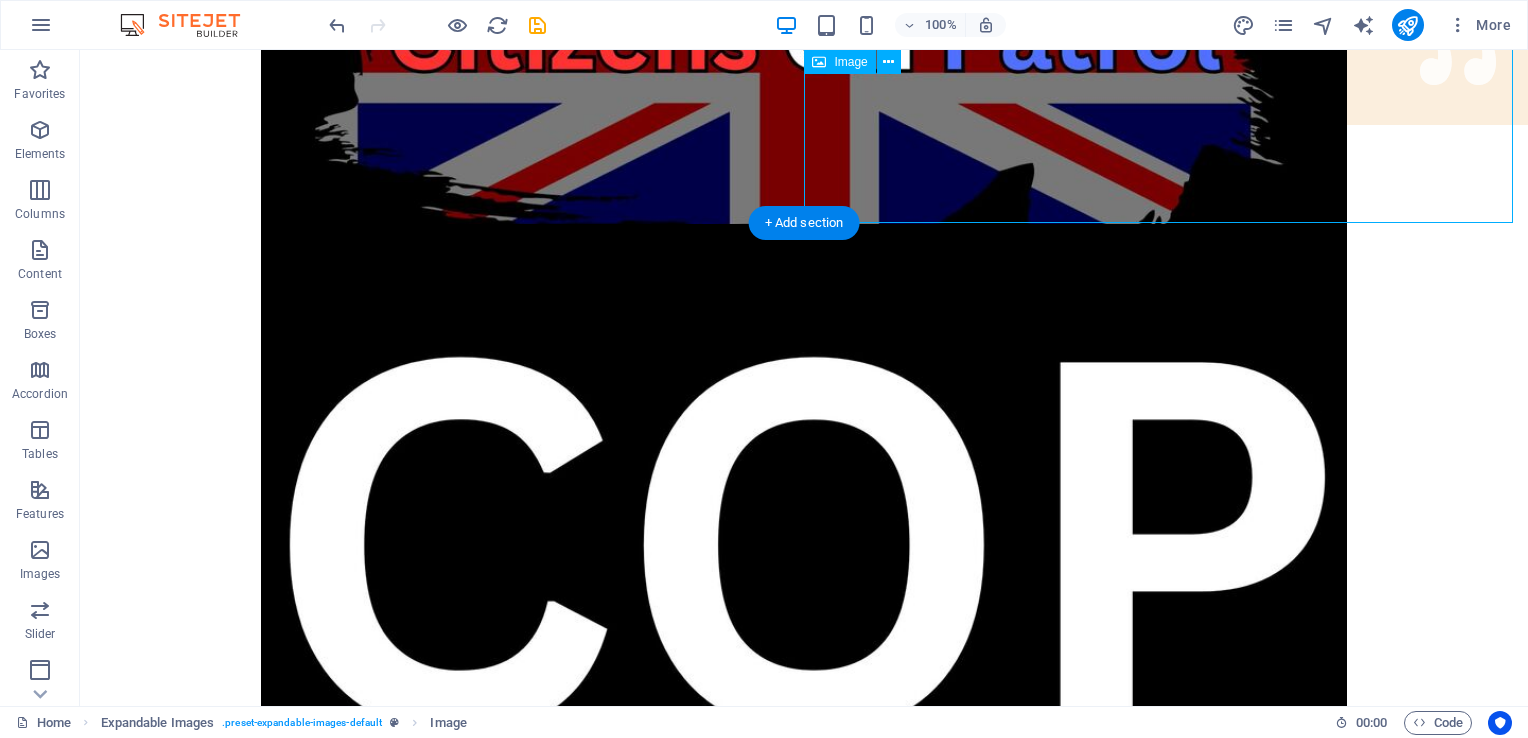 click at bounding box center (804, 974) 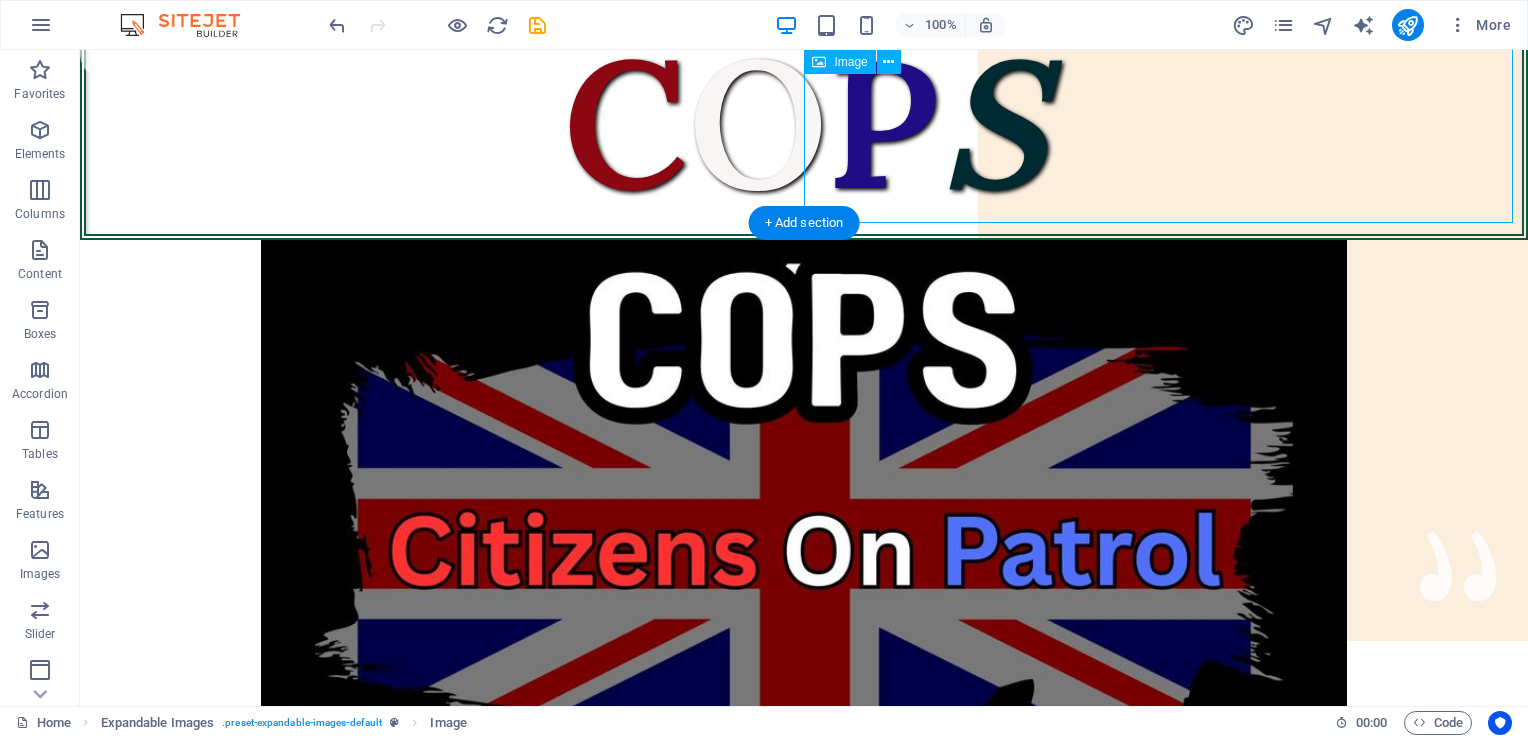 select on "%" 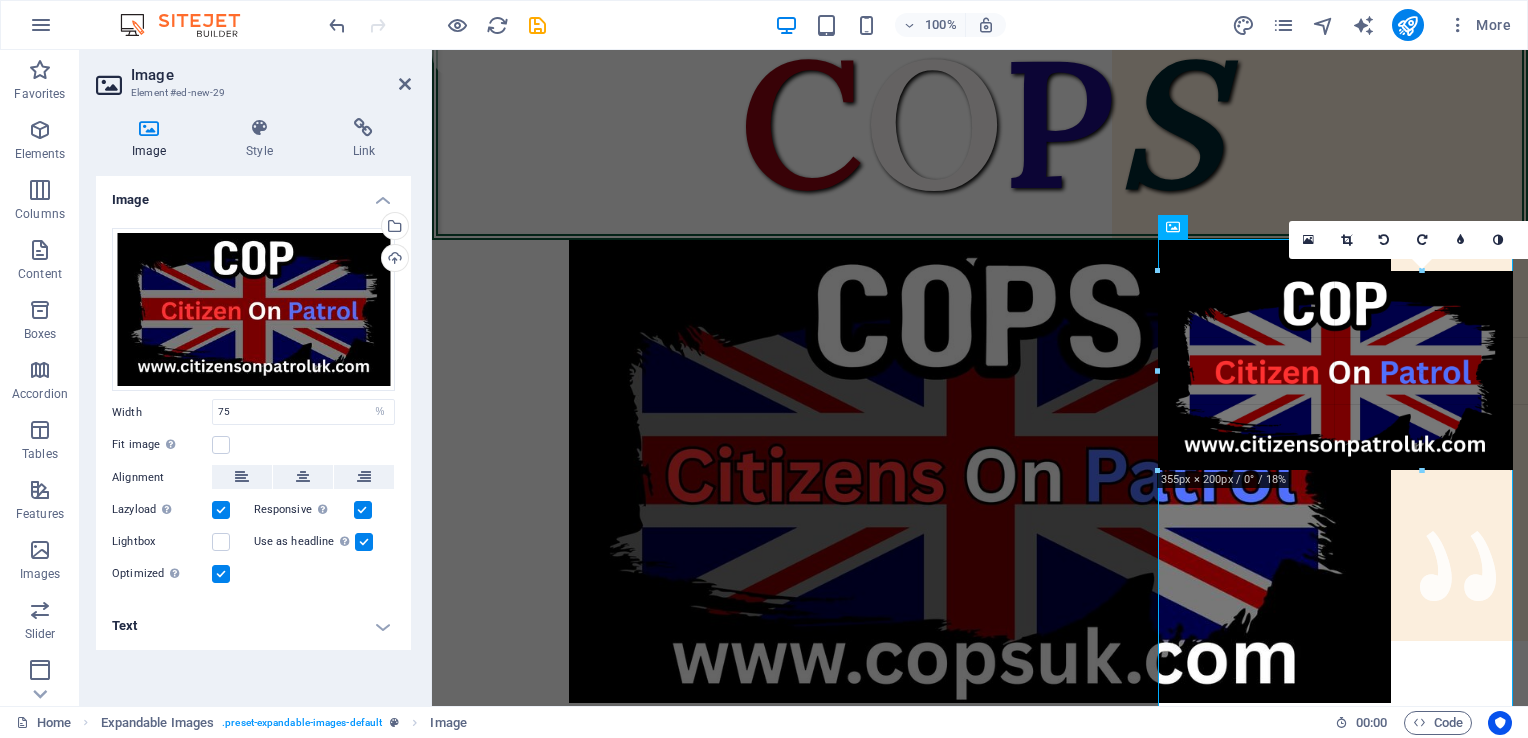 drag, startPoint x: 1464, startPoint y: 457, endPoint x: 1516, endPoint y: 585, distance: 138.15933 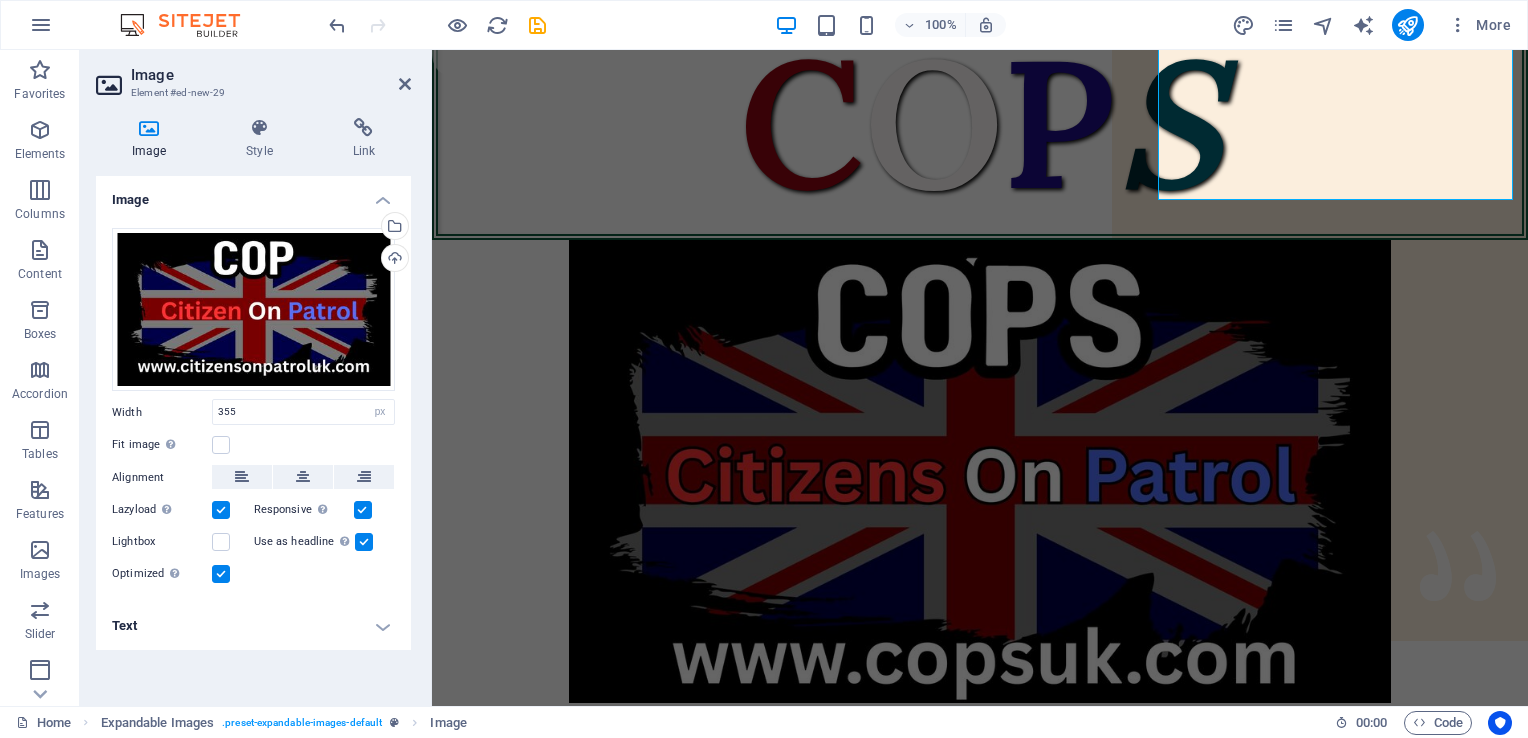 scroll, scrollTop: 607, scrollLeft: 0, axis: vertical 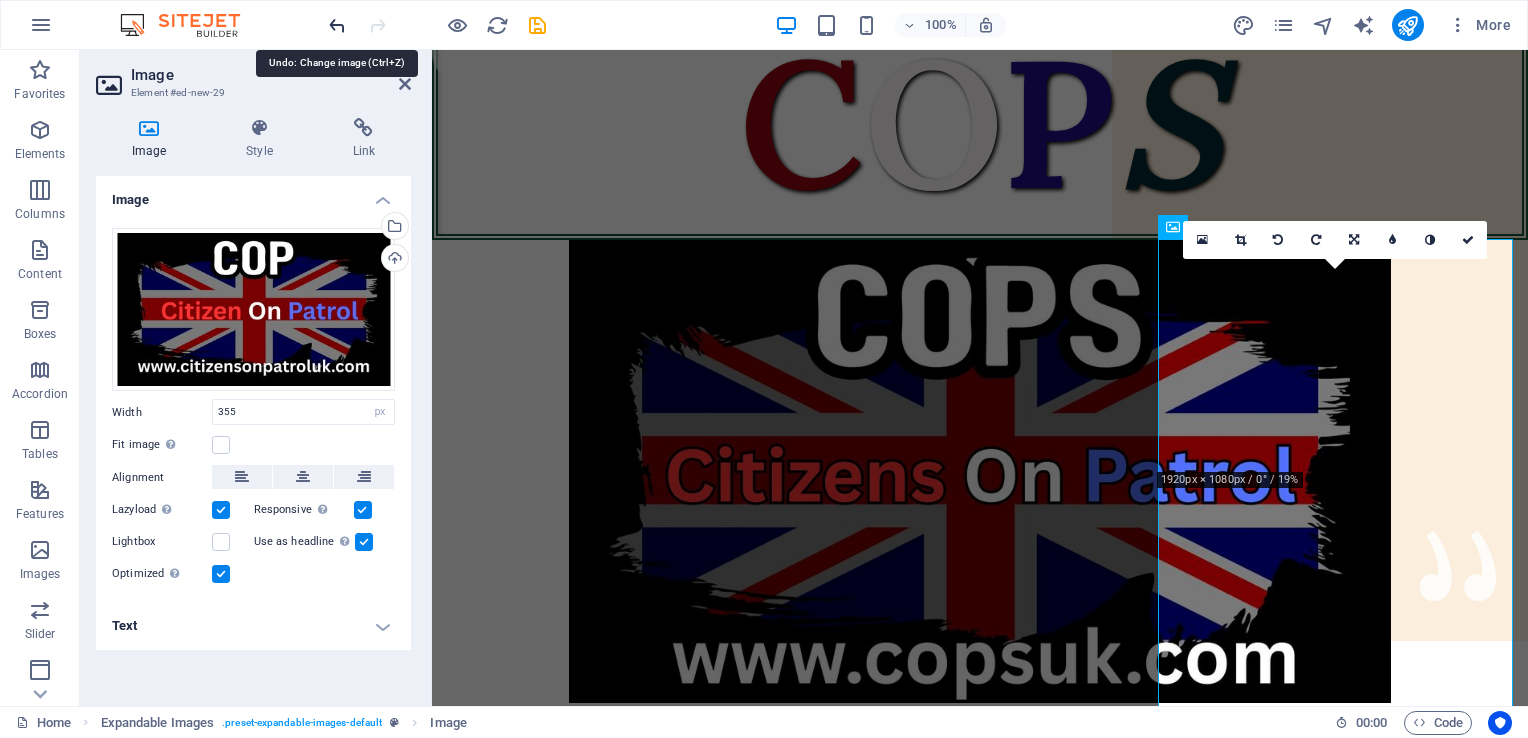click at bounding box center (337, 25) 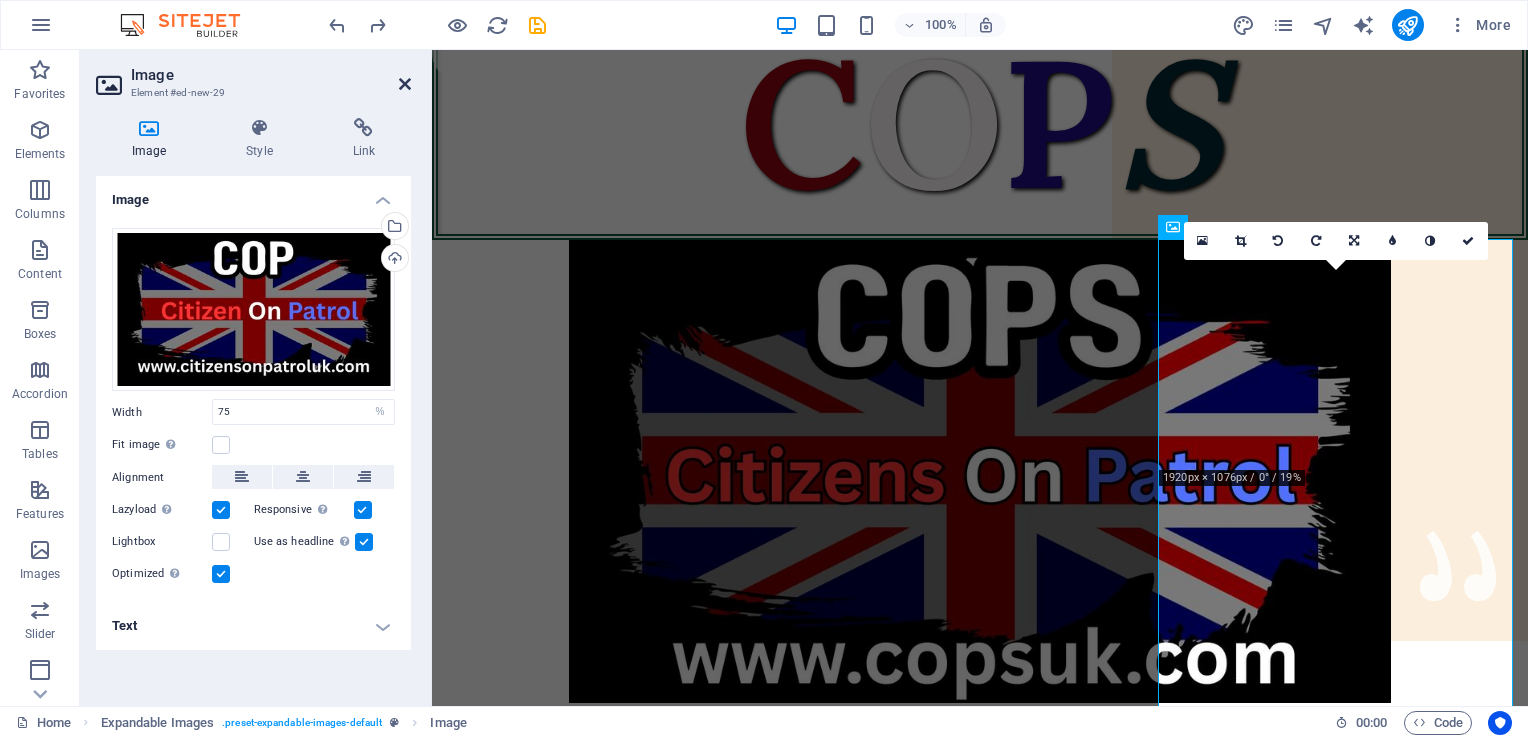 click at bounding box center (405, 84) 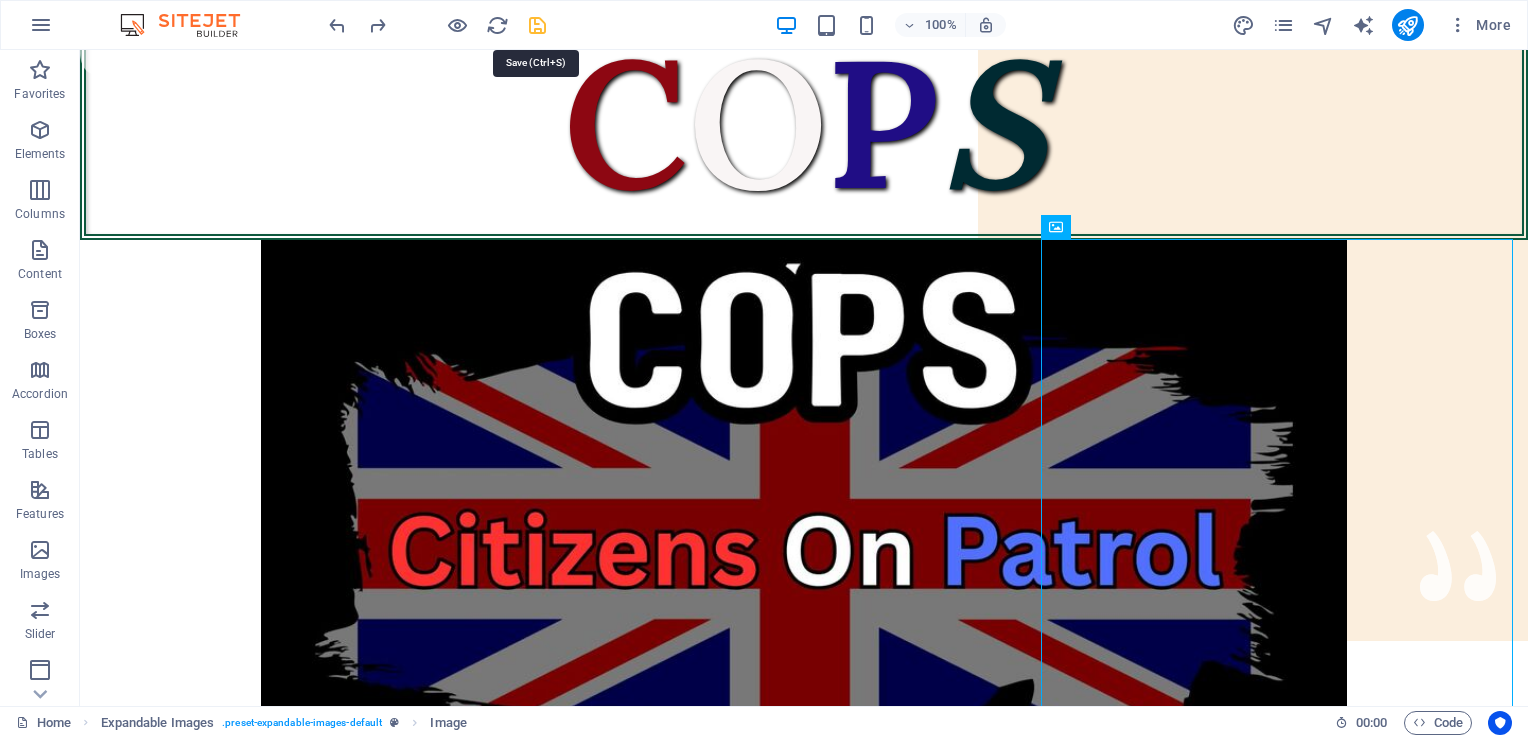 click at bounding box center (537, 25) 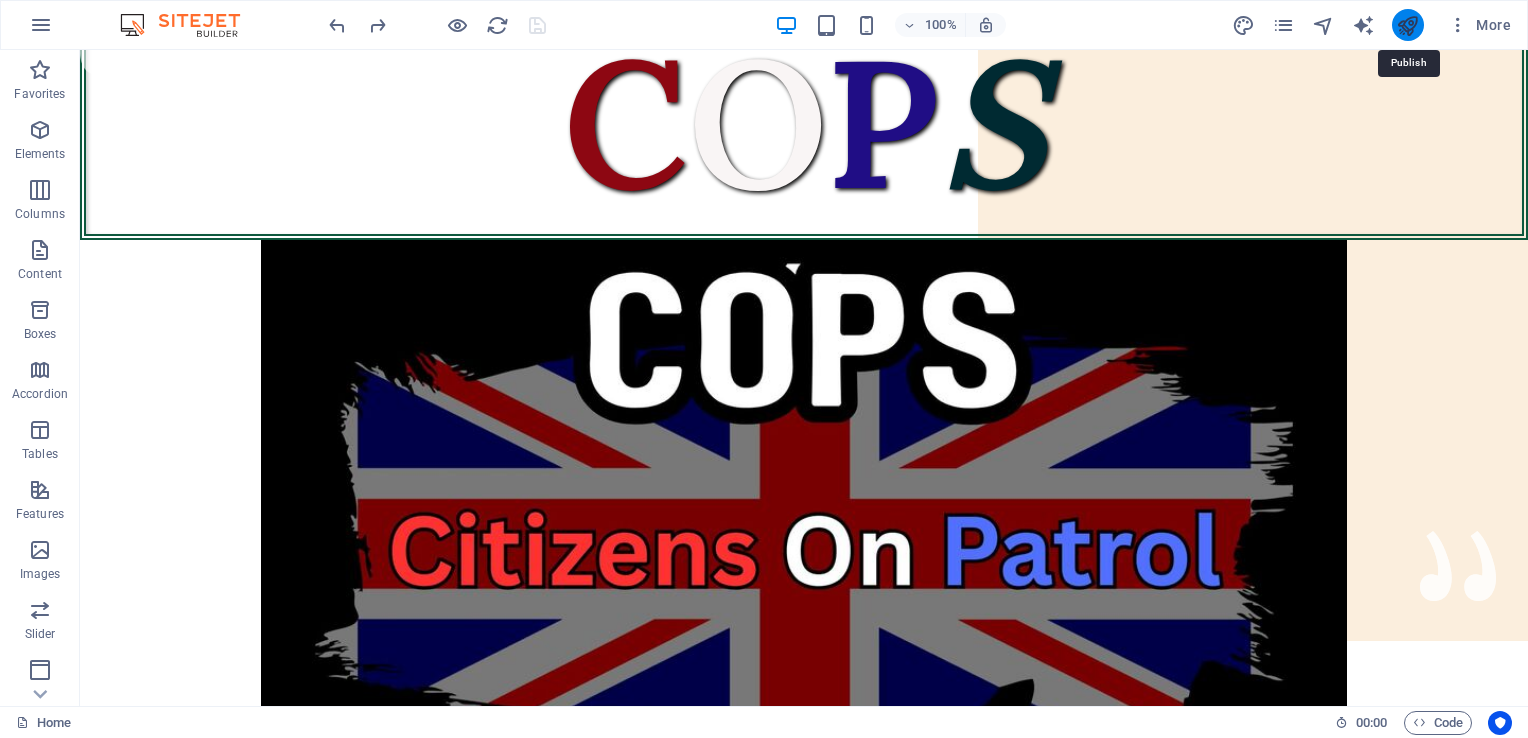 click at bounding box center (1407, 25) 